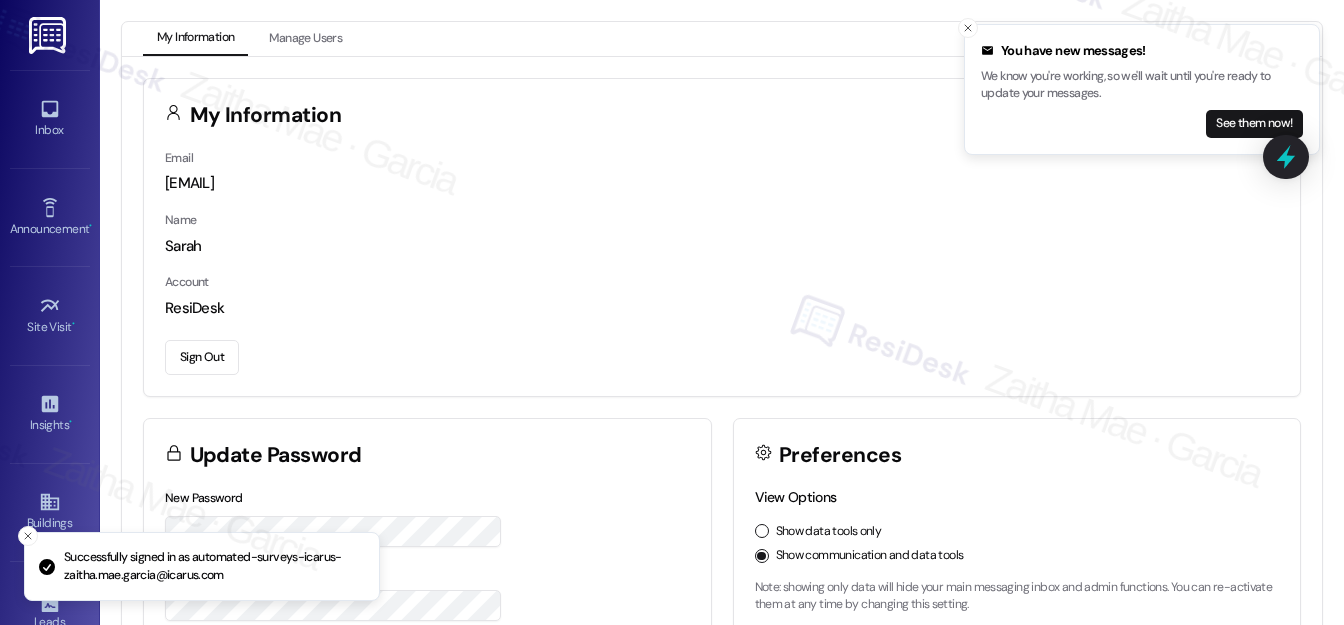 scroll, scrollTop: 0, scrollLeft: 0, axis: both 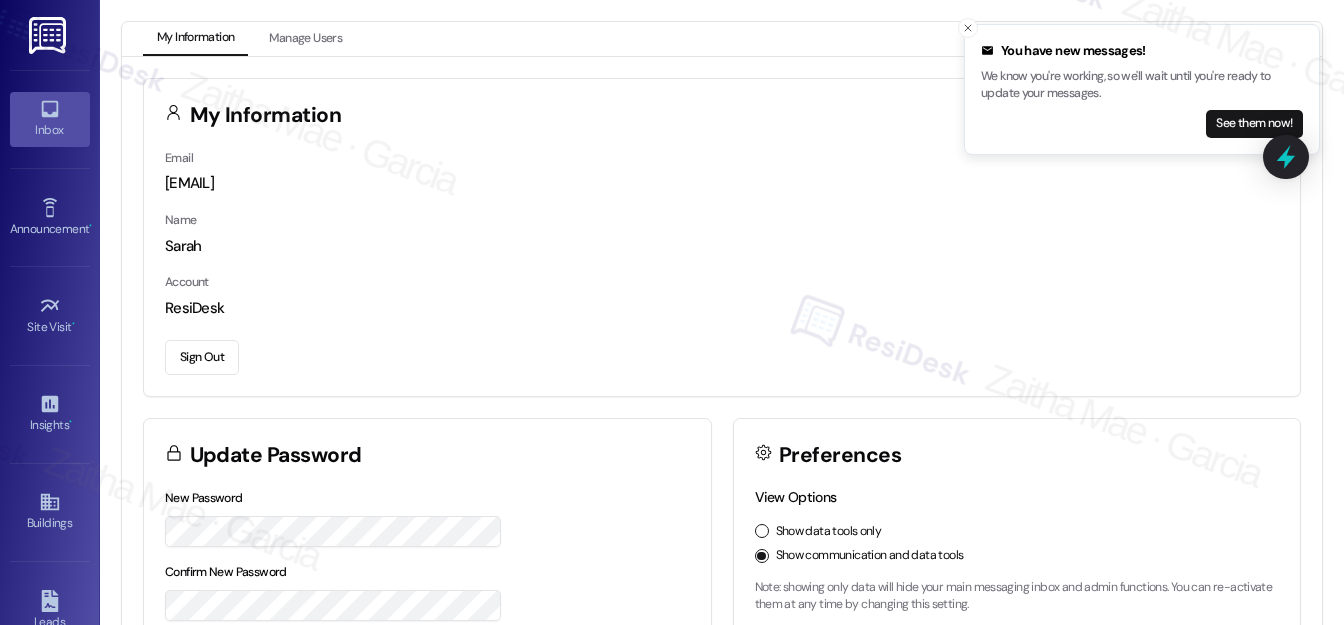 click on "Inbox" at bounding box center (50, 130) 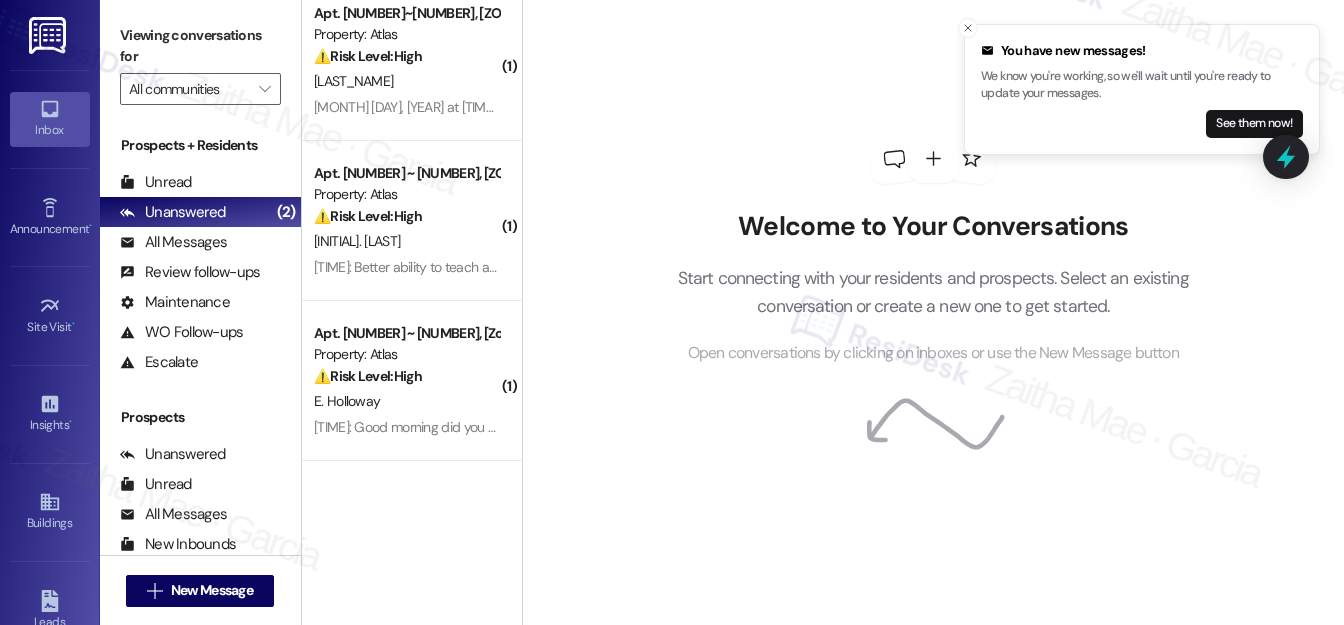 scroll, scrollTop: 181, scrollLeft: 0, axis: vertical 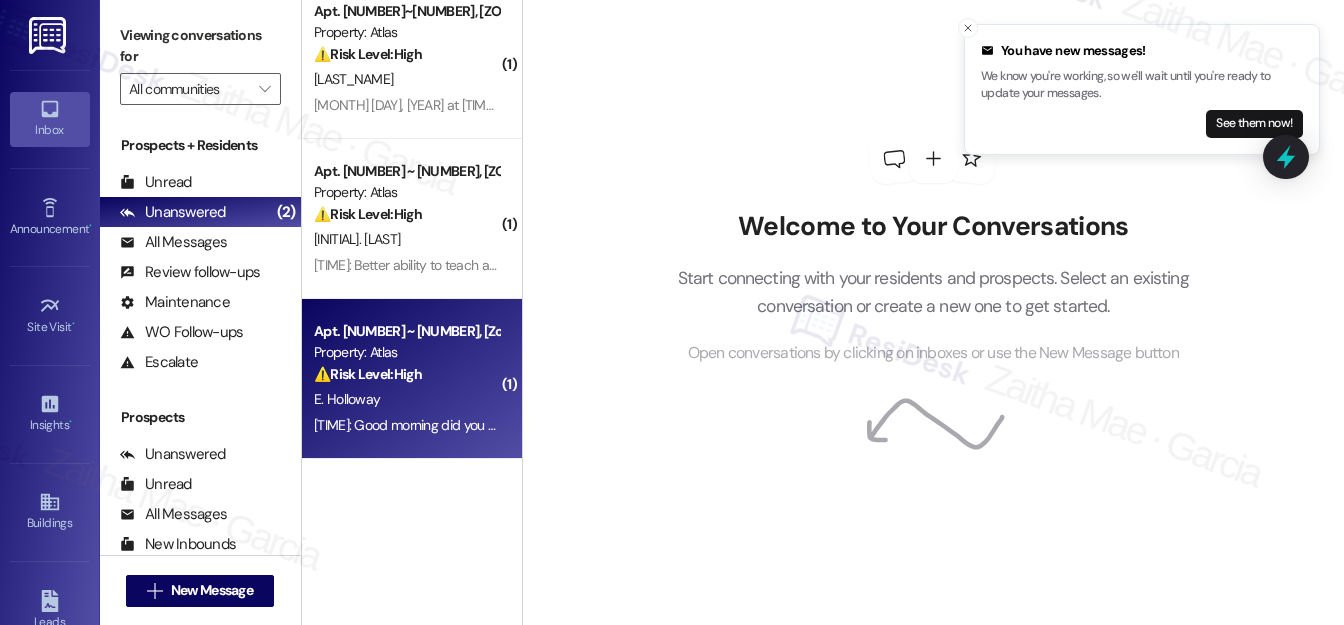 click on "E. Holloway" at bounding box center [406, 399] 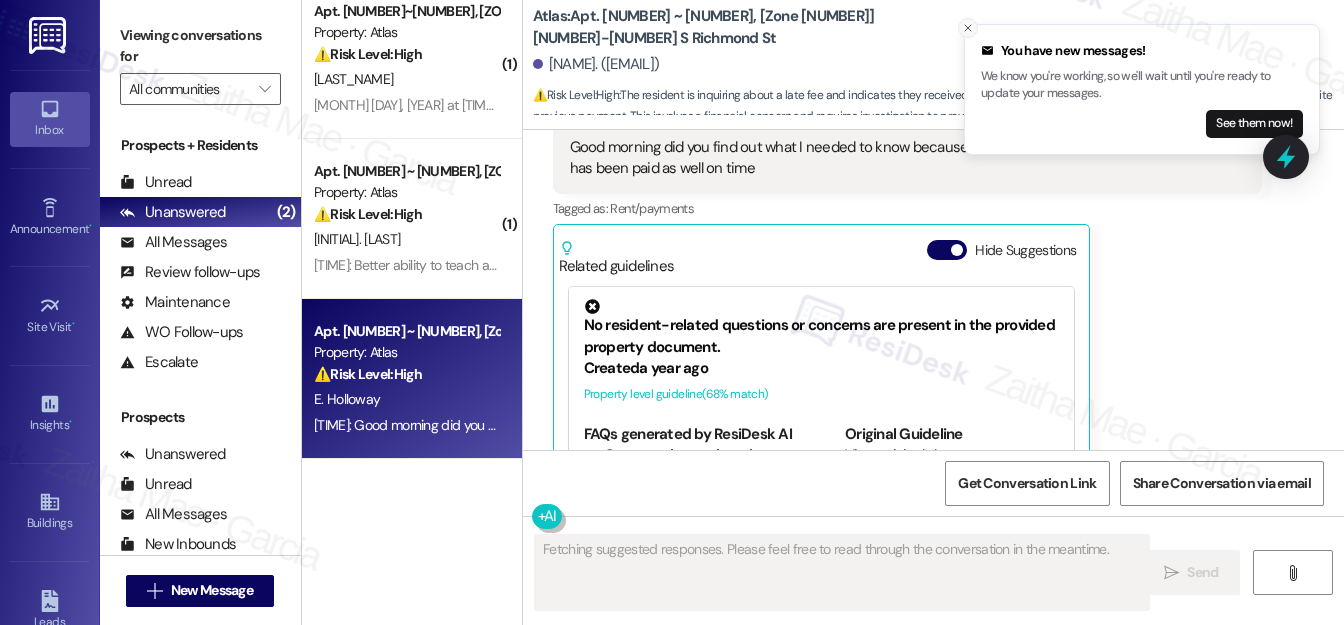 click 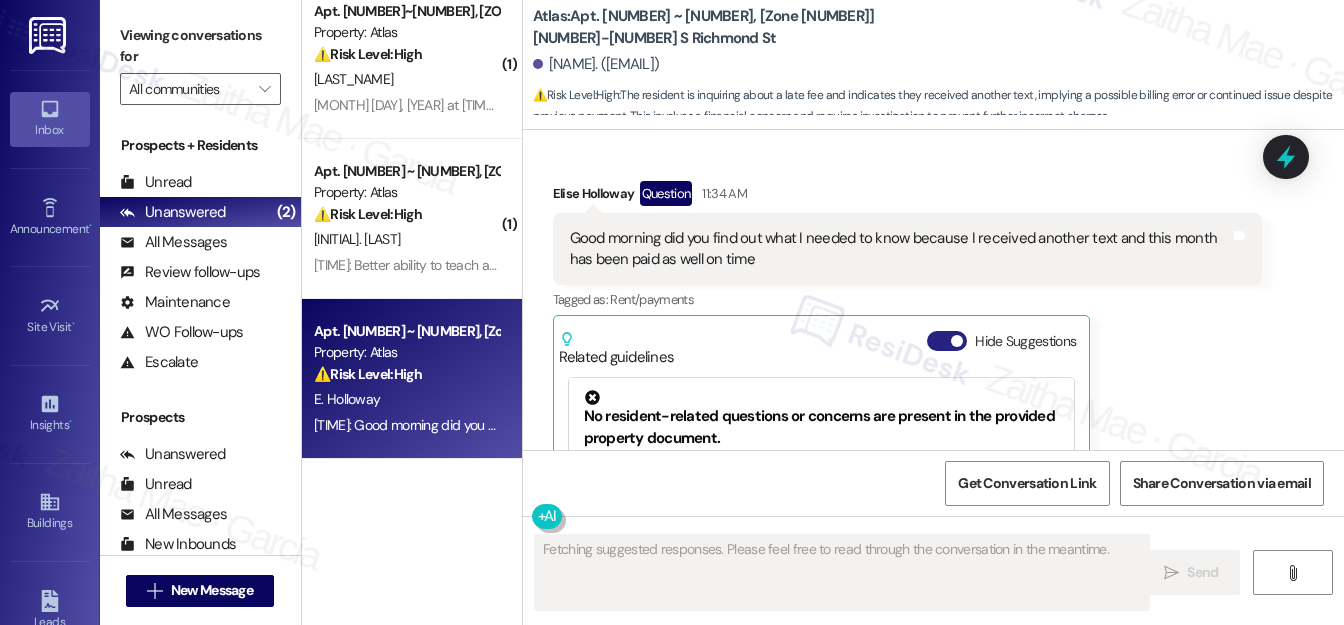 click on "Hide Suggestions" at bounding box center (947, 341) 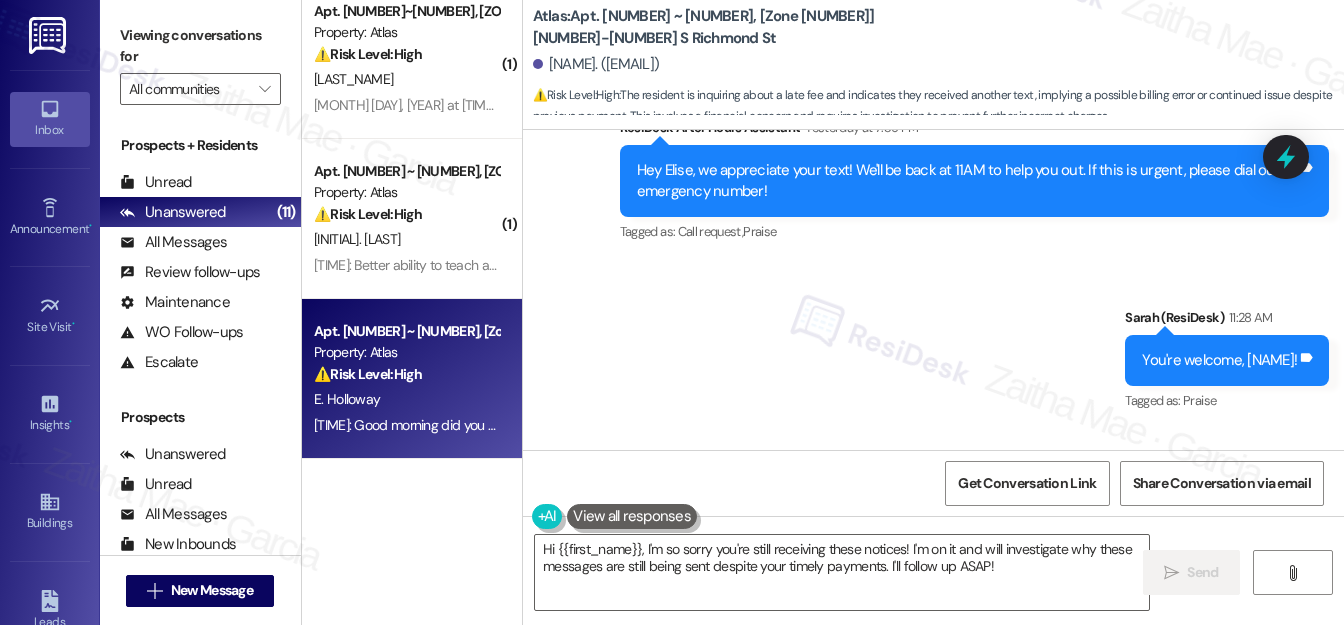 scroll, scrollTop: 20911, scrollLeft: 0, axis: vertical 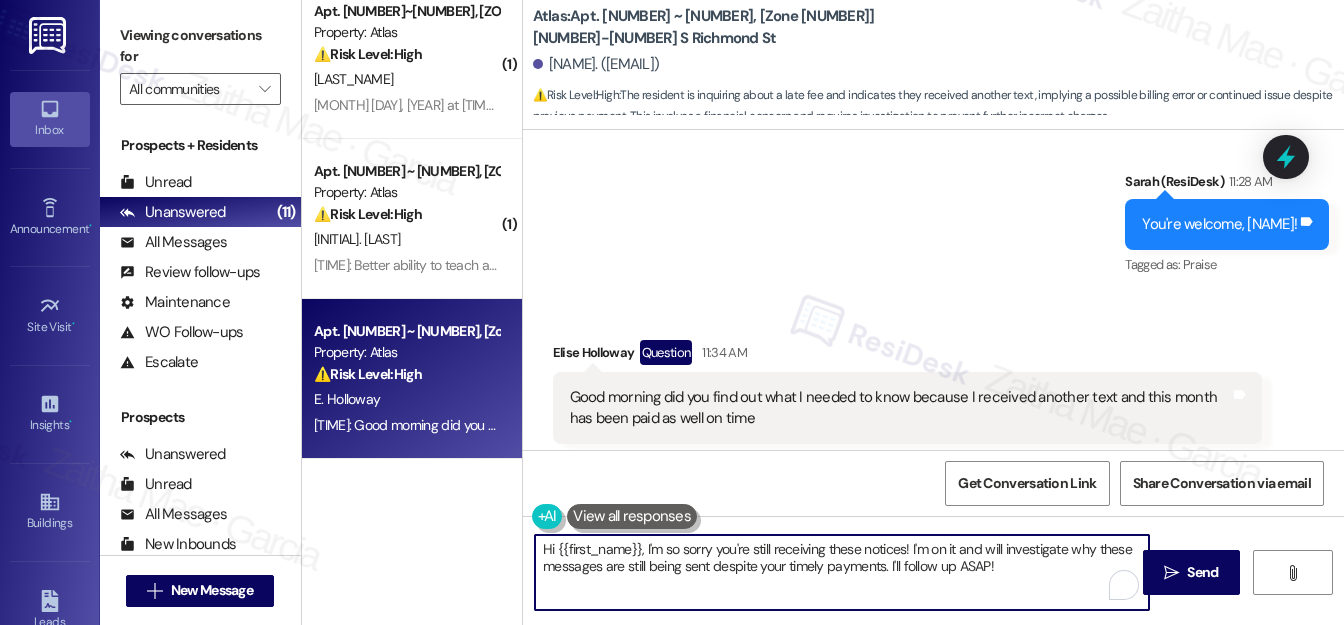 drag, startPoint x: 644, startPoint y: 548, endPoint x: 525, endPoint y: 546, distance: 119.01681 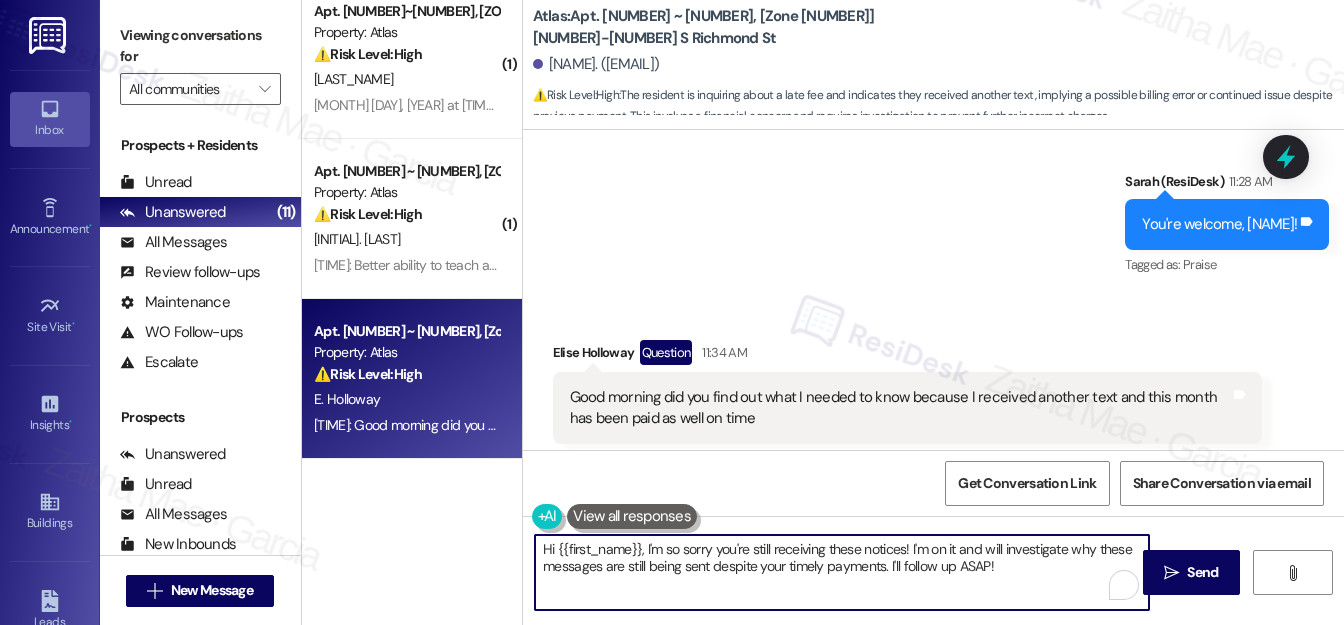 click on "Hi {{first_name}}, I'm so sorry you're still receiving these notices! I'm on it and will investigate why these messages are still being sent despite your timely payments. I'll follow up ASAP!" at bounding box center (832, 572) 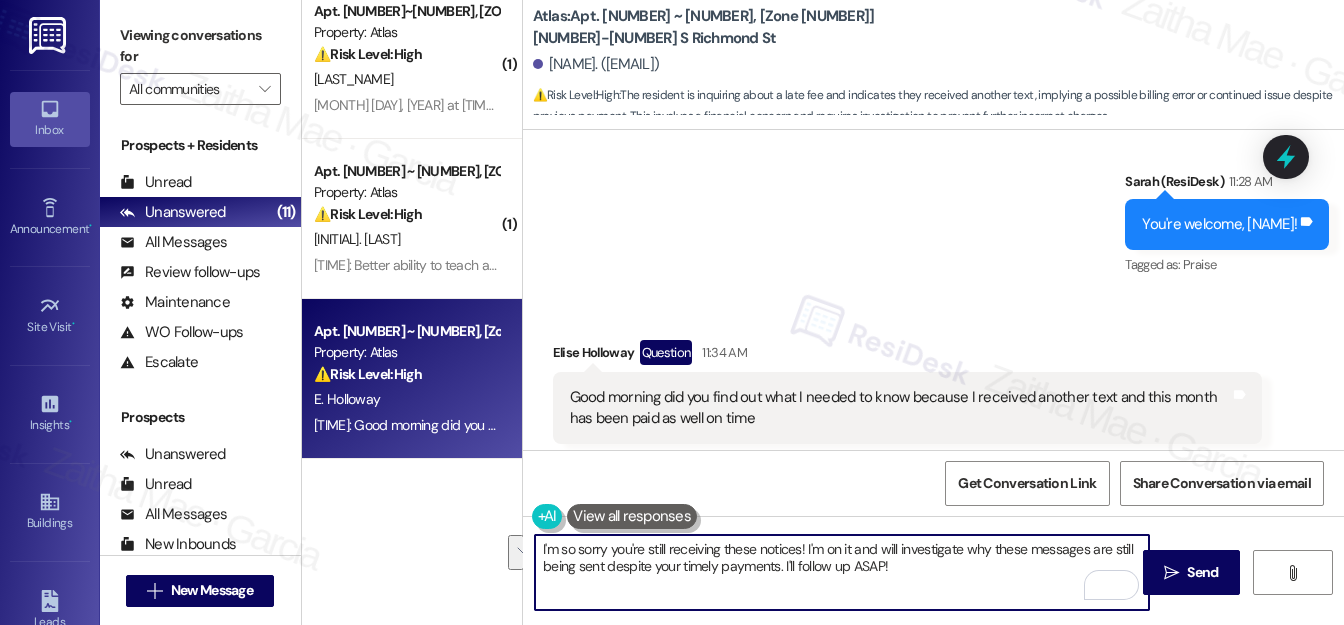 drag, startPoint x: 825, startPoint y: 548, endPoint x: 916, endPoint y: 572, distance: 94.11163 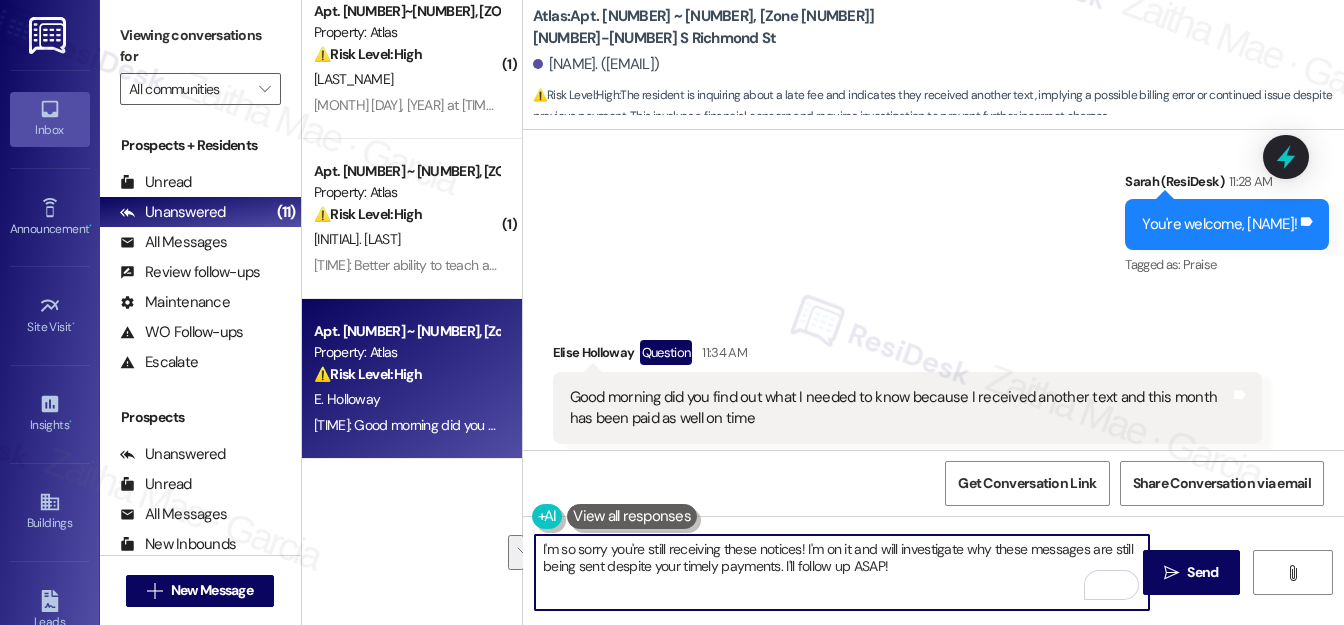 click on "I'm so sorry you're still receiving these notices! I'm on it and will investigate why these messages are still being sent despite your timely payments. I'll follow up ASAP!" at bounding box center [842, 572] 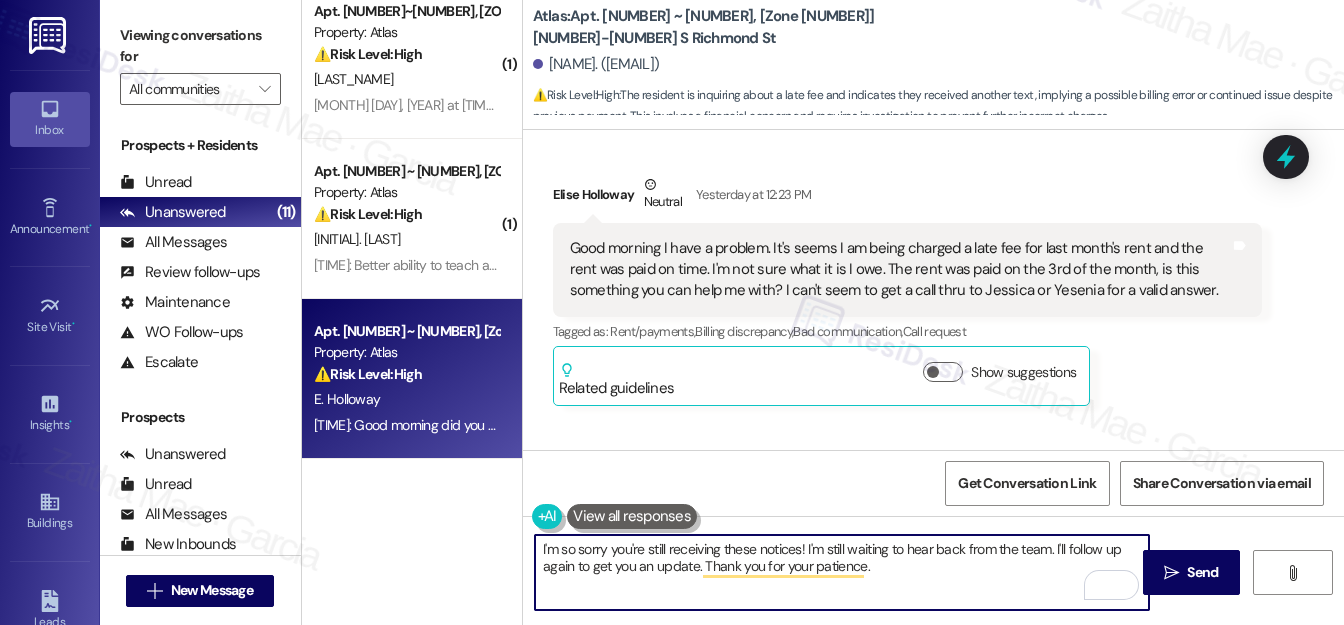 scroll, scrollTop: 19002, scrollLeft: 0, axis: vertical 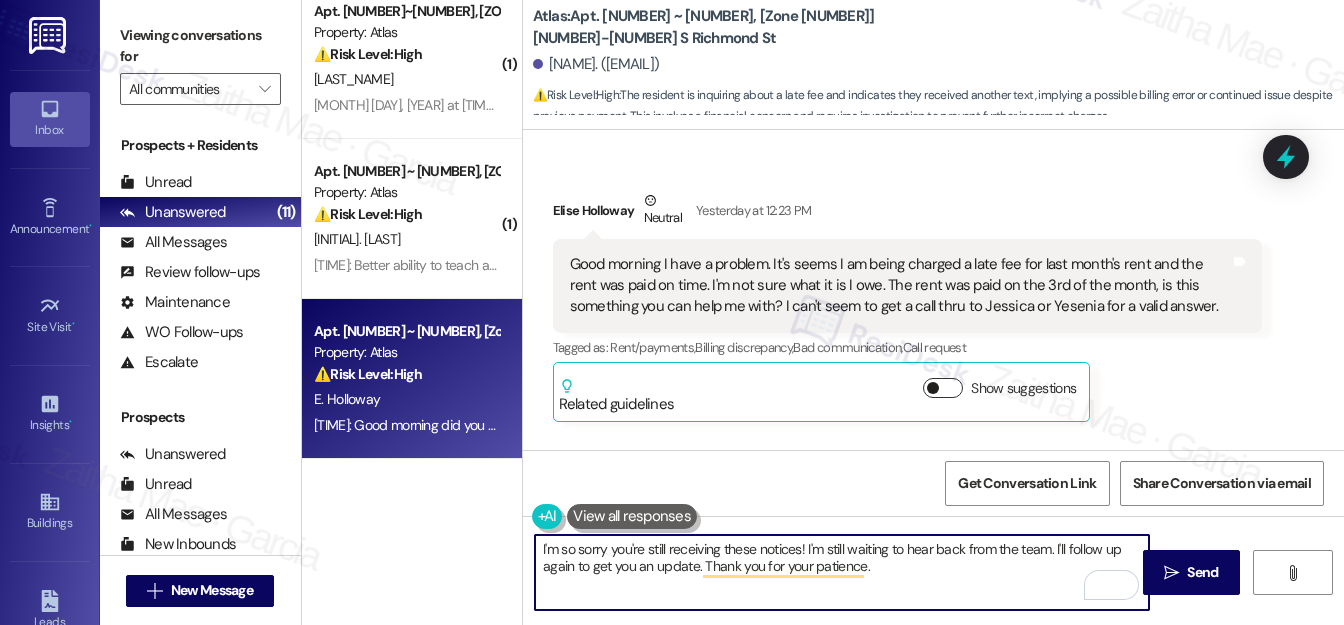 type on "I'm so sorry you're still receiving these notices! I'm still waiting to hear back from the team. I'll follow up again to get you an update. Thank you for your patience." 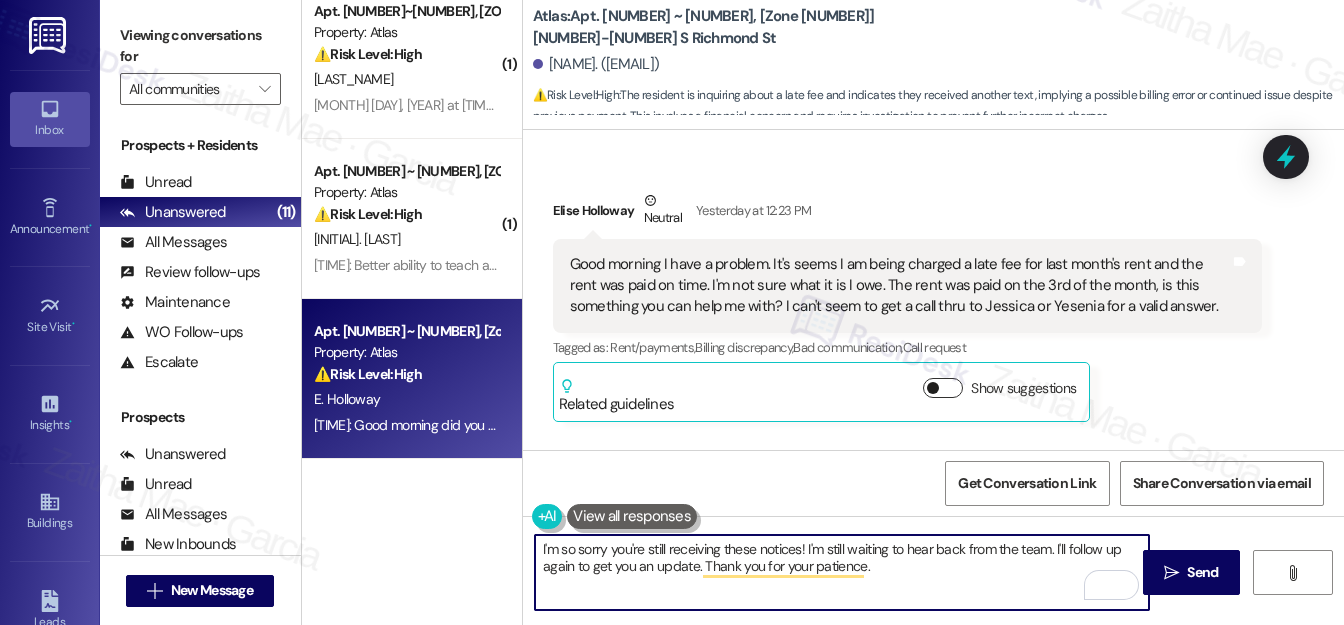 click on "Show suggestions" at bounding box center [943, 388] 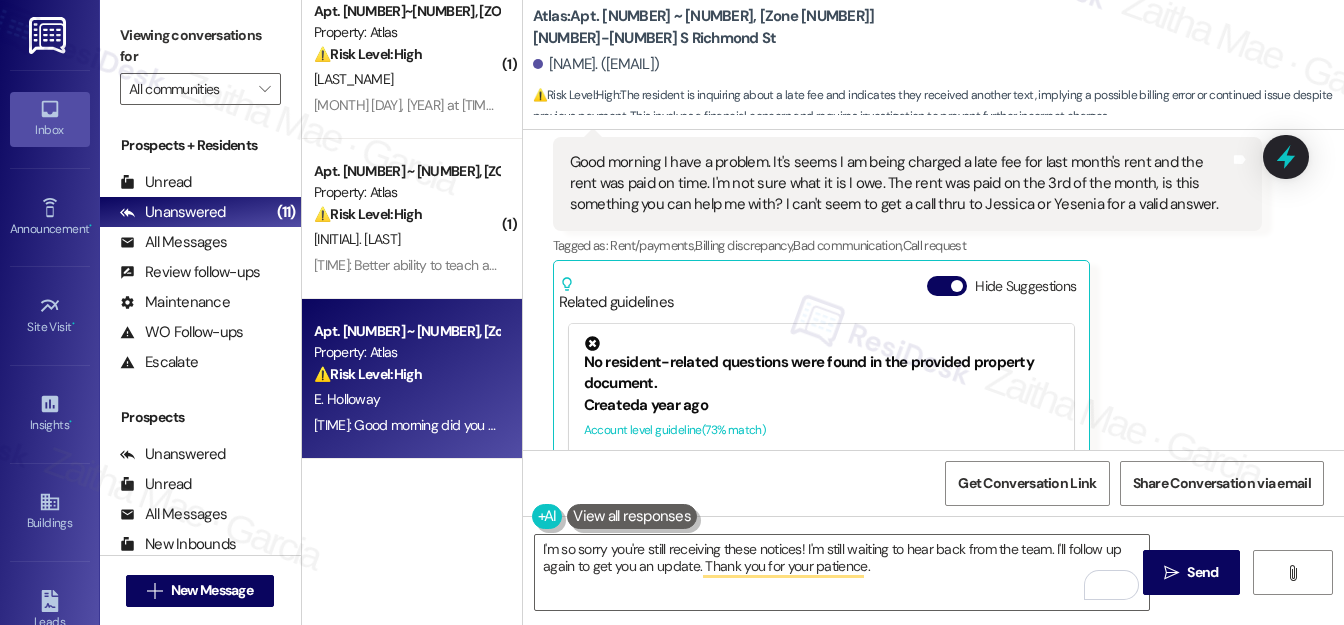 scroll, scrollTop: 19184, scrollLeft: 0, axis: vertical 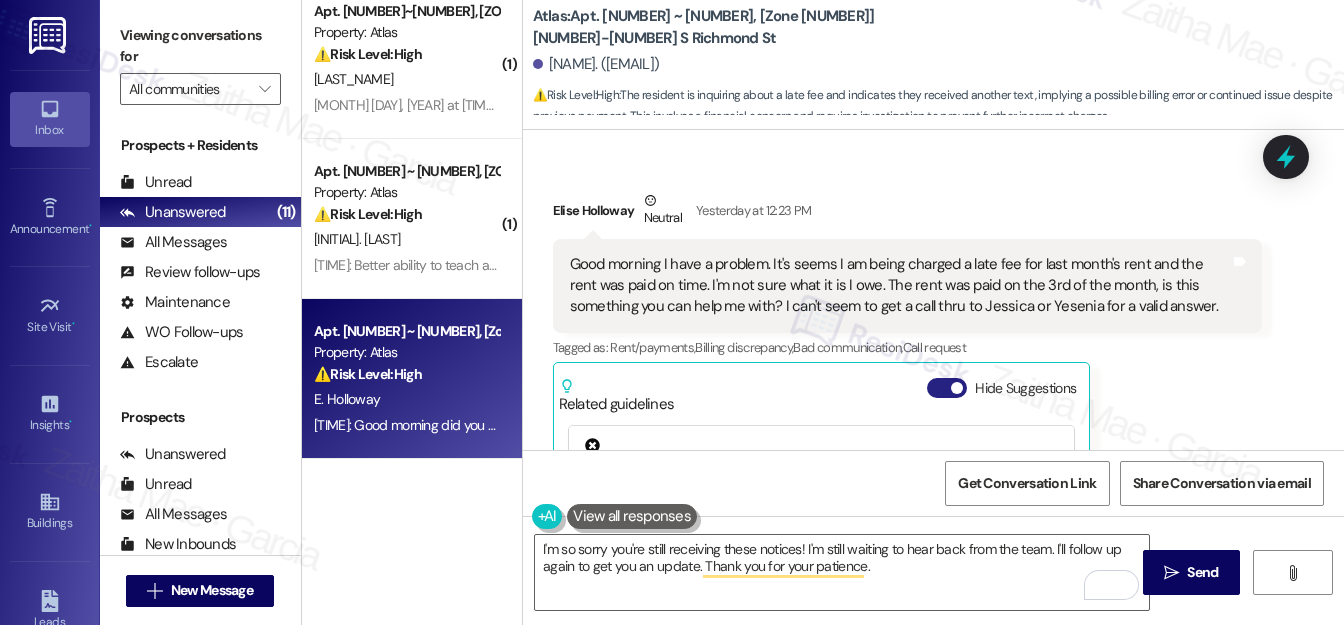 click on "Hide Suggestions" at bounding box center (947, 388) 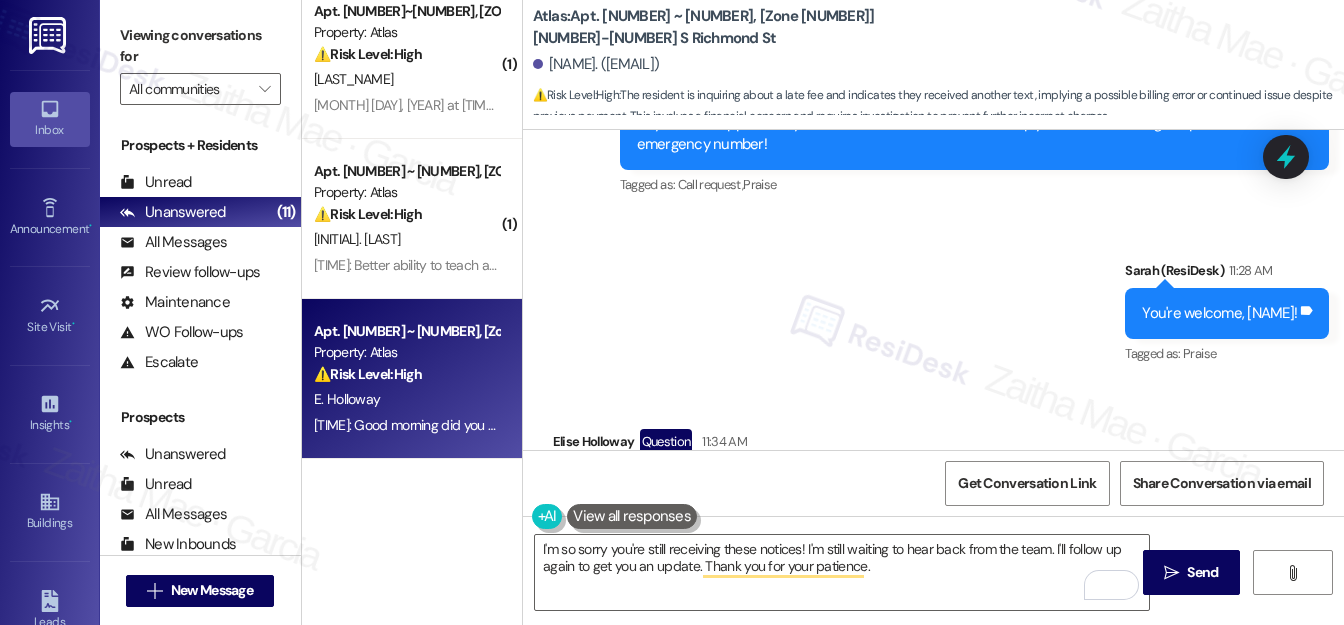 scroll, scrollTop: 20911, scrollLeft: 0, axis: vertical 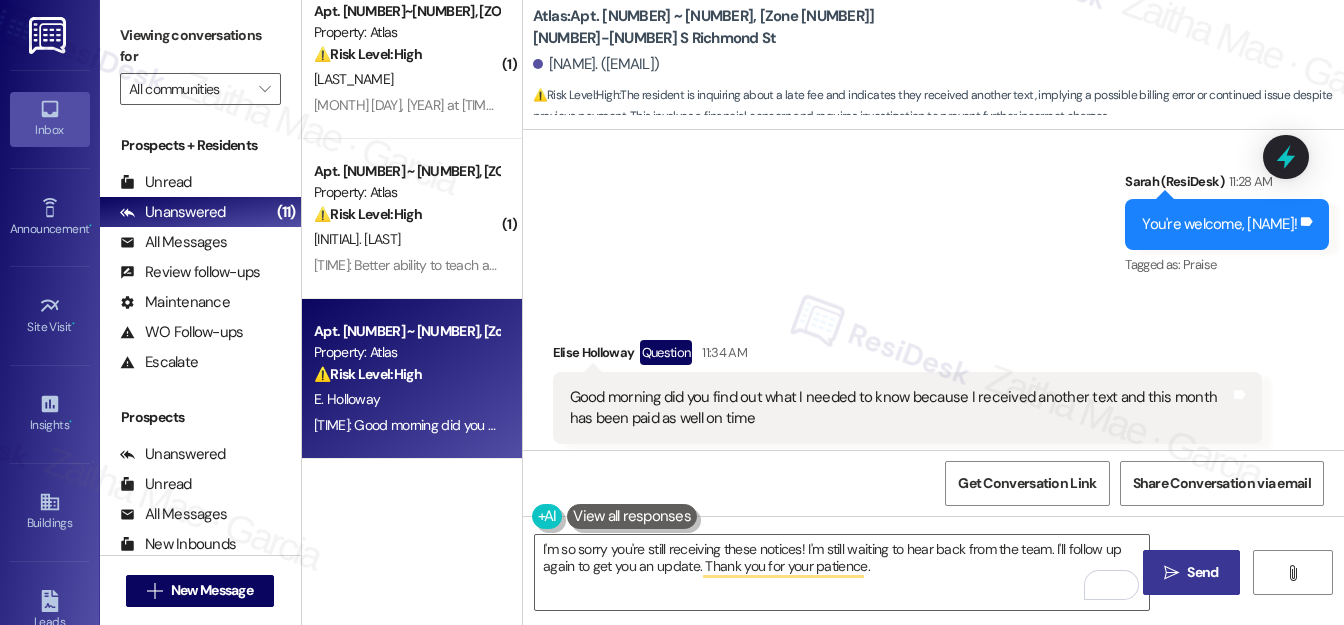 click on "Send" at bounding box center [1202, 572] 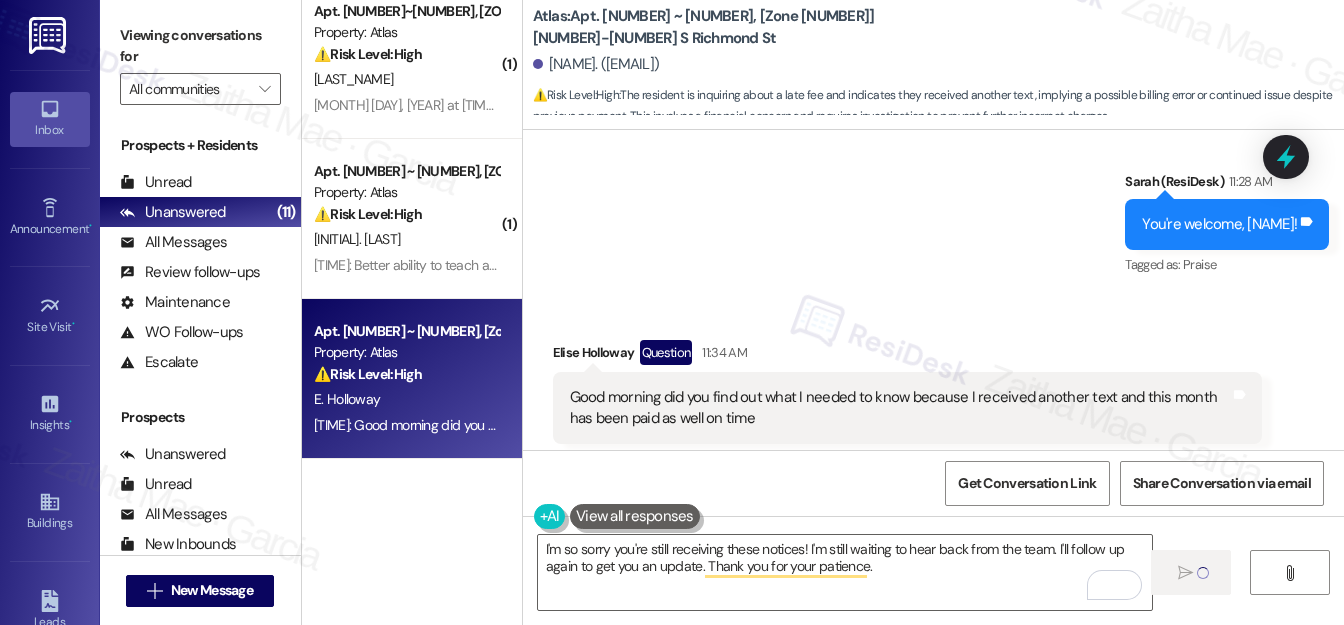 type 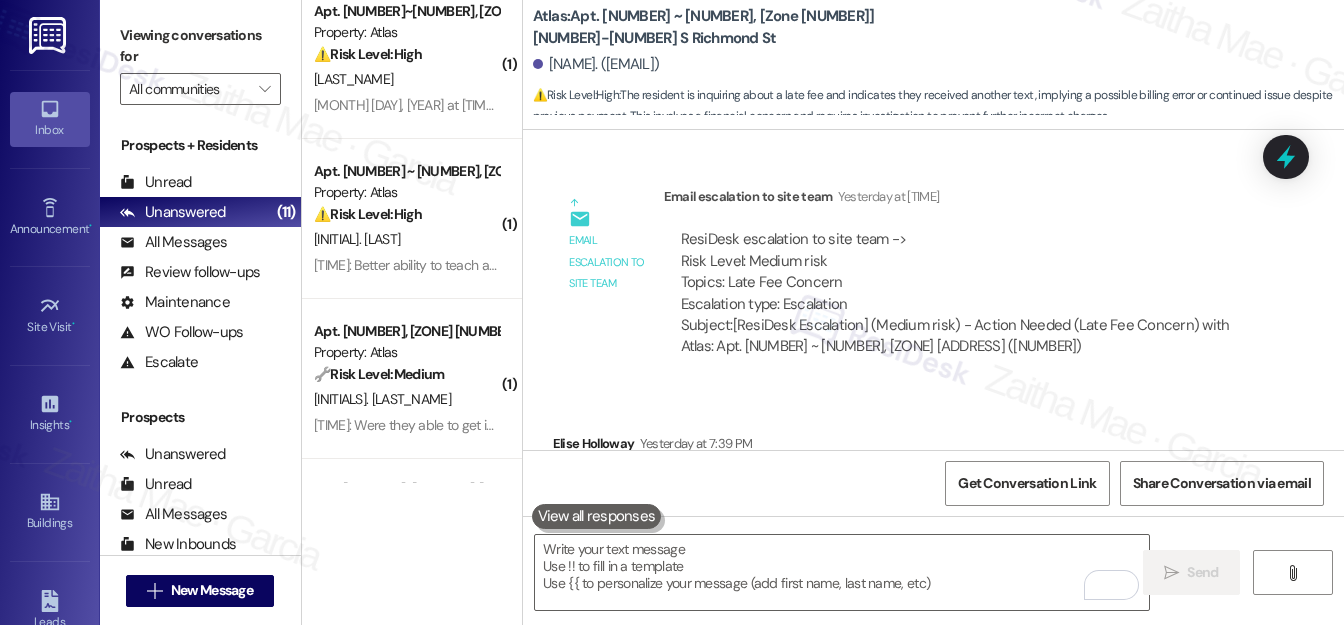 scroll, scrollTop: 20274, scrollLeft: 0, axis: vertical 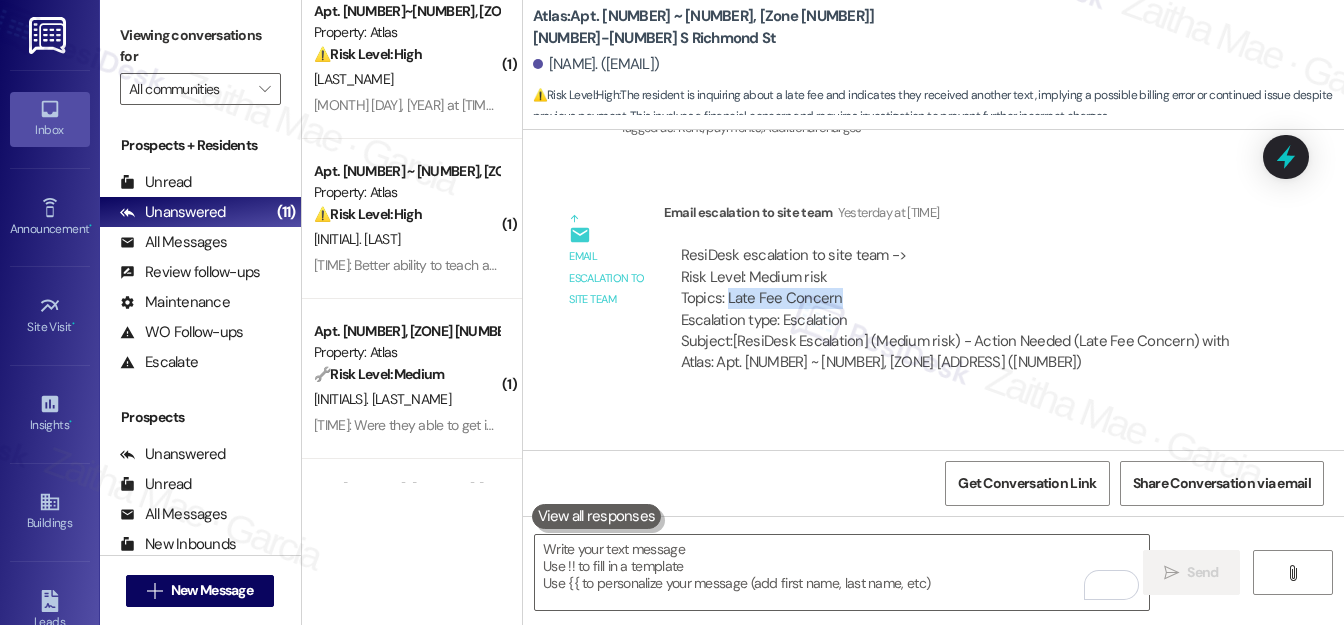 drag, startPoint x: 724, startPoint y: 196, endPoint x: 906, endPoint y: 199, distance: 182.02472 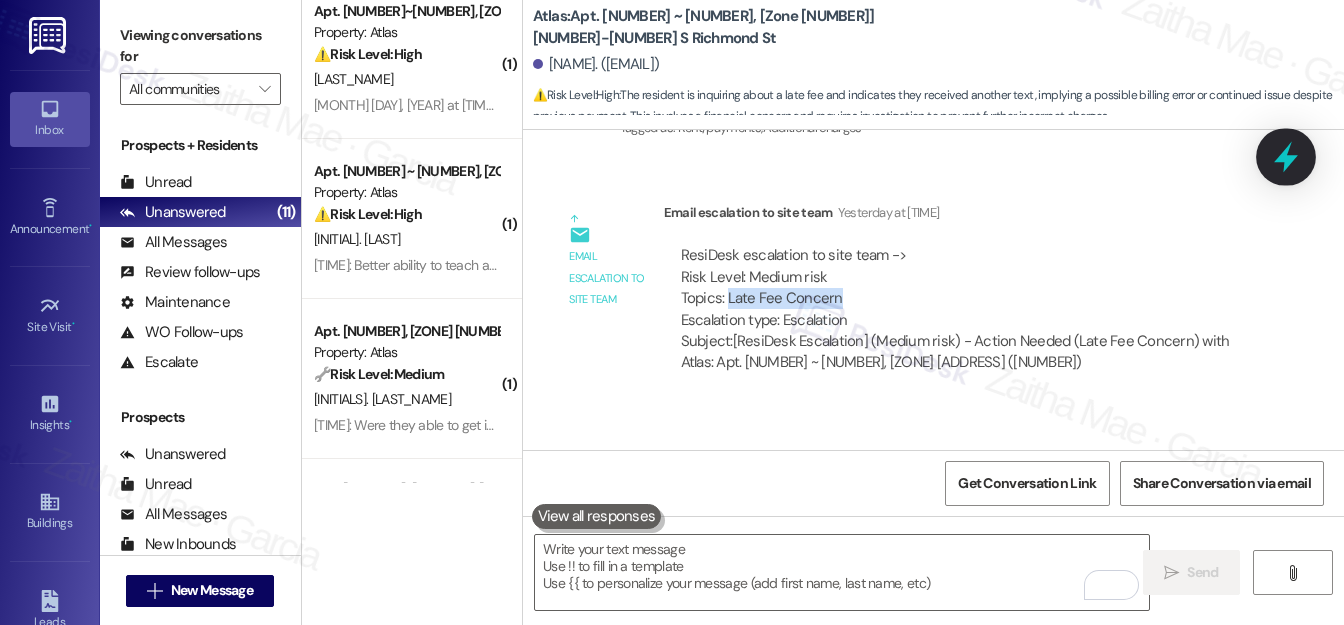 drag, startPoint x: 1290, startPoint y: 162, endPoint x: 1144, endPoint y: 281, distance: 188.3534 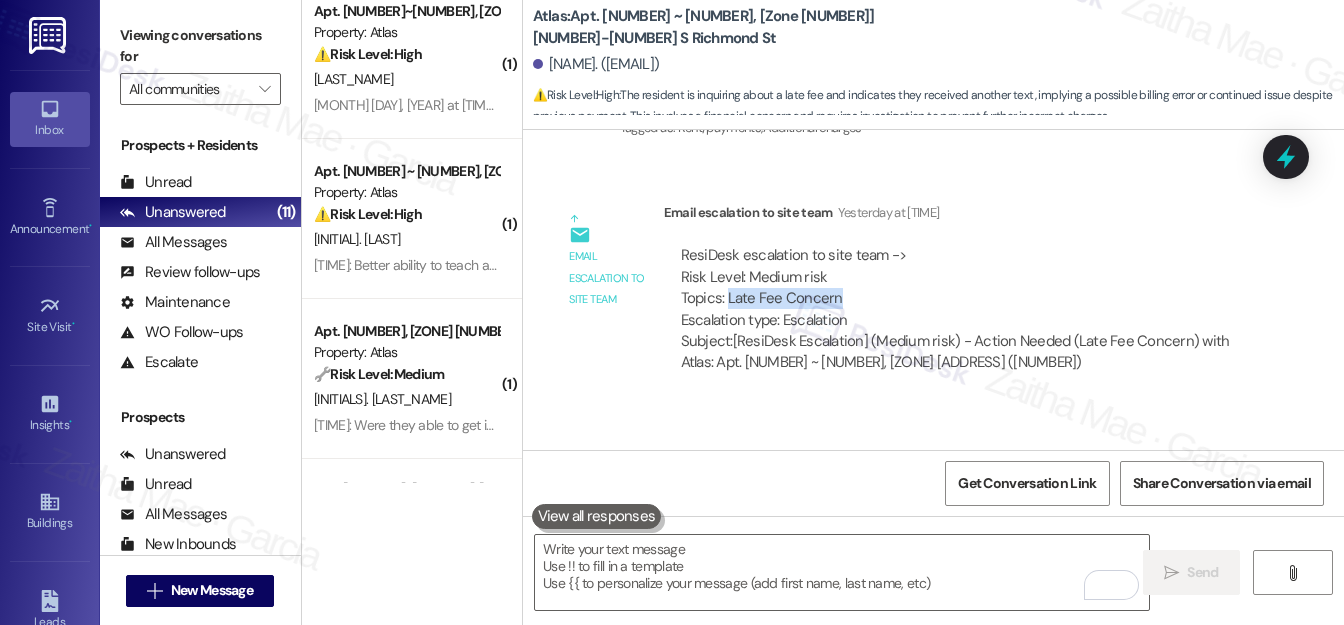 click 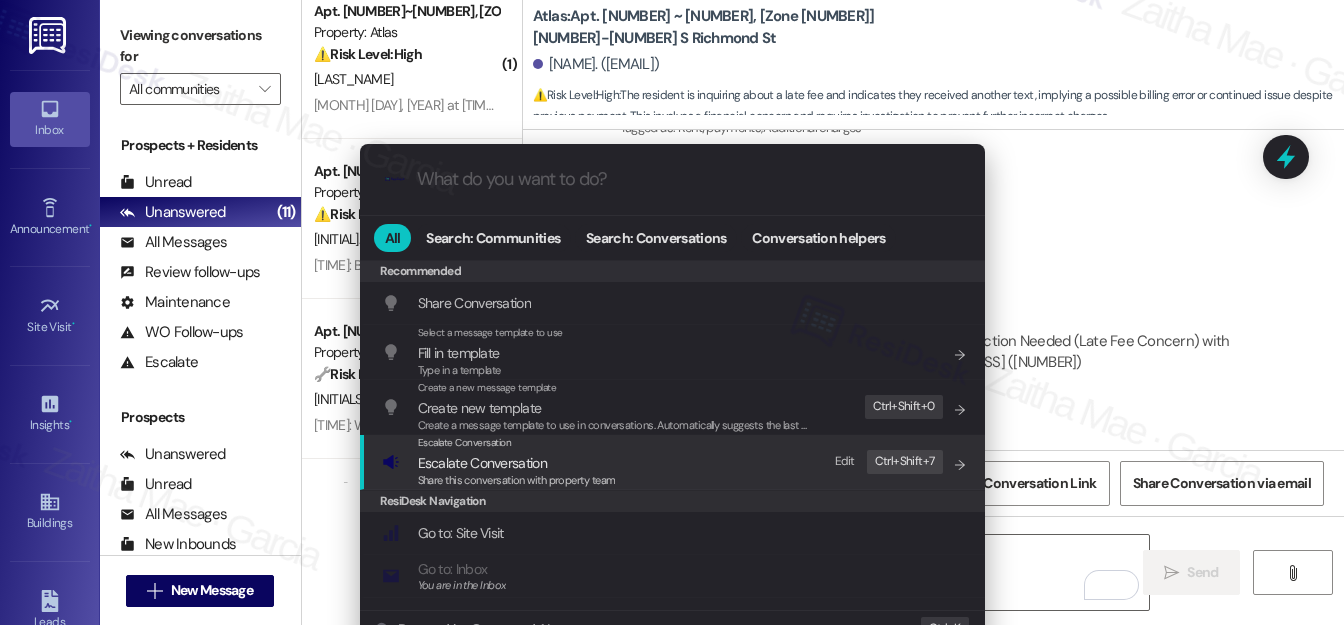 click on "Escalate Conversation" at bounding box center (482, 463) 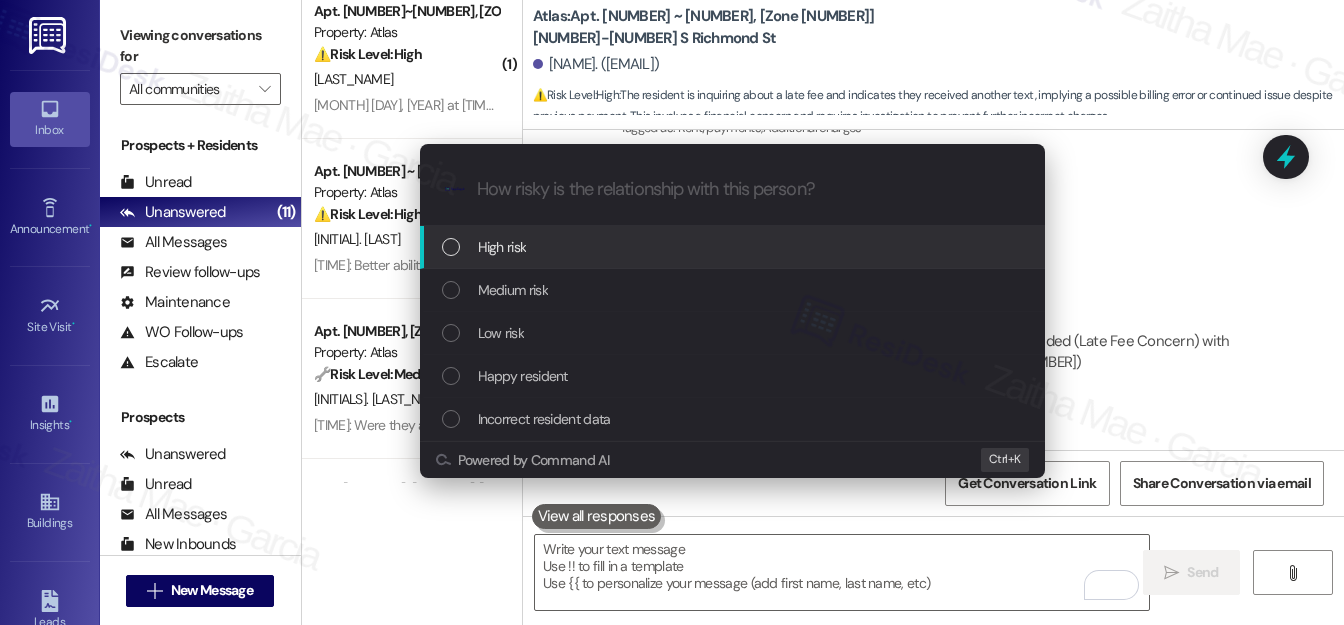 click on "High risk" at bounding box center (734, 247) 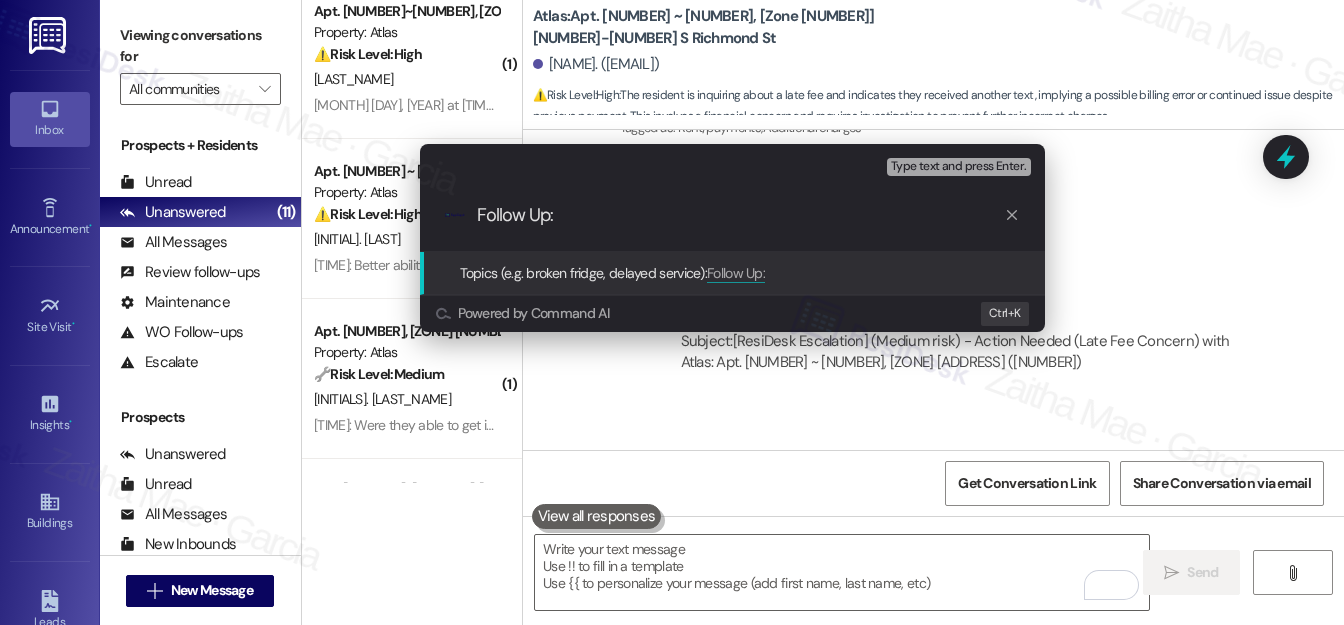 paste on "Late Fee Concern" 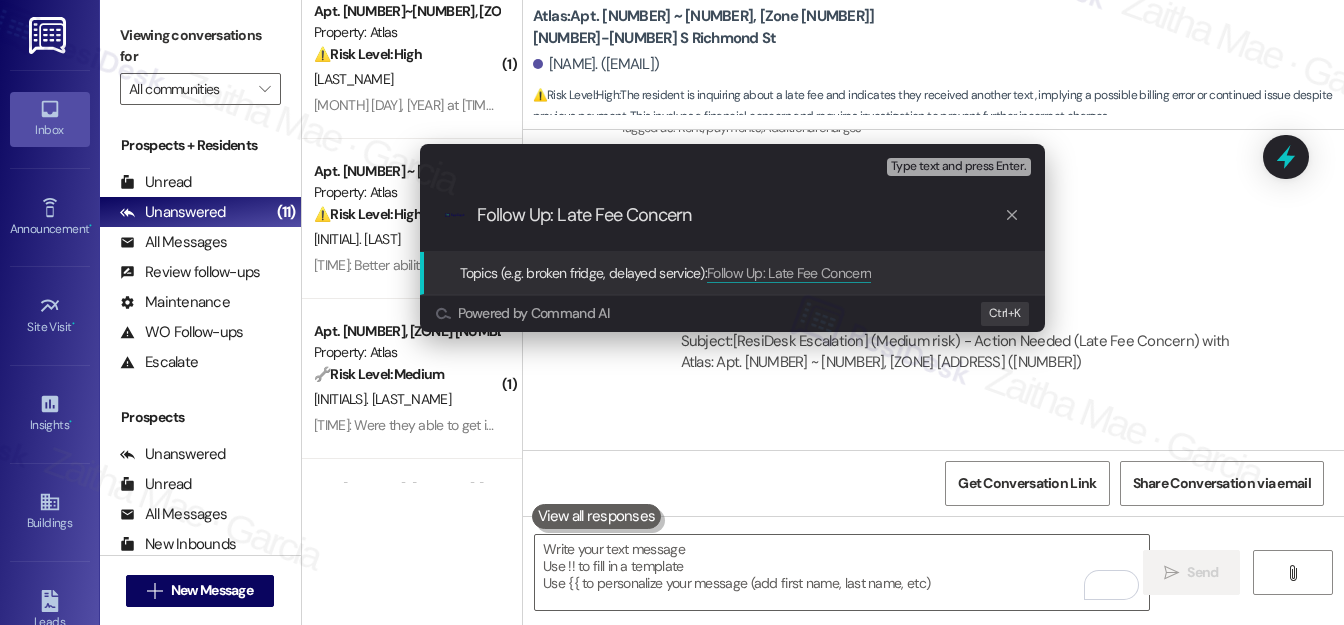 type 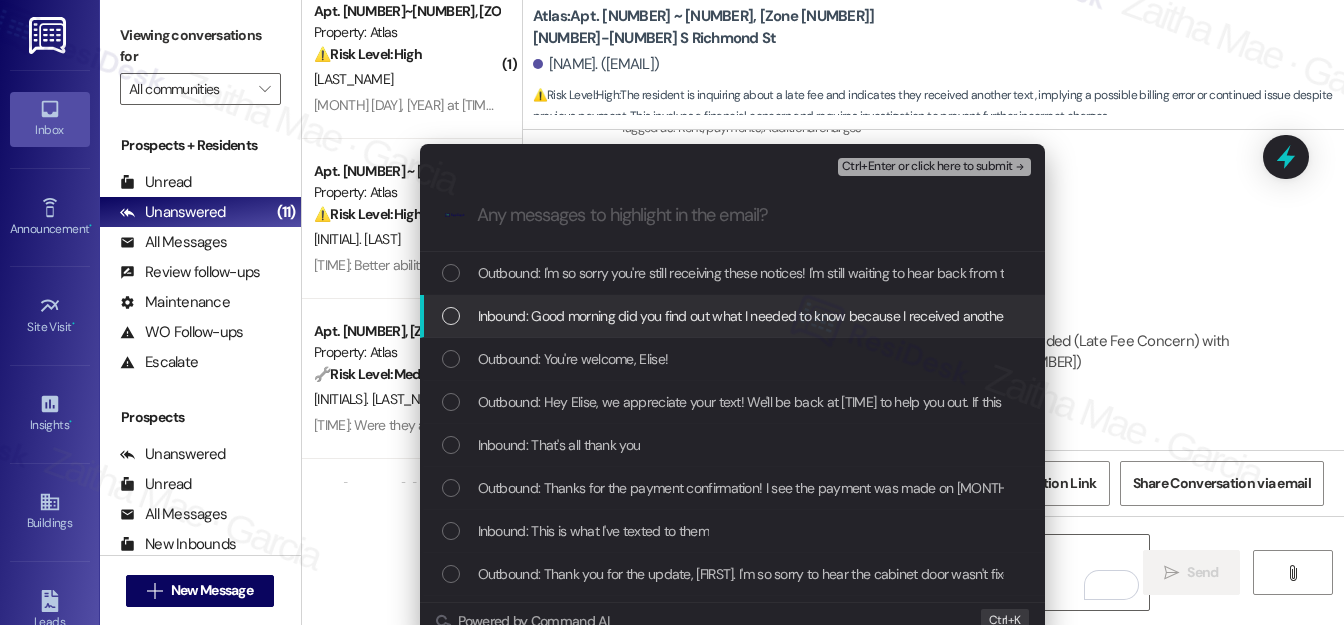 click at bounding box center [451, 316] 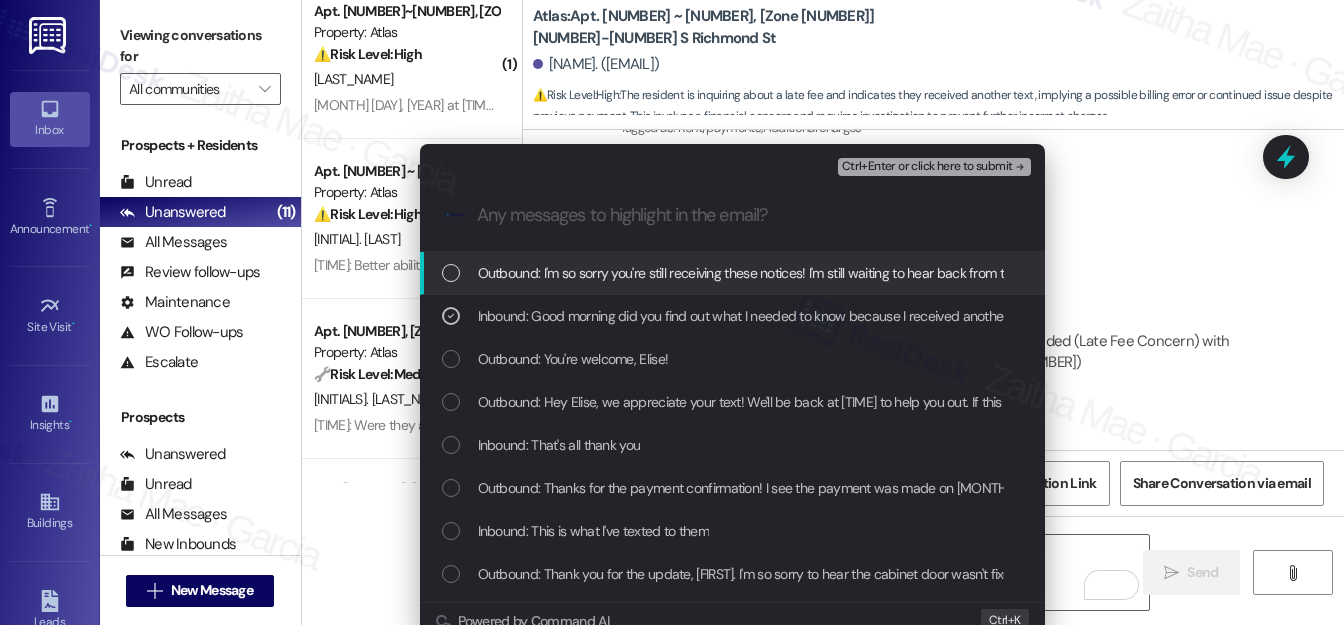 click on "Ctrl+Enter or click here to submit" at bounding box center (927, 167) 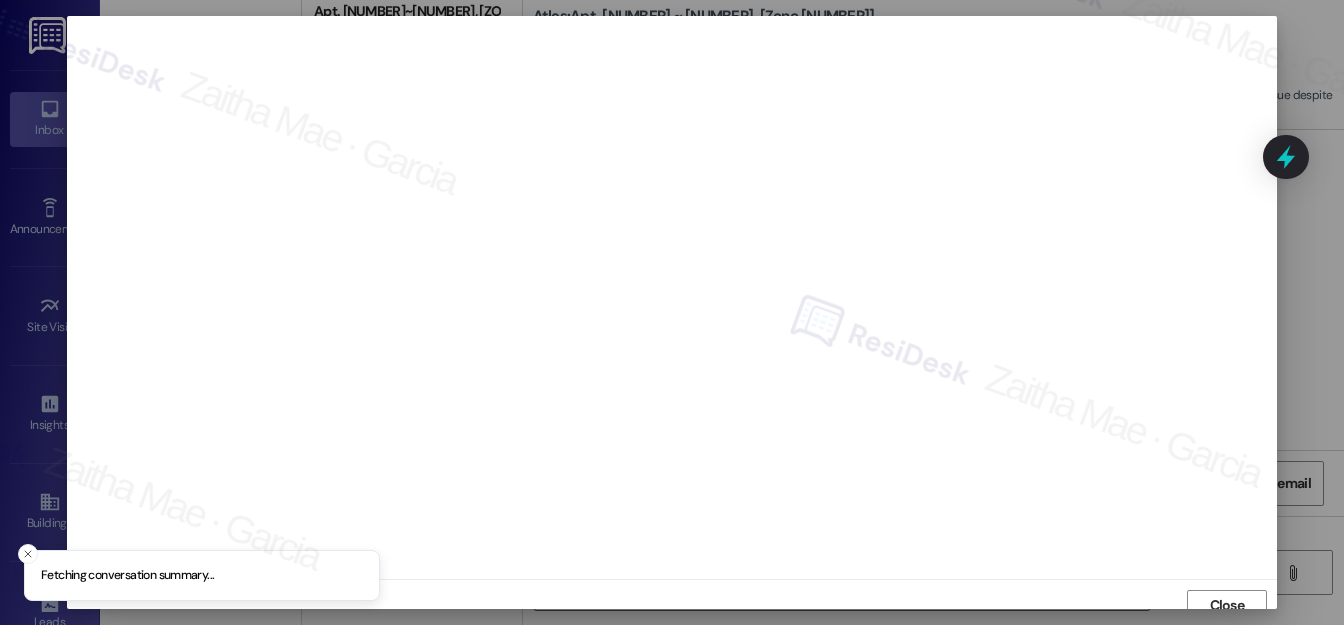 scroll, scrollTop: 12, scrollLeft: 0, axis: vertical 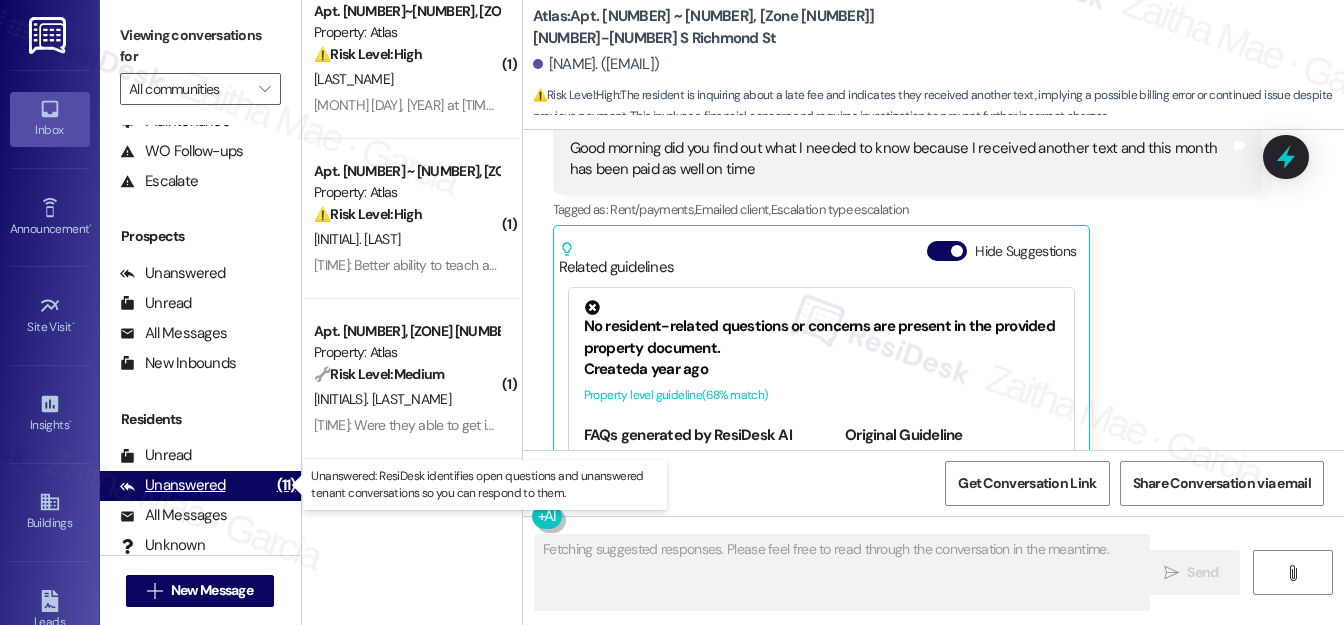 click on "Unanswered" at bounding box center [173, 485] 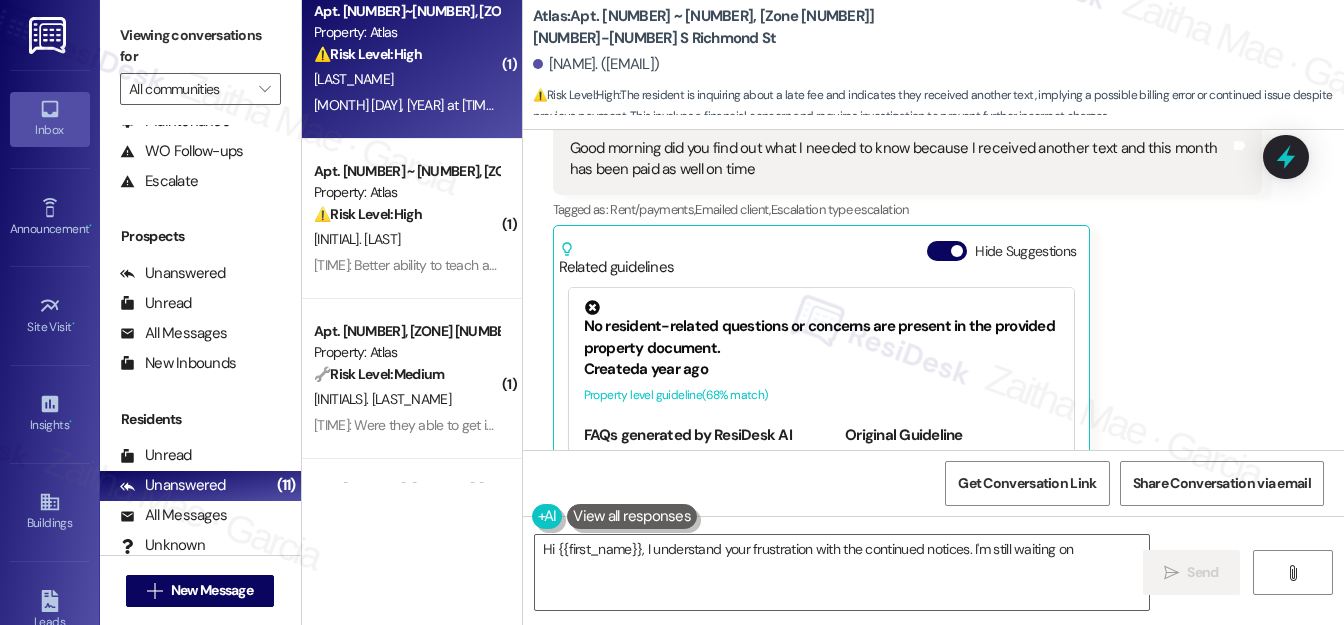 type on "Hi {{first_name}}, I understand your frustration with the continued notices. I'm still waiting on" 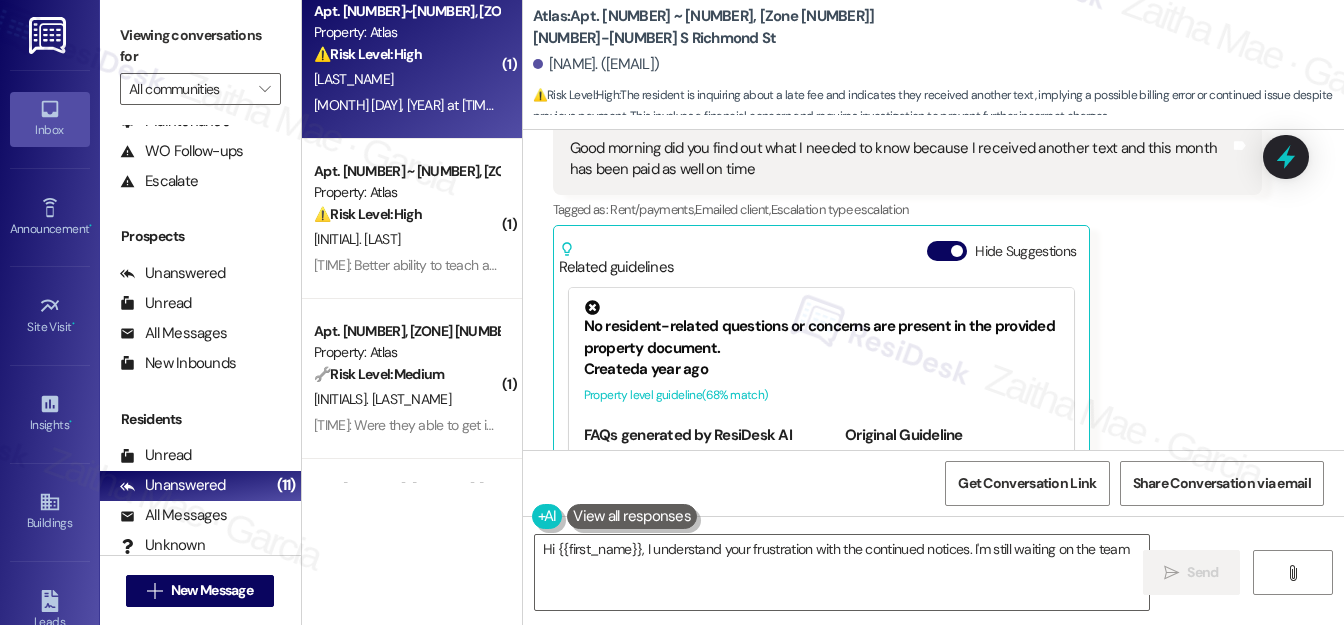 click on "[LAST_NAME]" at bounding box center (406, 79) 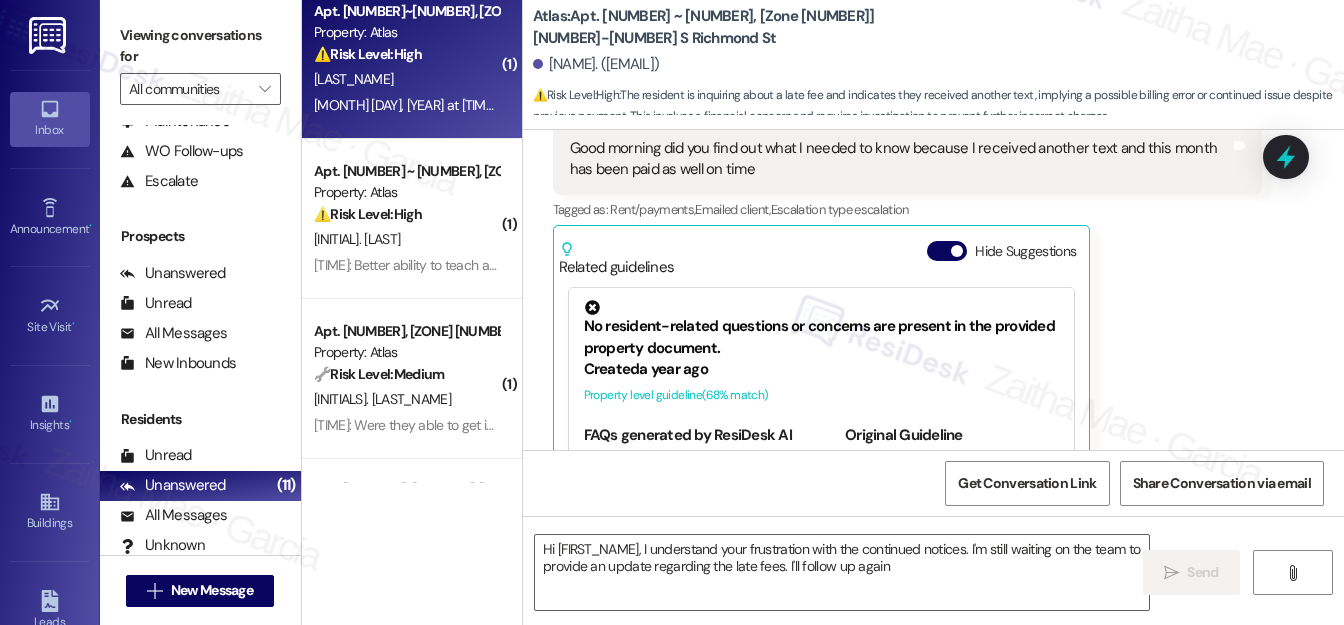 type on "Hi [FIRST_NAME], I understand your frustration with the continued notices. I'm still waiting on the team to provide an update regarding the late fees. I'll follow up again" 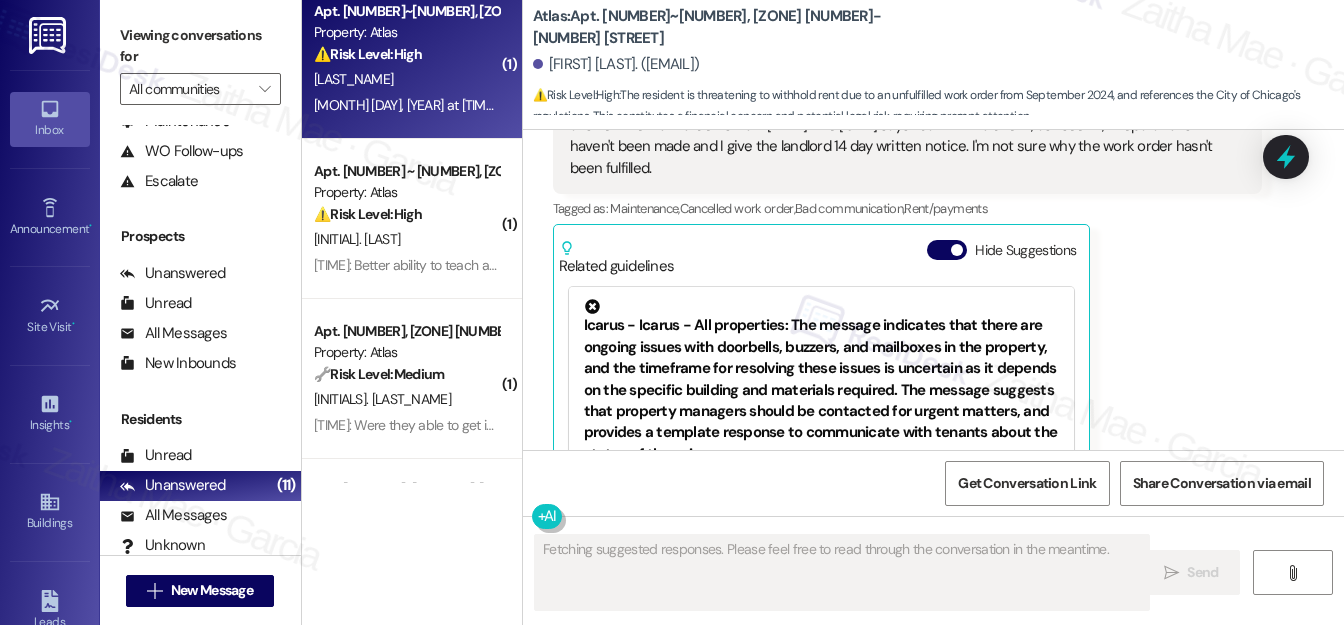 scroll, scrollTop: 7529, scrollLeft: 0, axis: vertical 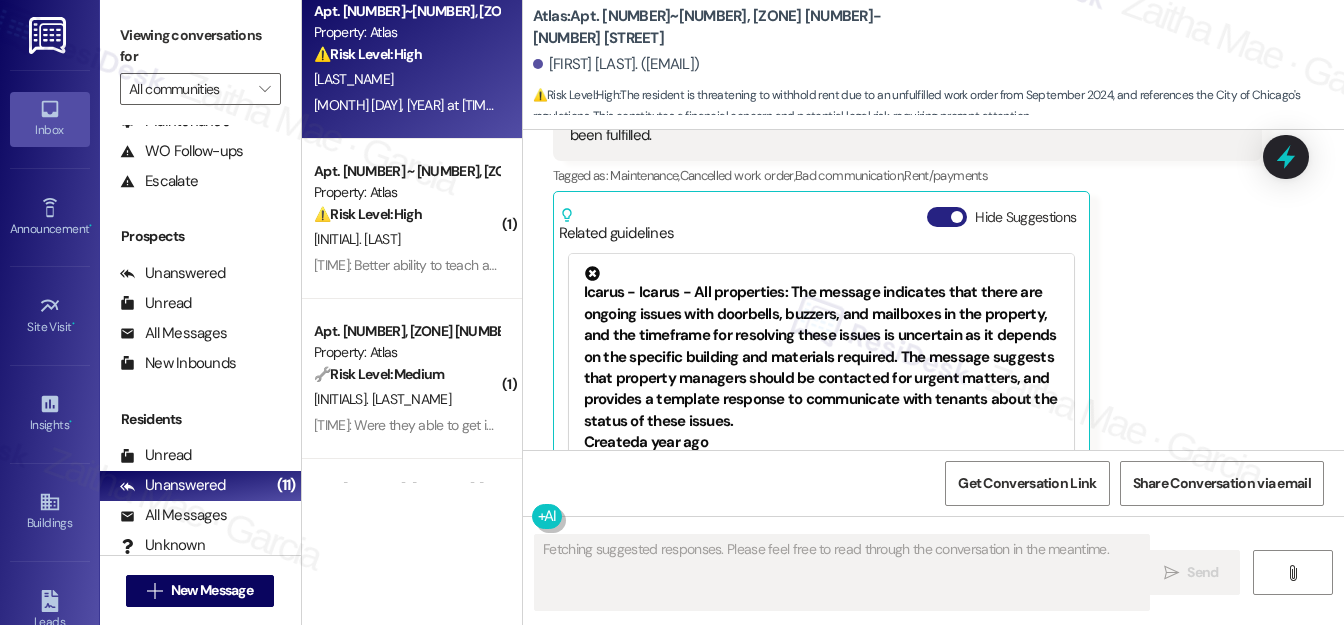 click on "Hide Suggestions" at bounding box center (947, 217) 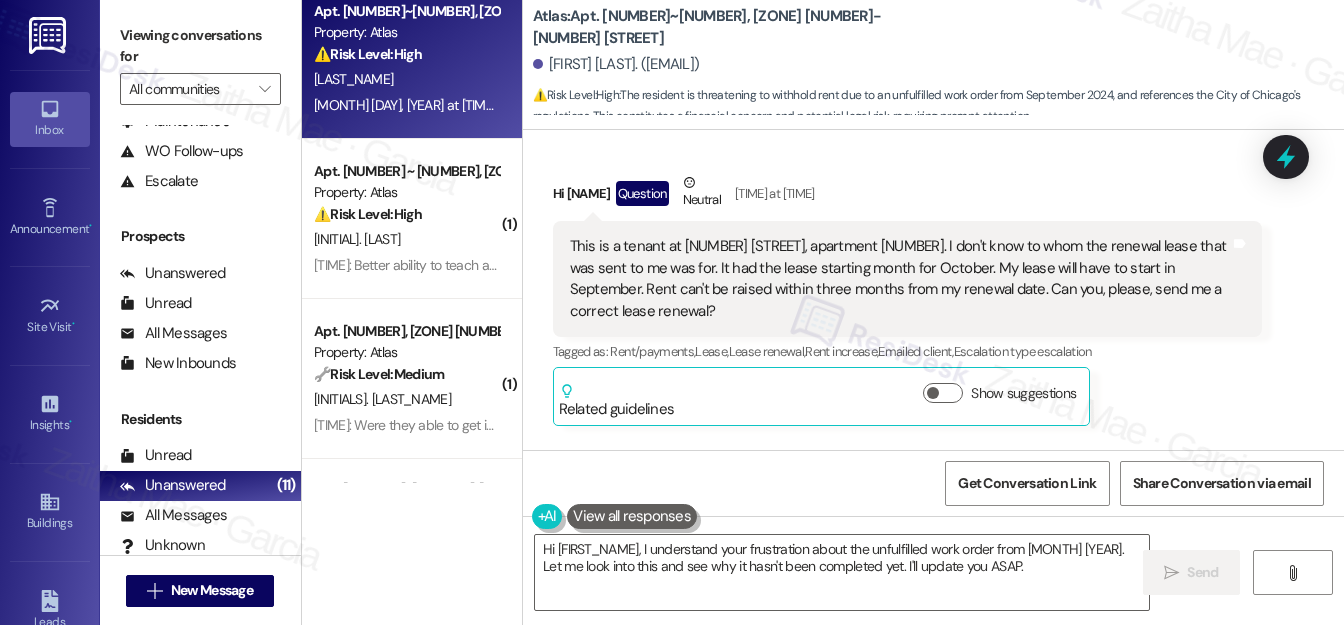 scroll, scrollTop: 6461, scrollLeft: 0, axis: vertical 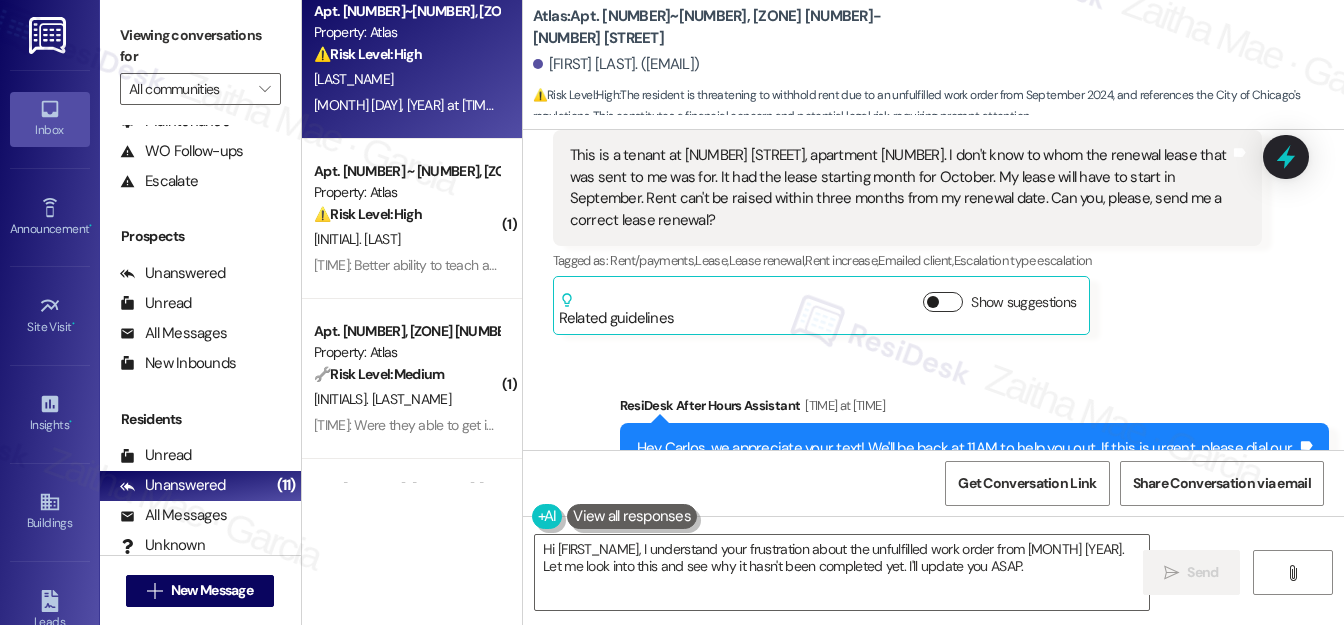 click on "Show suggestions" at bounding box center [943, 302] 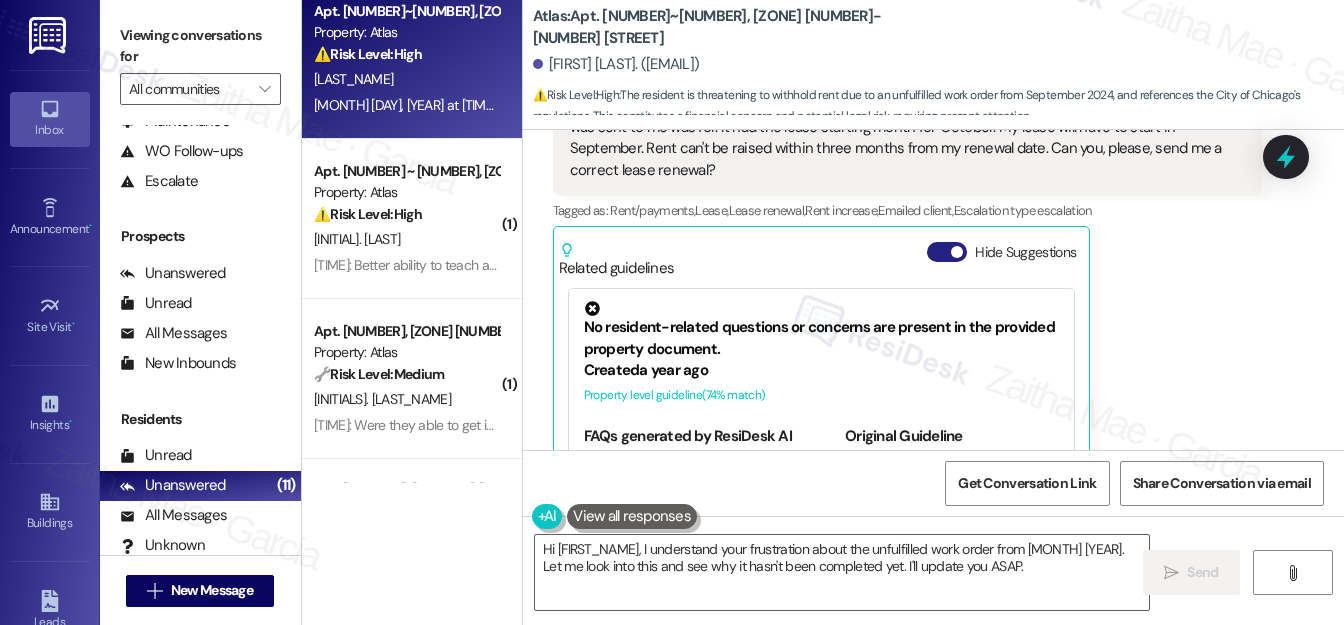 scroll, scrollTop: 6552, scrollLeft: 0, axis: vertical 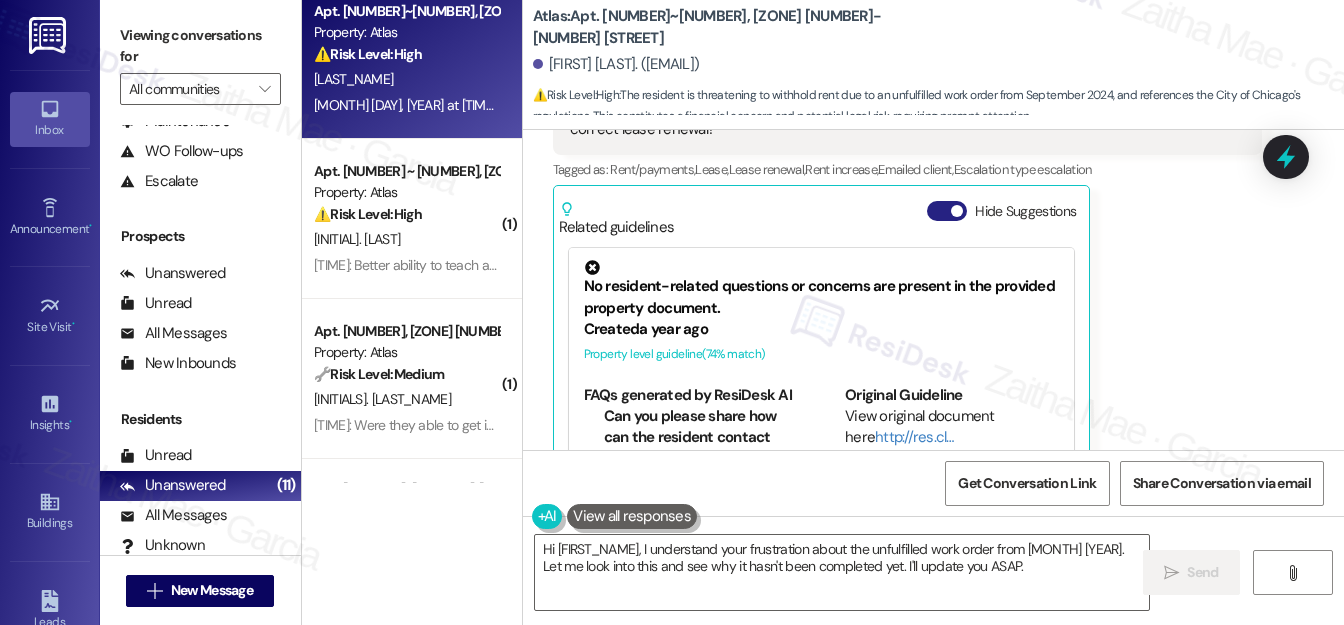click on "Hide Suggestions" at bounding box center [947, 211] 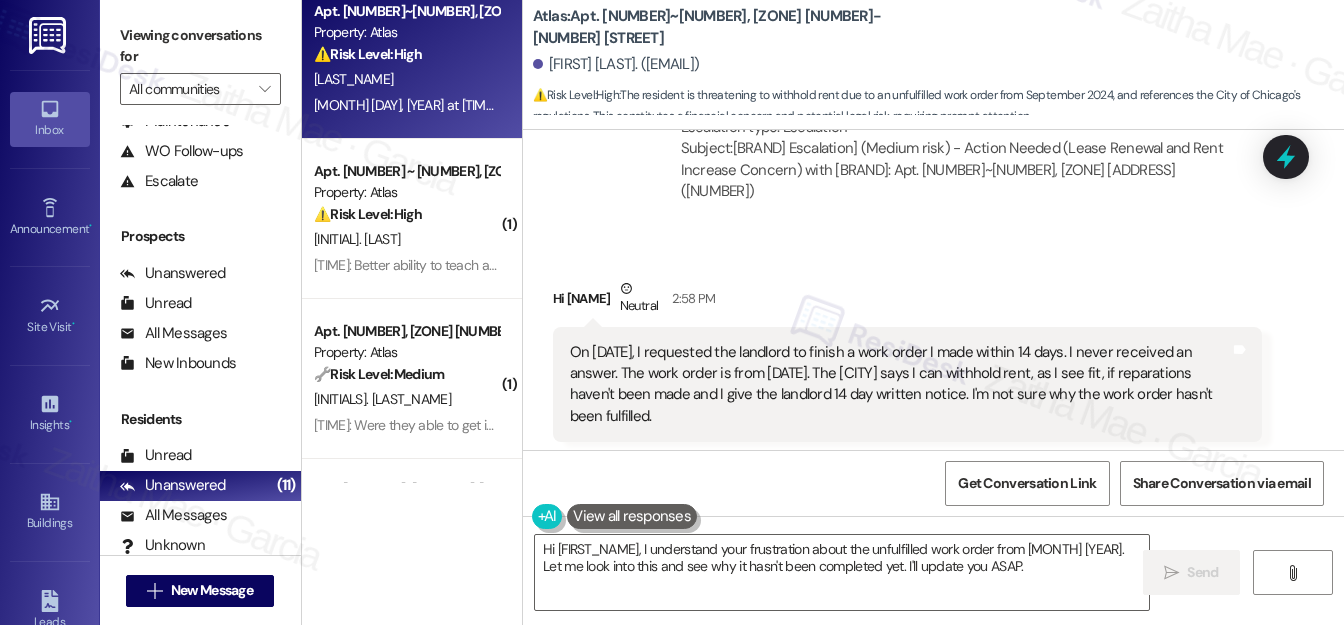 scroll, scrollTop: 7280, scrollLeft: 0, axis: vertical 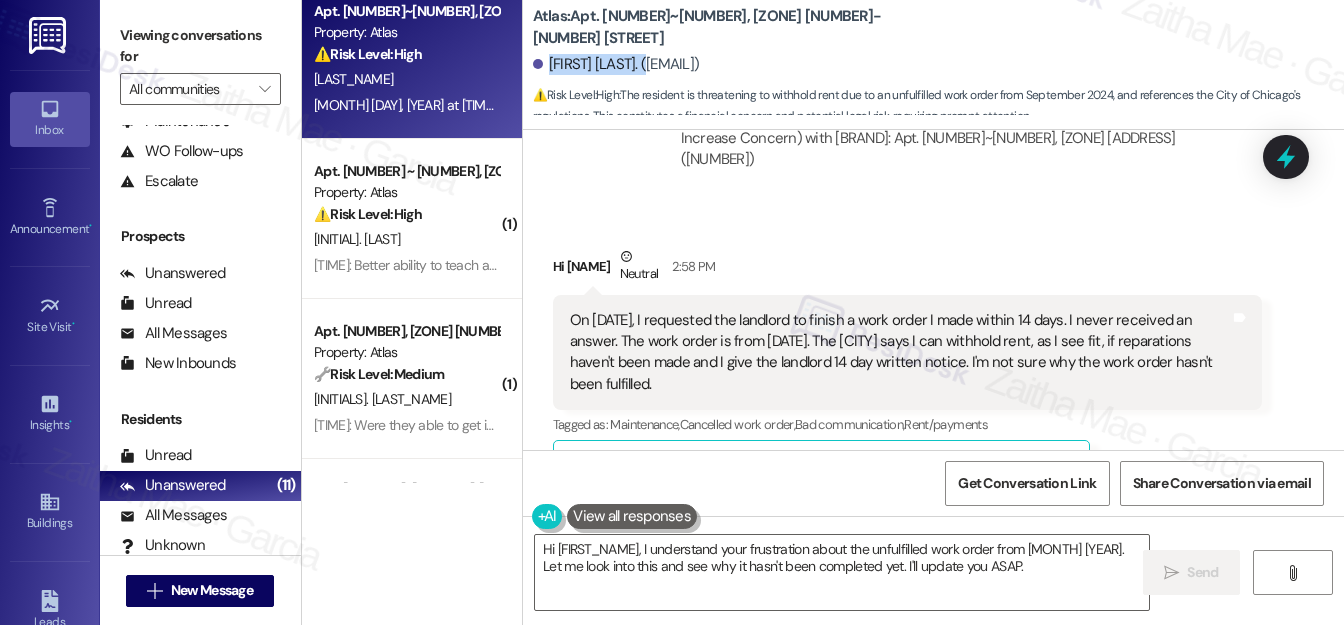 drag, startPoint x: 549, startPoint y: 63, endPoint x: 664, endPoint y: 66, distance: 115.03912 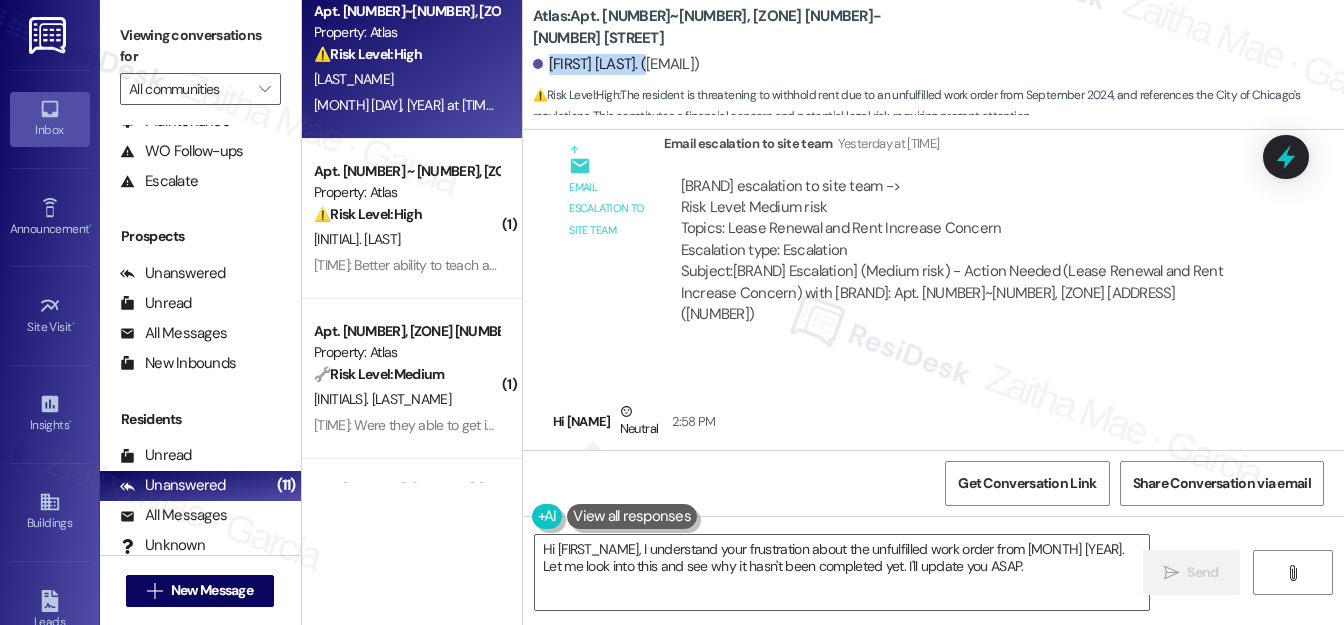 scroll, scrollTop: 7280, scrollLeft: 0, axis: vertical 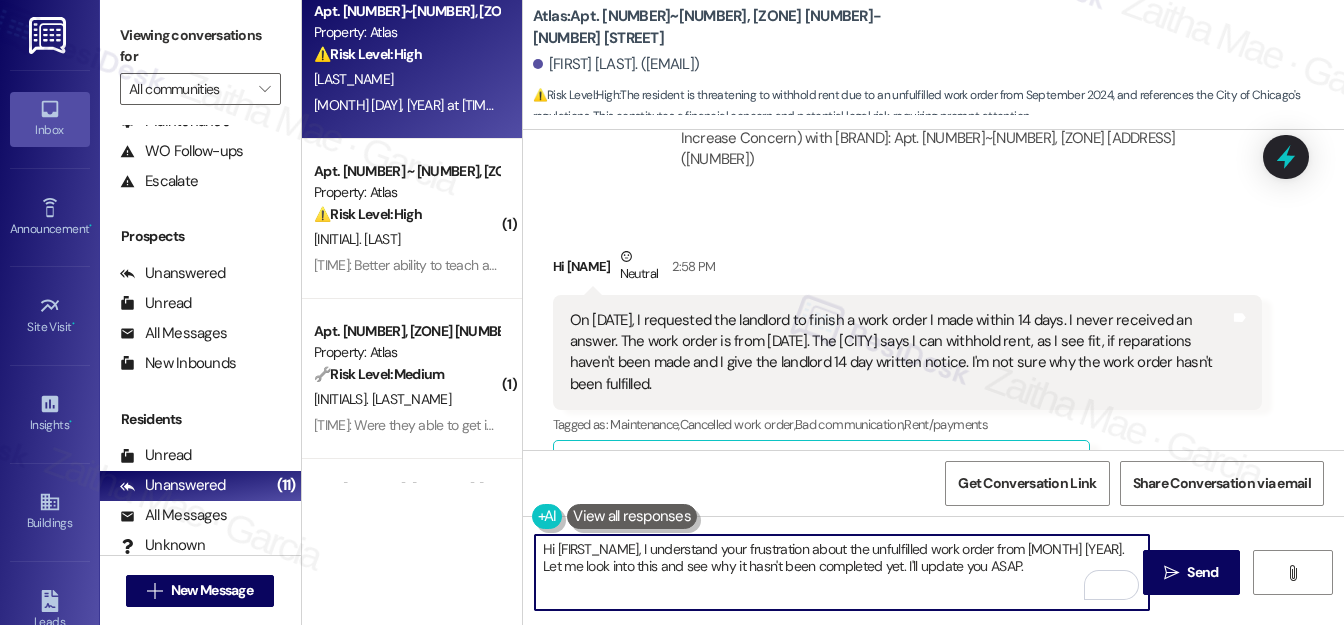 drag, startPoint x: 906, startPoint y: 563, endPoint x: 1033, endPoint y: 567, distance: 127.06297 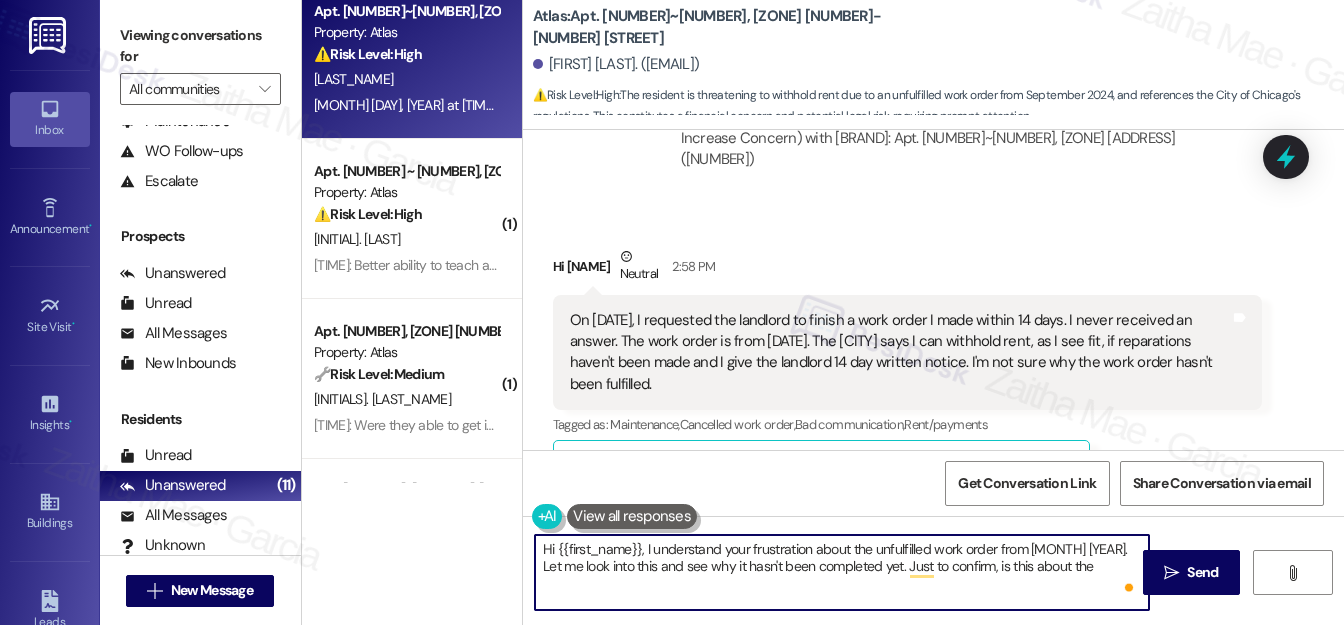 paste on "bump on the wooden floor" 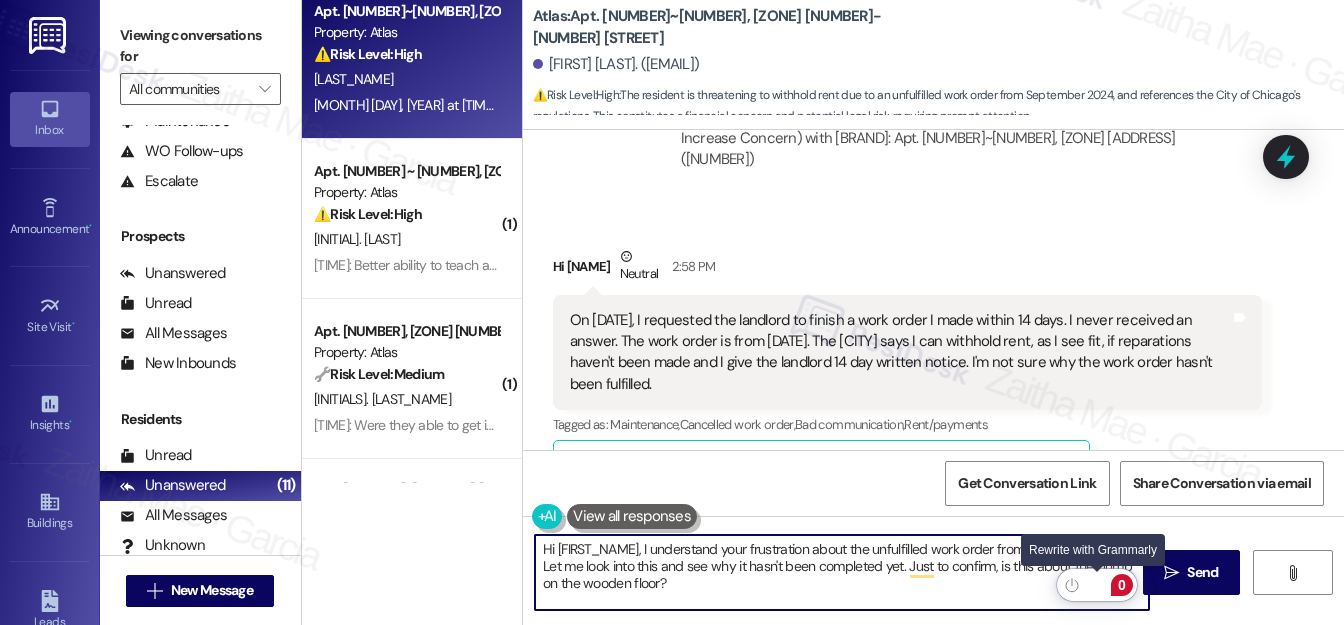 click 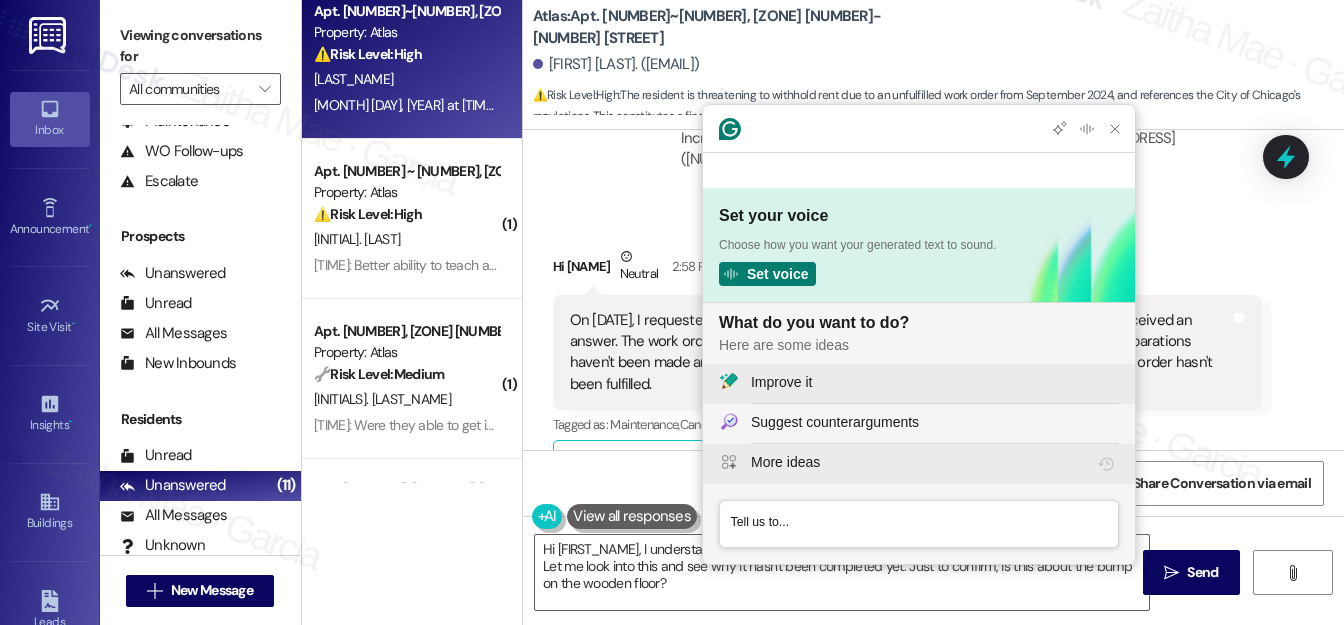 scroll, scrollTop: 0, scrollLeft: 0, axis: both 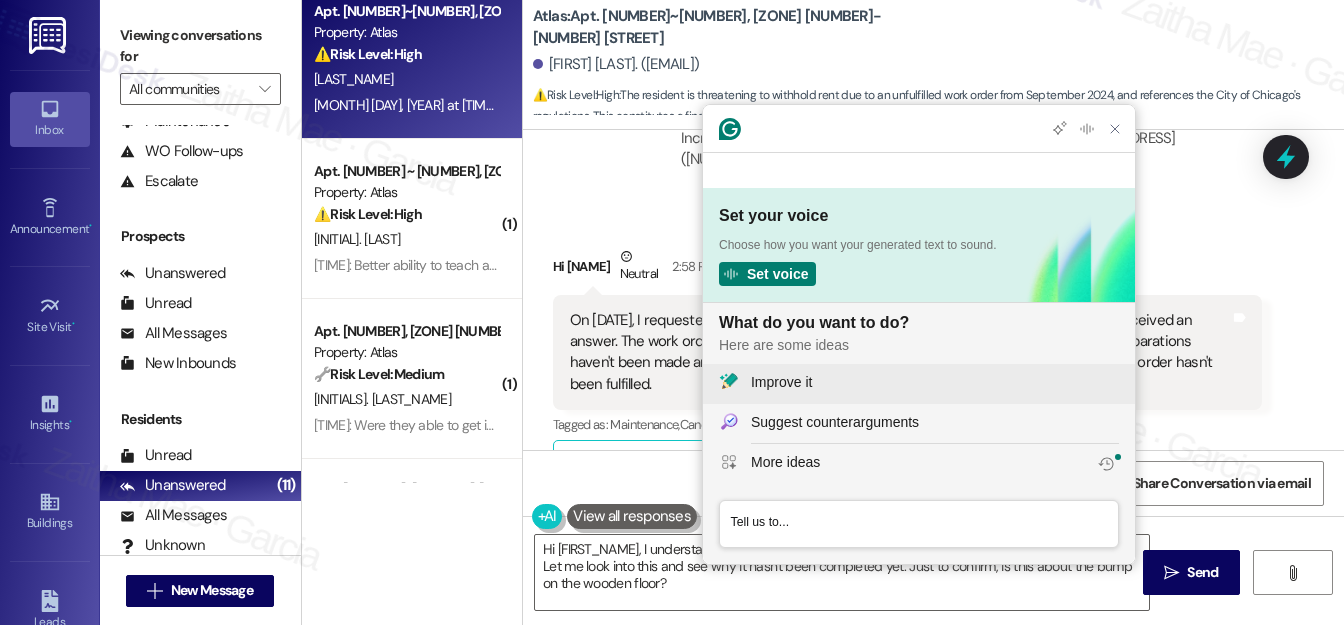 click on "Improve it" 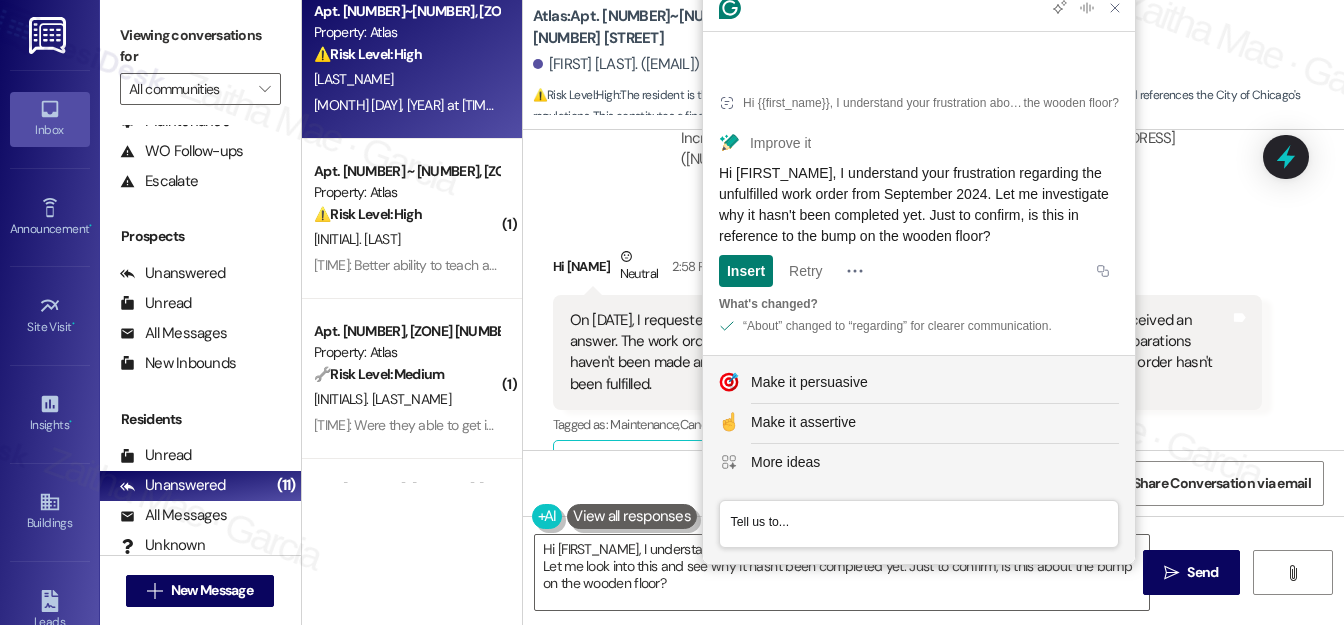 drag, startPoint x: 1024, startPoint y: 192, endPoint x: 1032, endPoint y: 237, distance: 45.705578 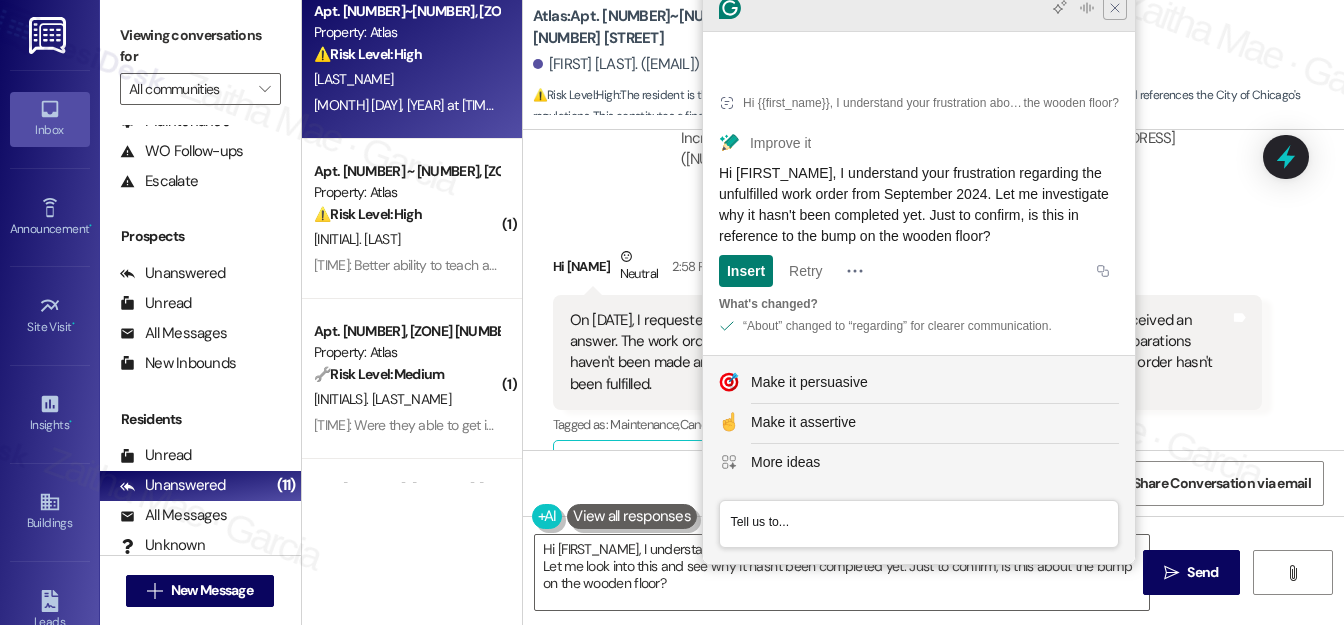 click 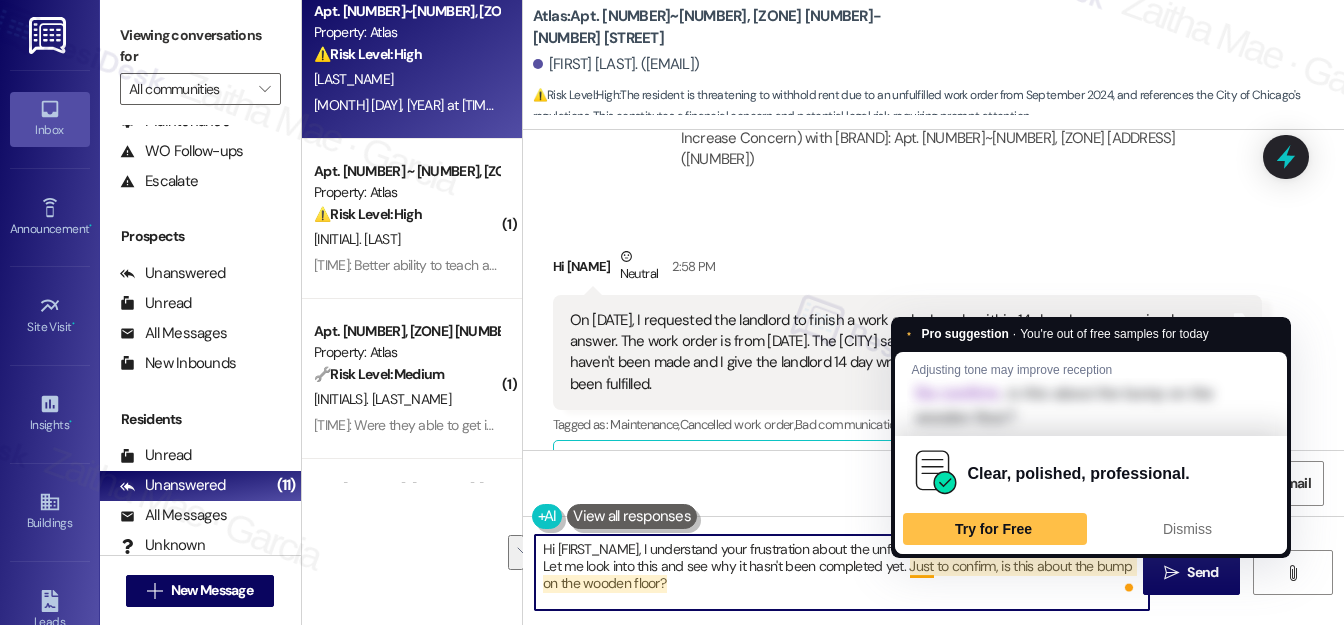 drag, startPoint x: 910, startPoint y: 565, endPoint x: 920, endPoint y: 591, distance: 27.856777 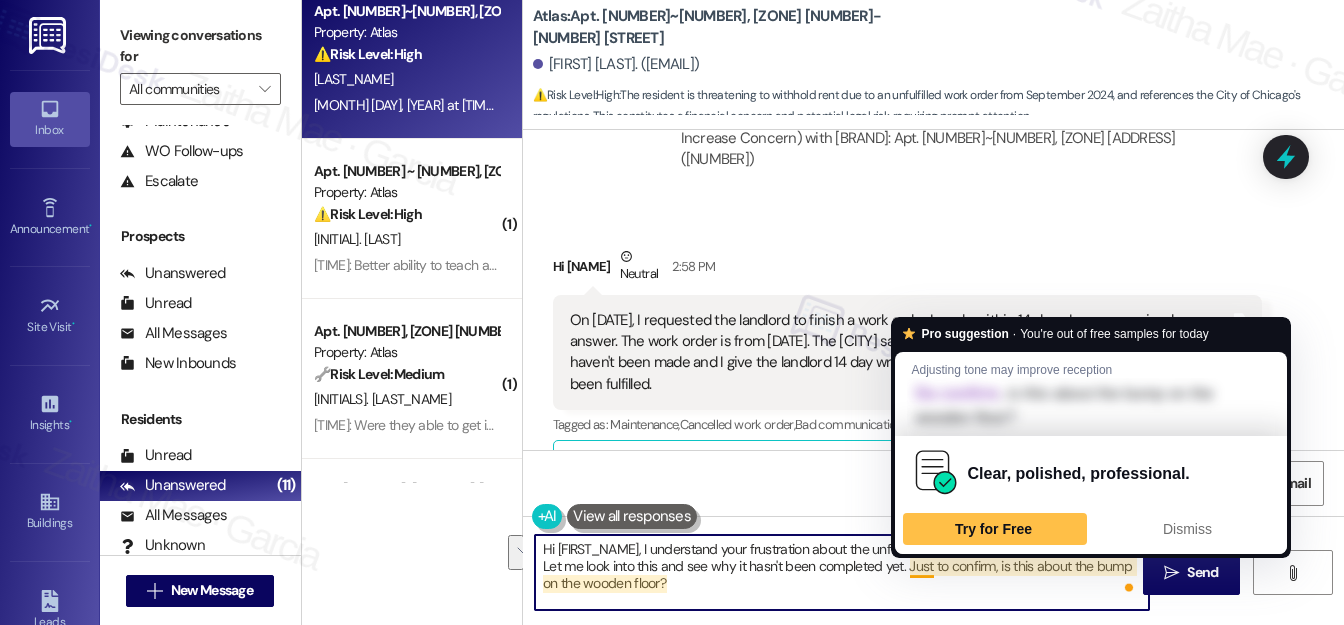 click on "Hi [FIRST_NAME], I understand your frustration about the unfulfilled work order from [MONTH] [YEAR]. Let me look into this and see why it hasn't been completed yet. Just to confirm, is this about the bump on the wooden floor?" at bounding box center (842, 572) 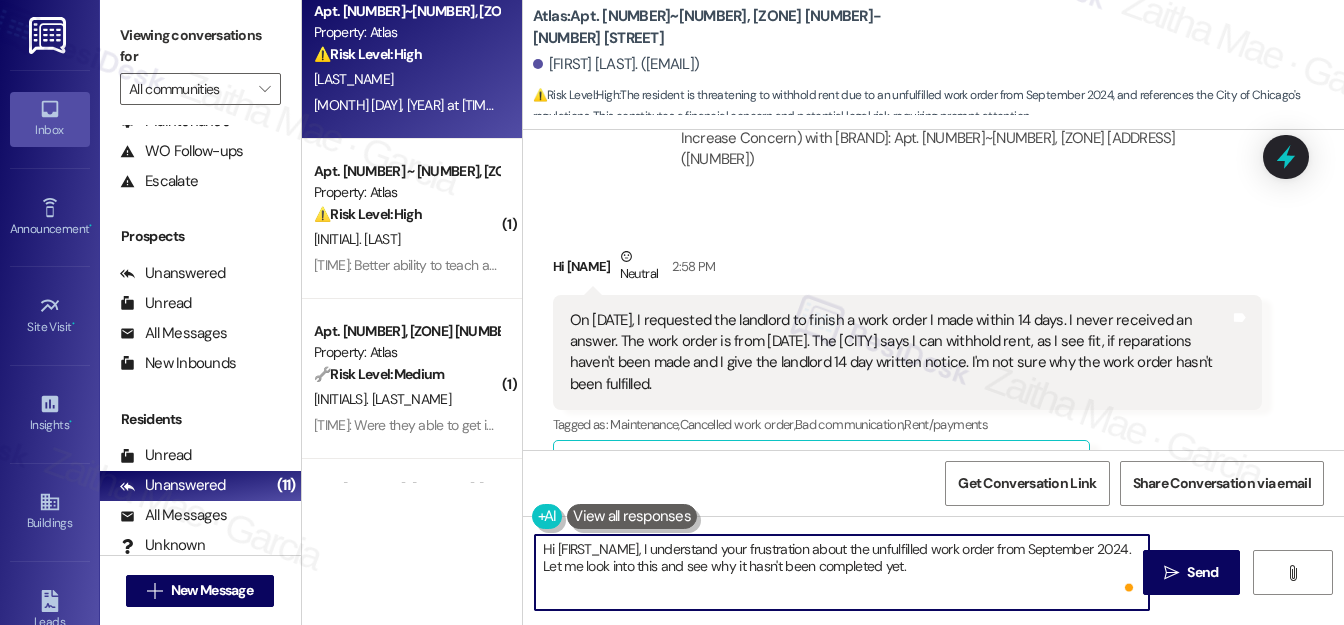 paste on "Just to confirm, is this in reference to the bump on the wooden floor?" 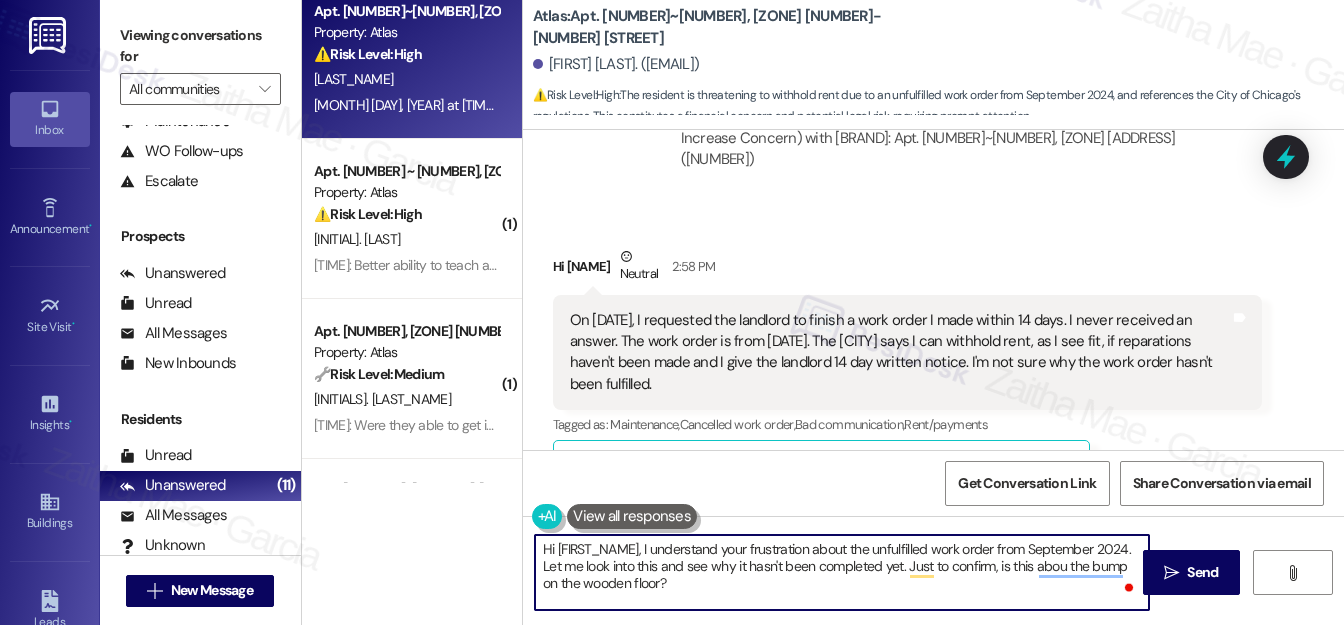 type on "Hi [FIRST_NAME], I understand your frustration about the unfulfilled work order from [MONTH] [YEAR]. Let me look into this and see why it hasn't been completed yet. Just to confirm, is this about the bump on the wooden floor?" 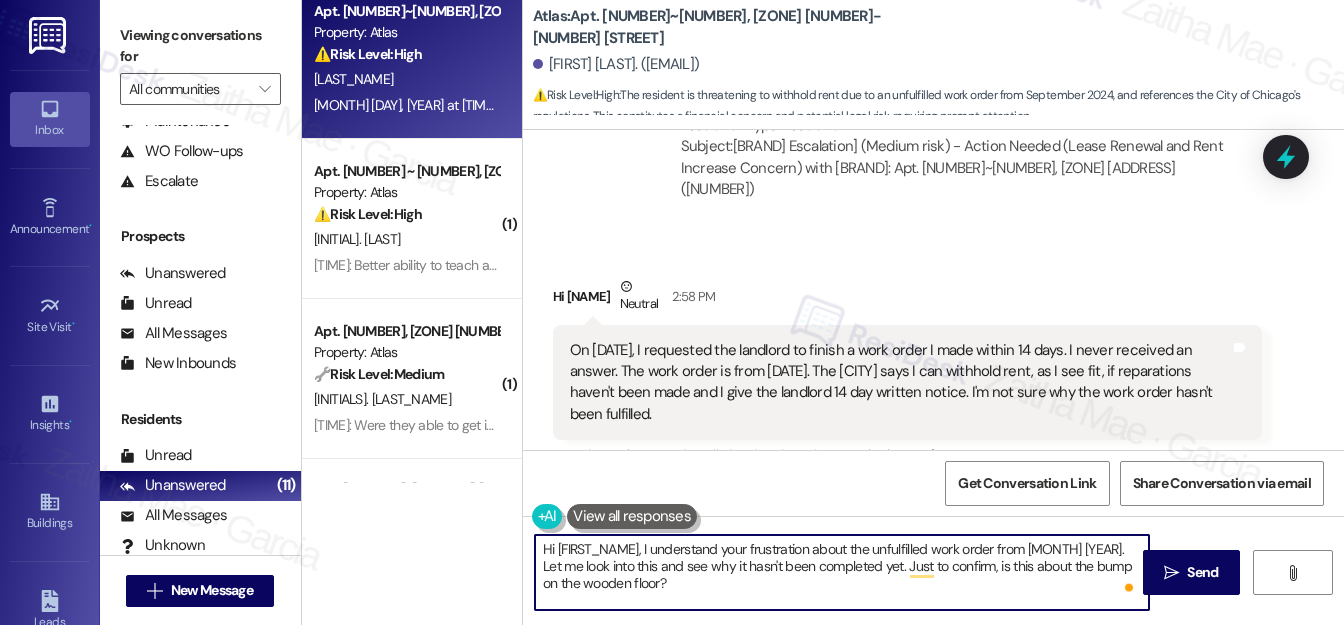scroll, scrollTop: 7280, scrollLeft: 0, axis: vertical 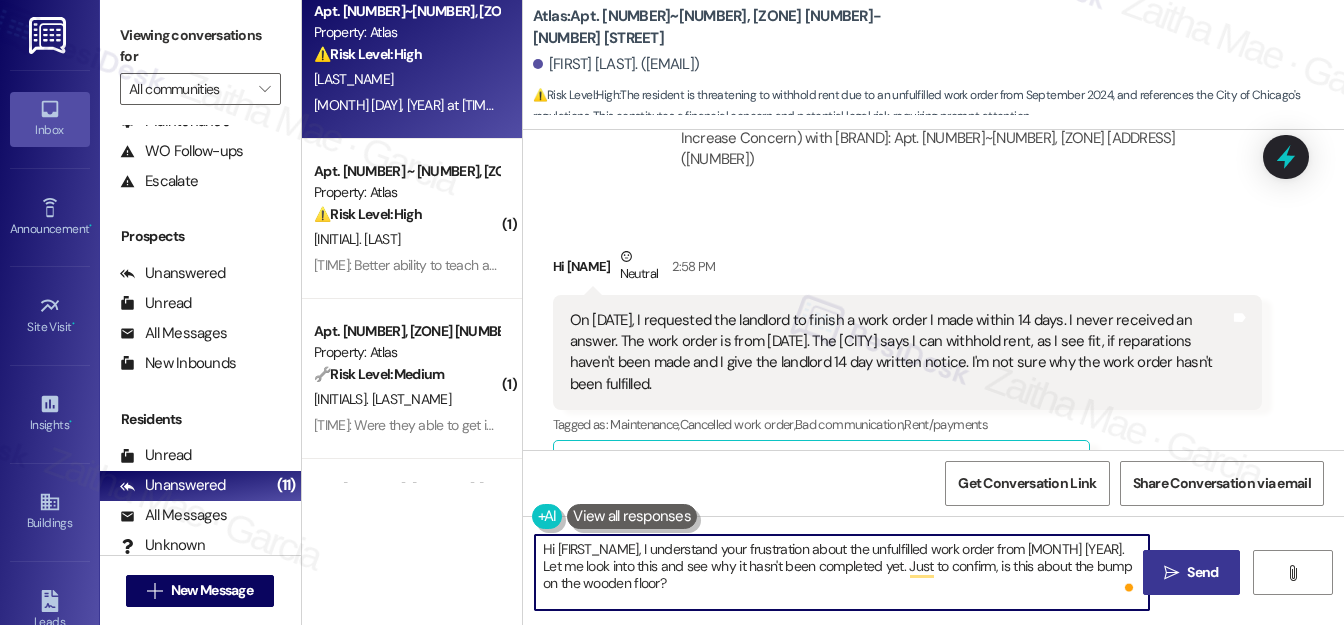 click on "Send" at bounding box center [1202, 572] 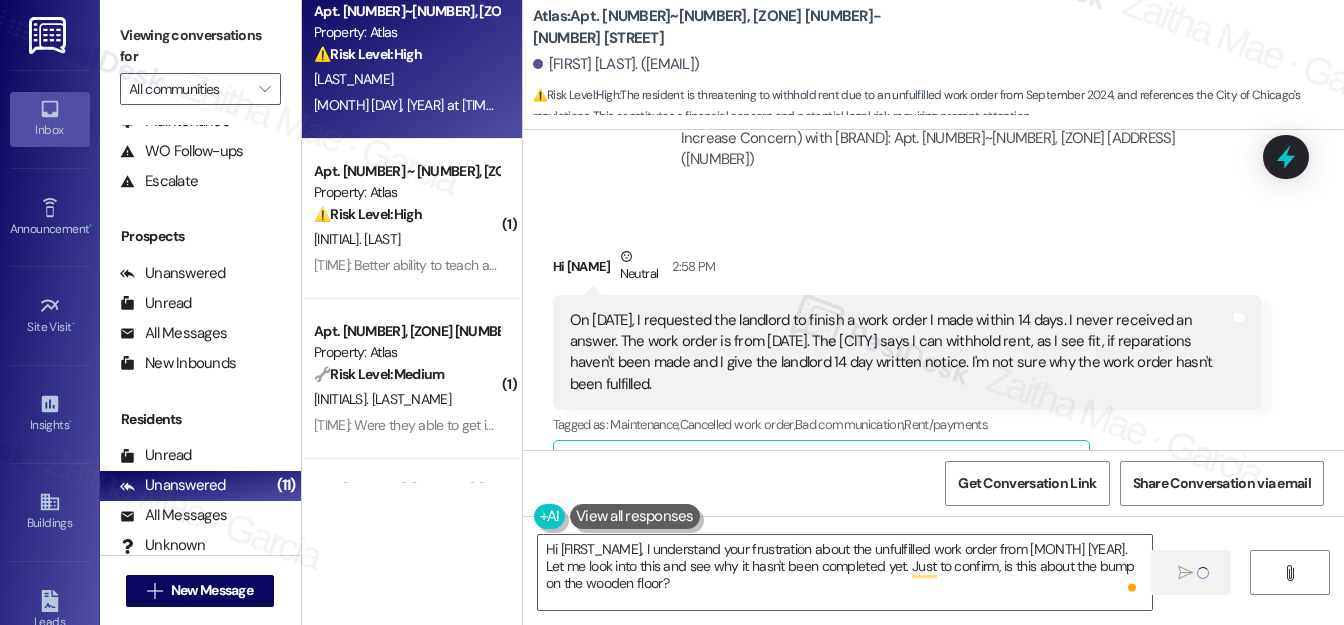 type 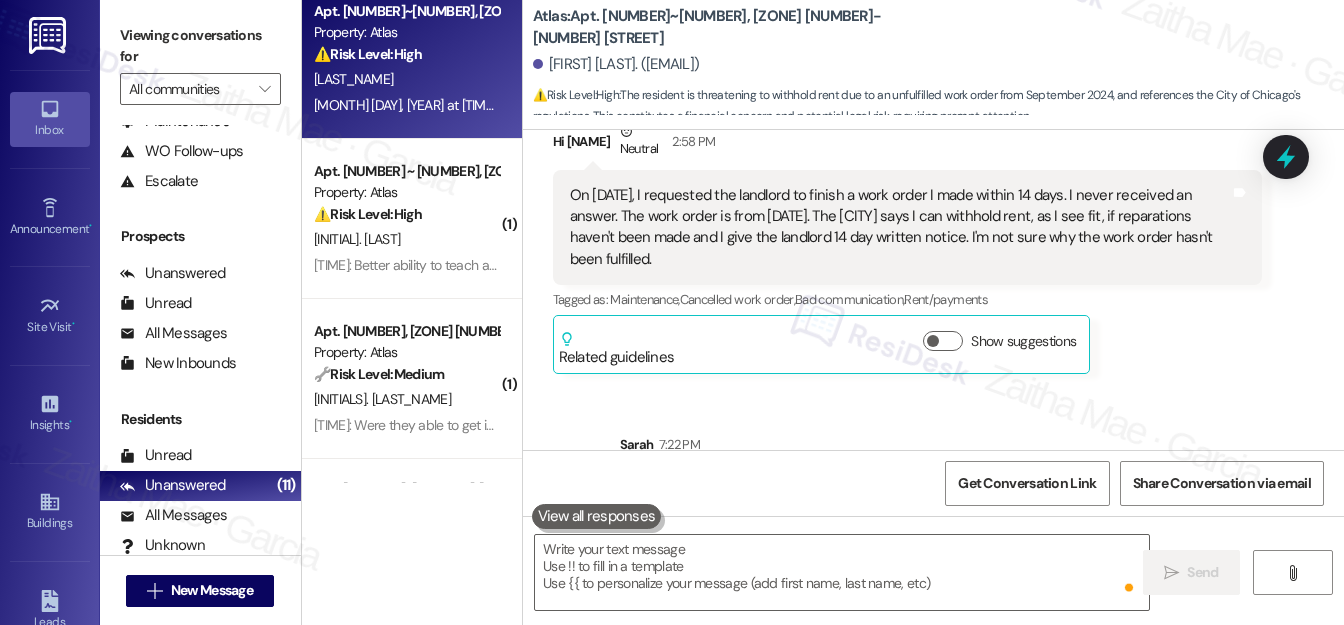 scroll, scrollTop: 7462, scrollLeft: 0, axis: vertical 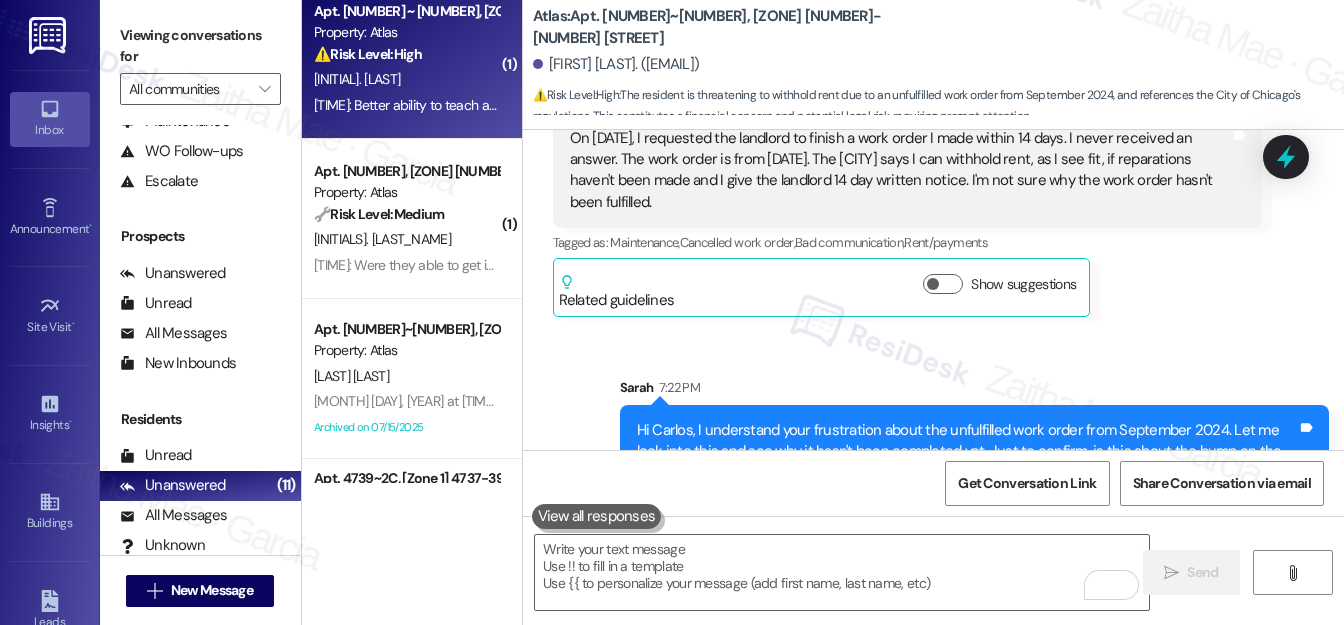 click on "[INITIAL]. [LAST]" at bounding box center [406, 79] 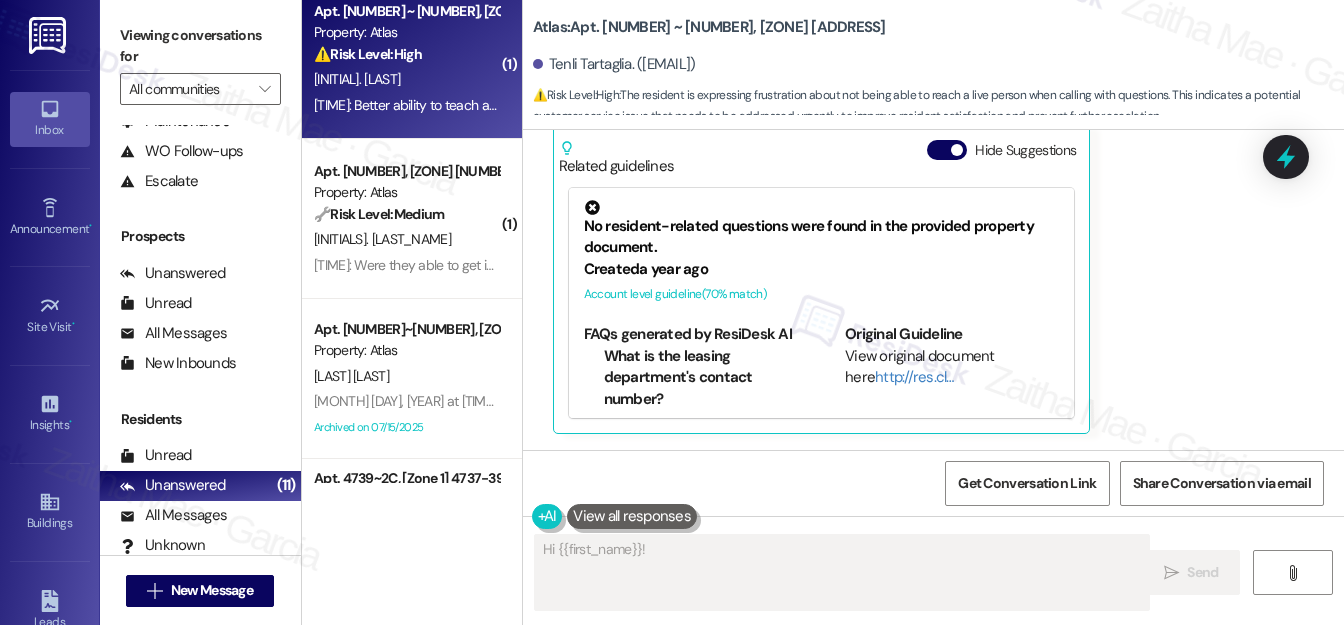 scroll, scrollTop: 504, scrollLeft: 0, axis: vertical 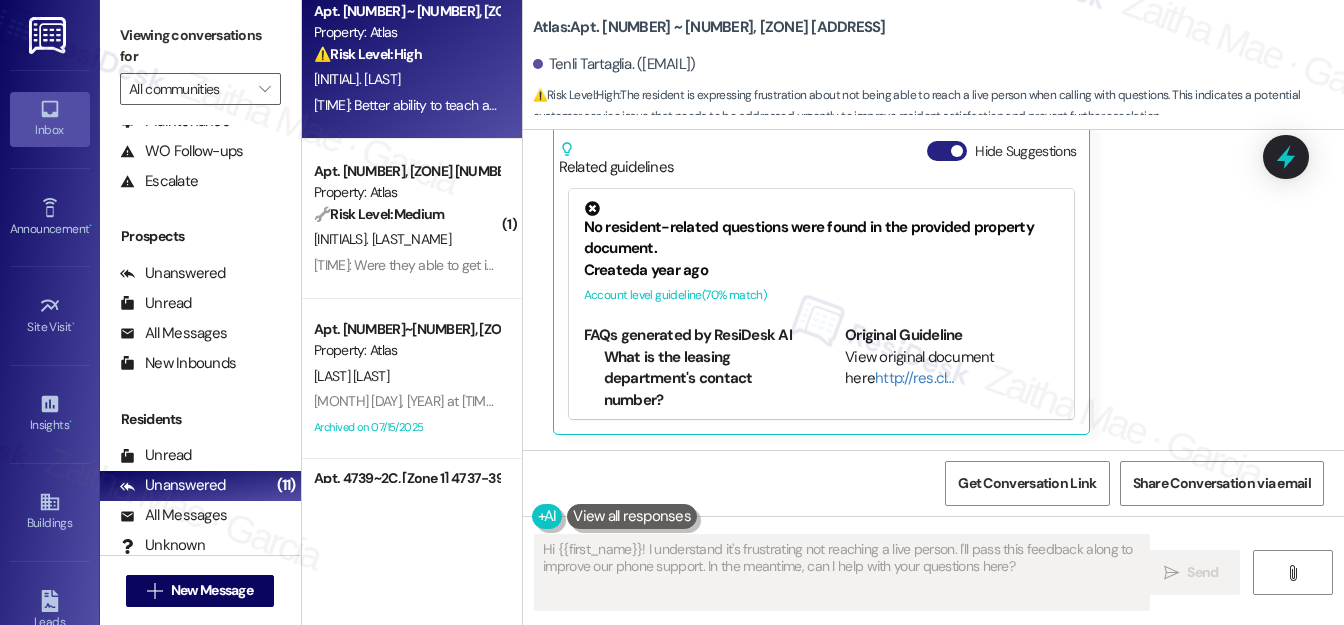click on "Hide Suggestions" at bounding box center [947, 151] 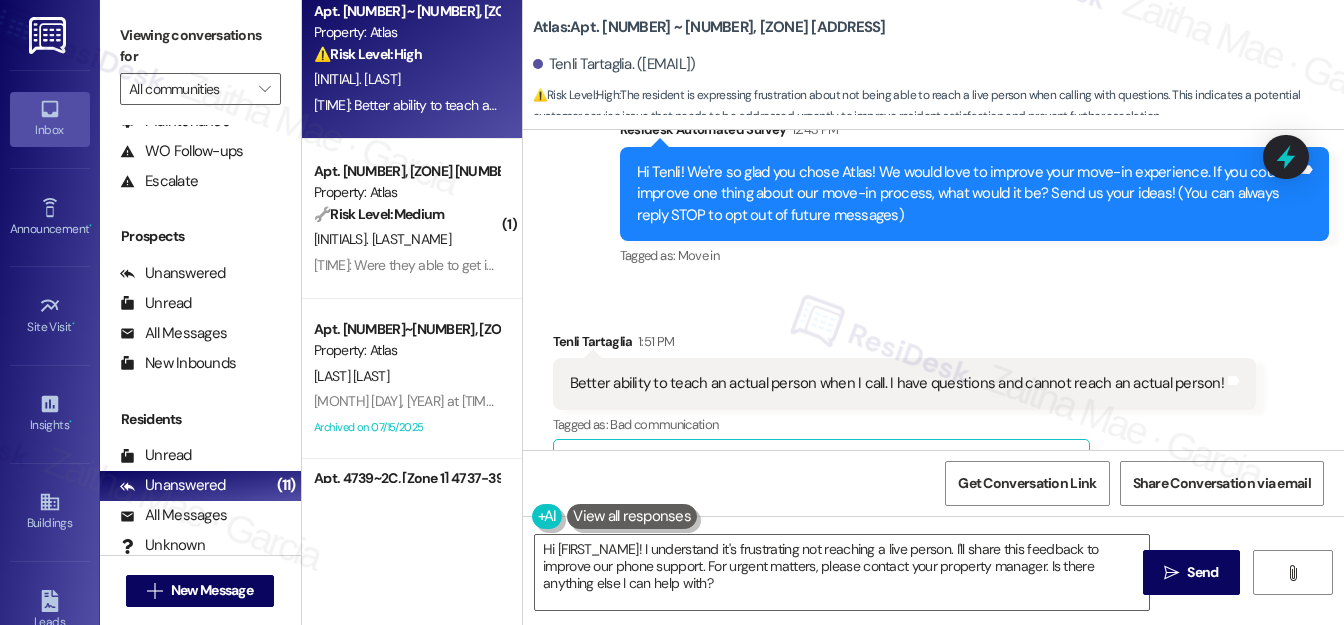 scroll, scrollTop: 162, scrollLeft: 0, axis: vertical 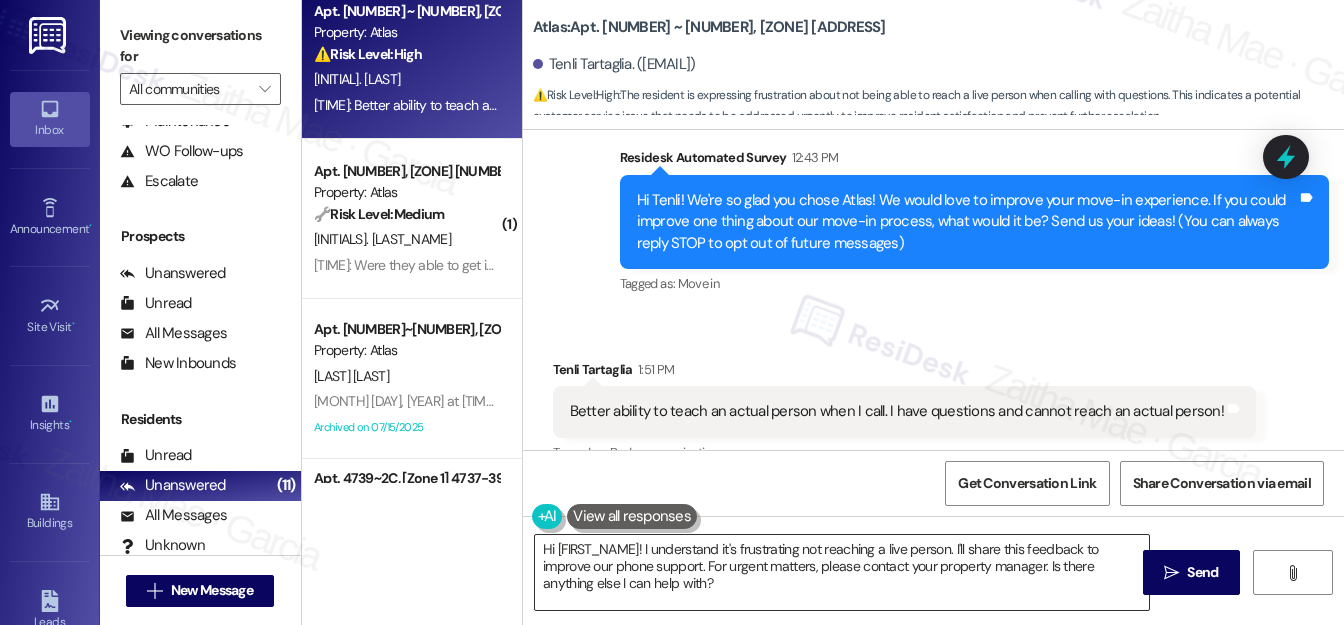 click on "Hi [FIRST_NAME]! I understand it's frustrating not reaching a live person. I'll share this feedback to improve our phone support. For urgent matters, please contact your property manager. Is there anything else I can help with?" at bounding box center [842, 572] 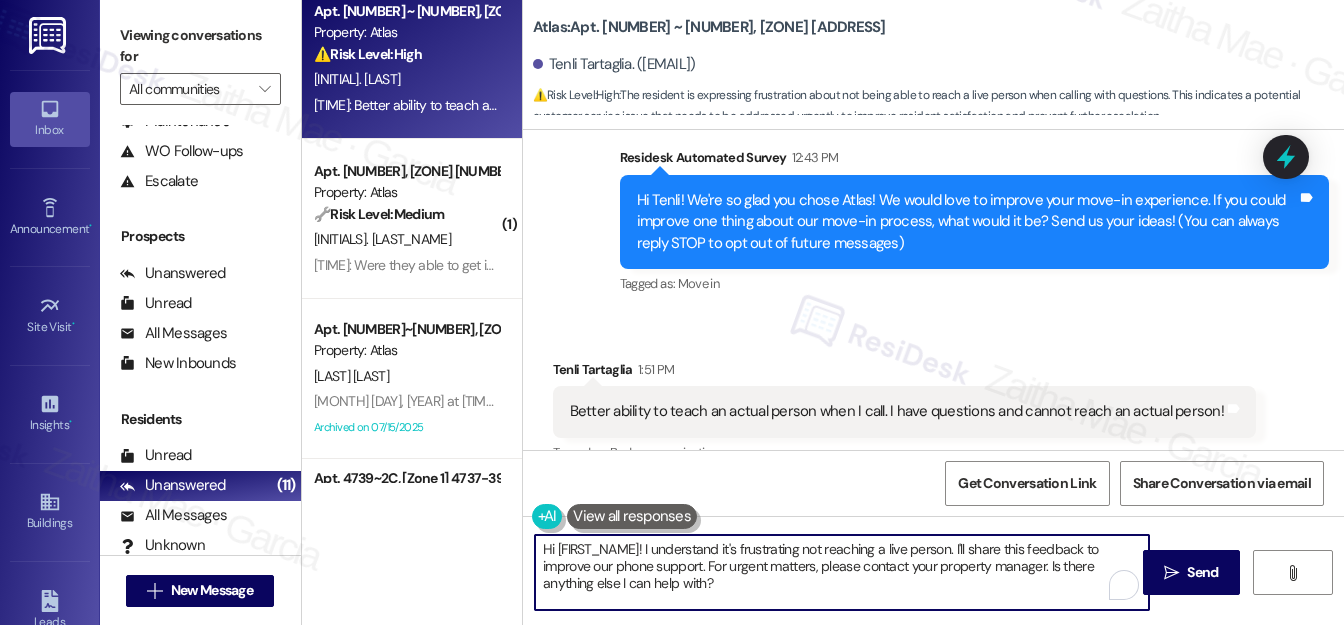 click on "Hi [FIRST_NAME]! I understand it's frustrating not reaching a live person. I'll share this feedback to improve our phone support. For urgent matters, please contact your property manager. Is there anything else I can help with?" at bounding box center (842, 572) 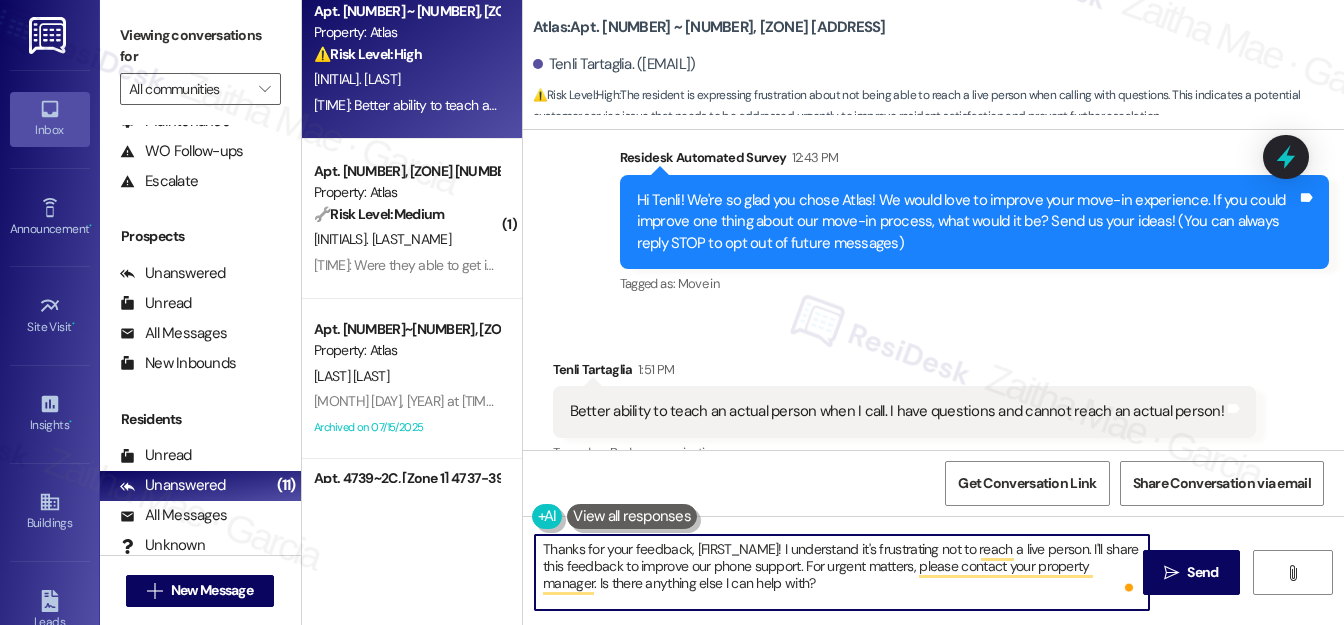 click on "Thanks for your feedback, [FIRST_NAME]! I understand it's frustrating not to reach a live person. I'll share this feedback to improve our phone support. For urgent matters, please contact your property manager. Is there anything else I can help with?" at bounding box center (842, 572) 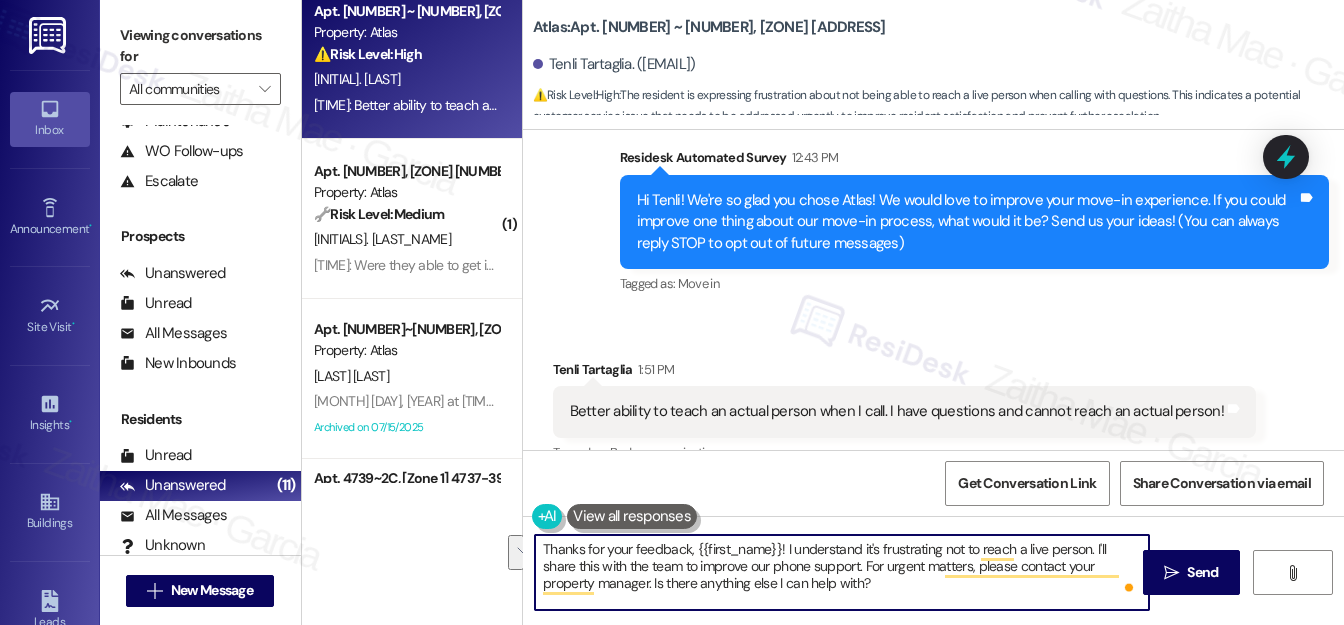 drag, startPoint x: 829, startPoint y: 563, endPoint x: 839, endPoint y: 586, distance: 25.079872 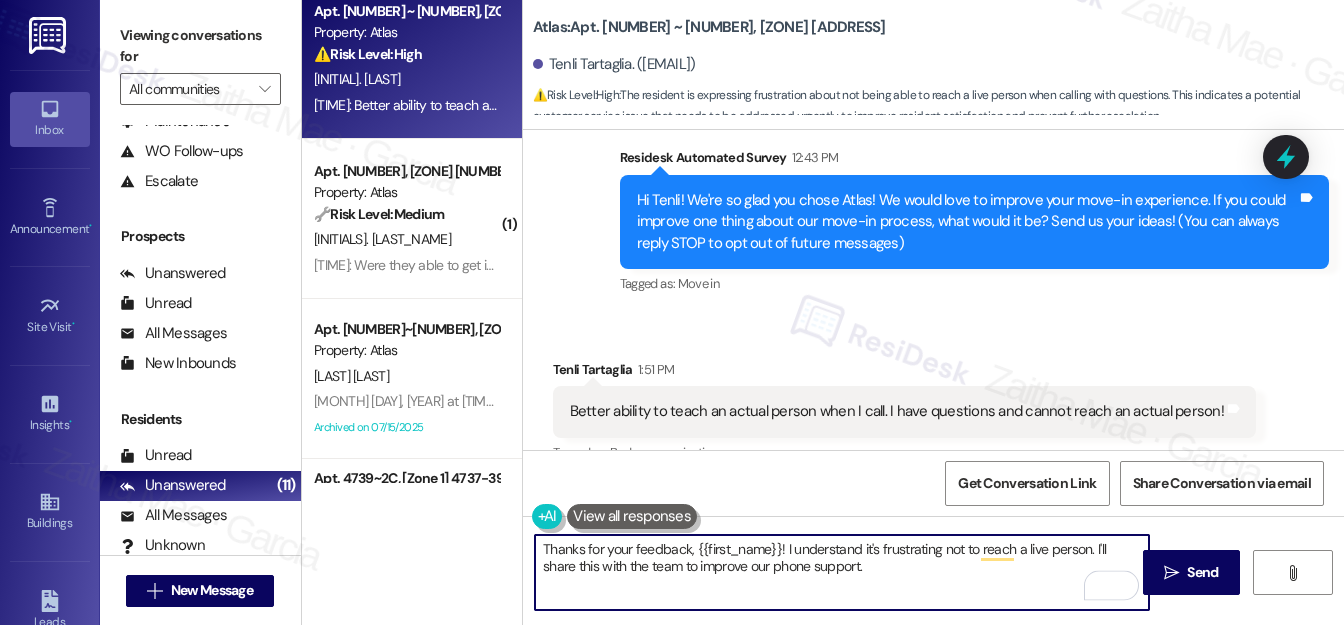 type on "Thanks for your feedback, {{first_name}}! I understand it's frustrating not to reach a live person. I'll share this with the team to improve our phone support." 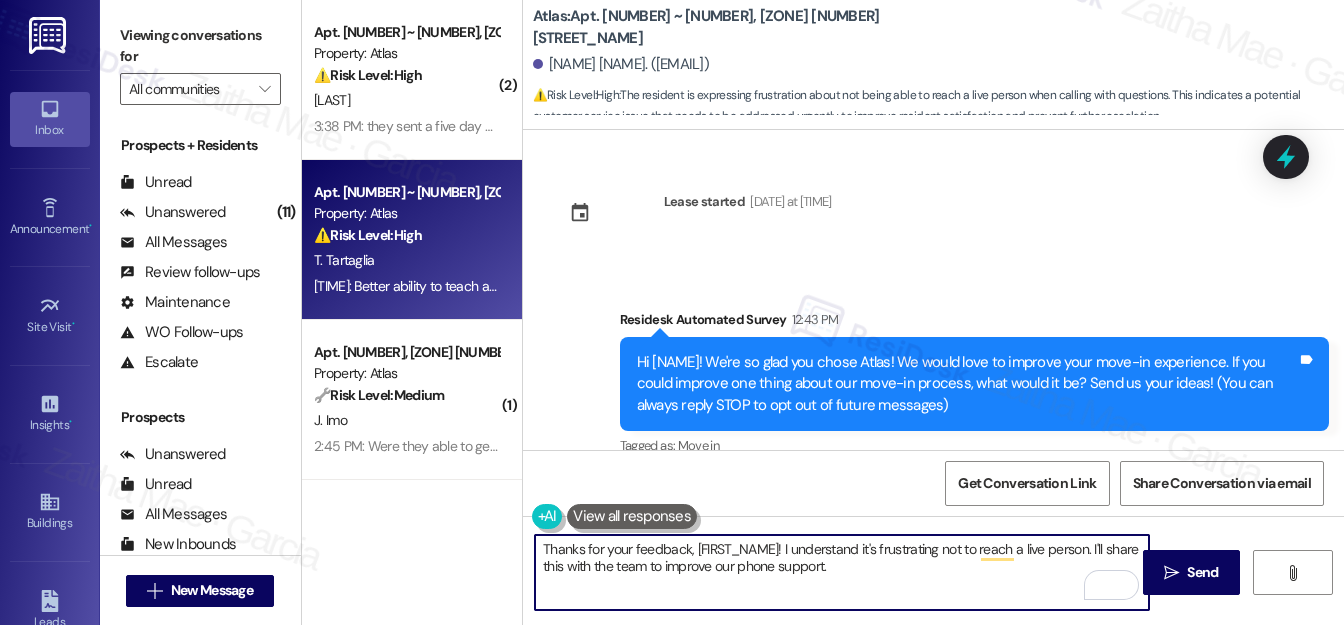 scroll, scrollTop: 0, scrollLeft: 0, axis: both 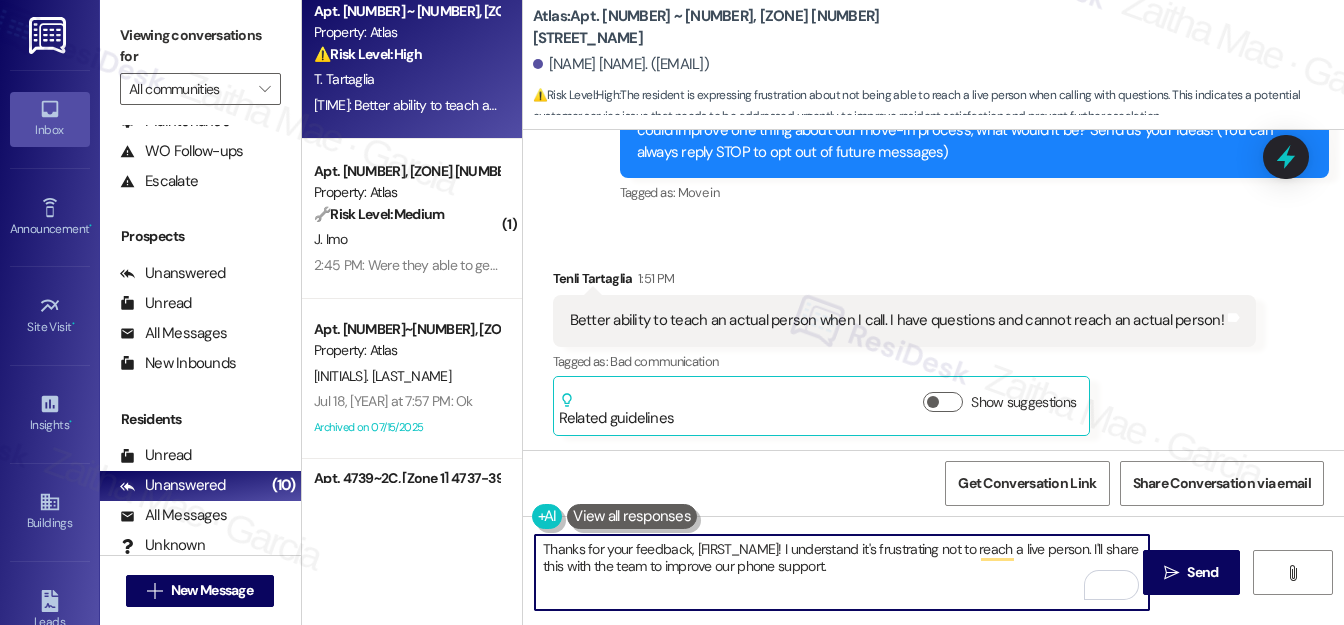 paste on "Your input is valuable to us as it helps us identify areas for improvement in serving our residents. Please feel free to reach out if you have other concerns!" 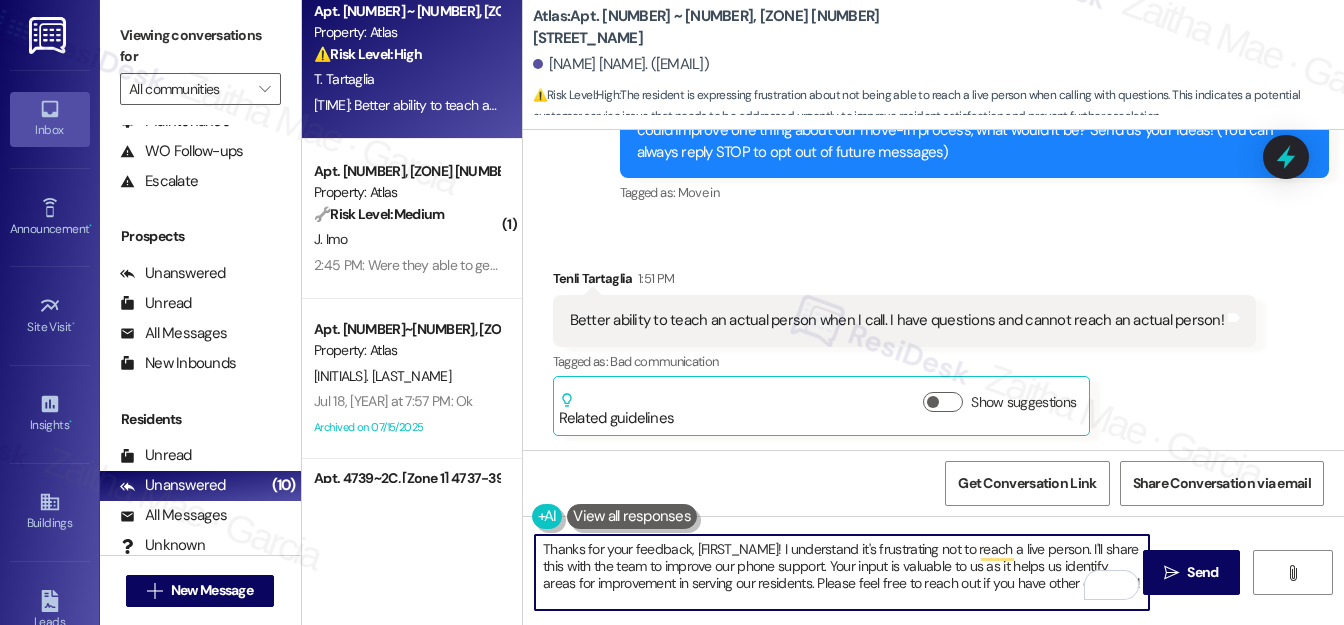 scroll, scrollTop: 16, scrollLeft: 0, axis: vertical 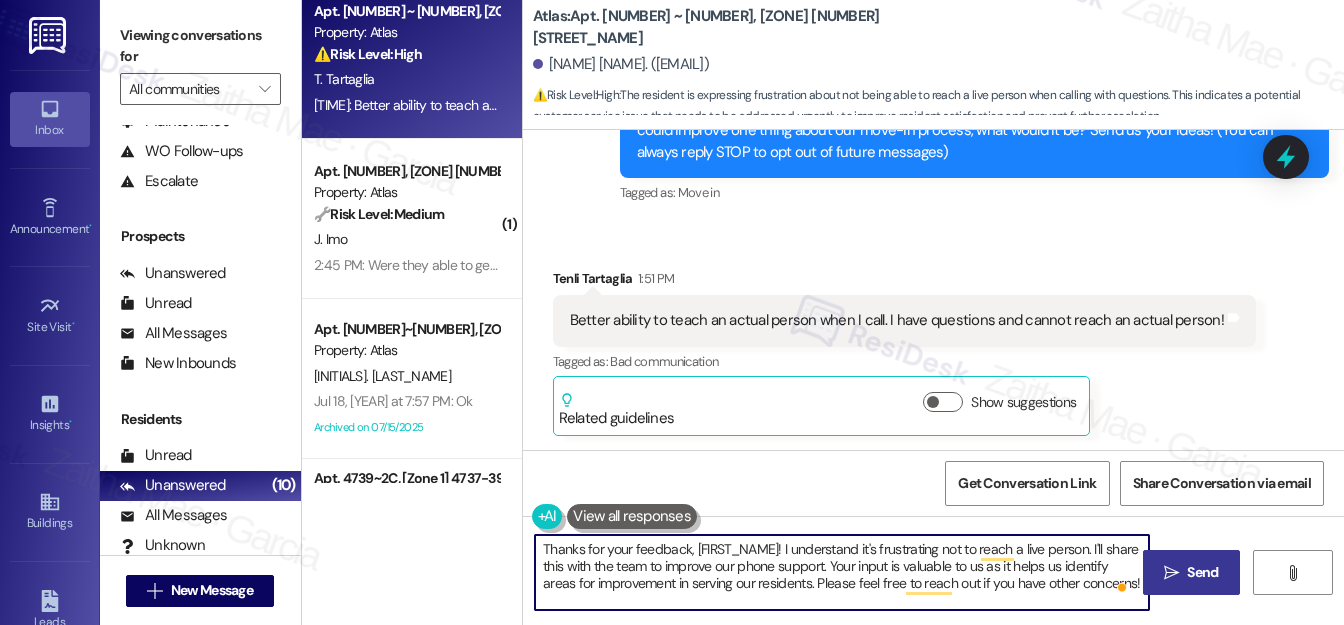 type on "Thanks for your feedback, {{first_name}}! I understand it's frustrating not to reach a live person. I'll share this with the team to improve our phone support. Your input is valuable to us as it helps us identify areas for improvement in serving our residents. Please feel free to reach out if you have other concerns!" 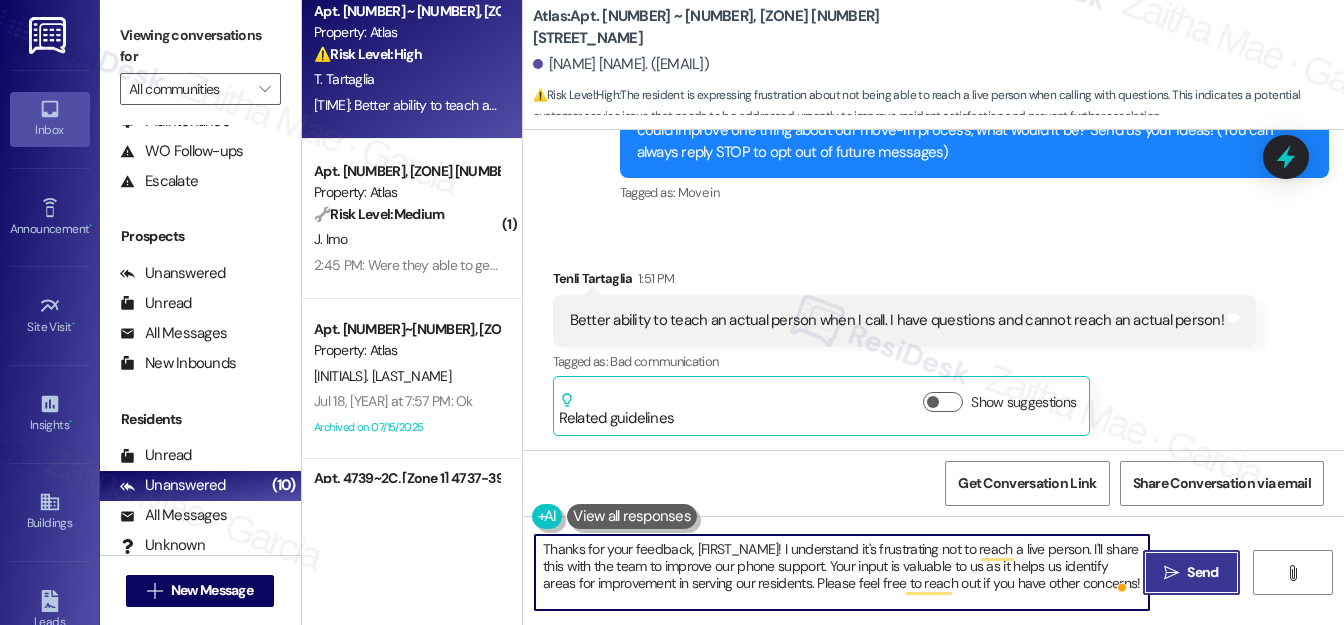 click on " Send" at bounding box center [1191, 572] 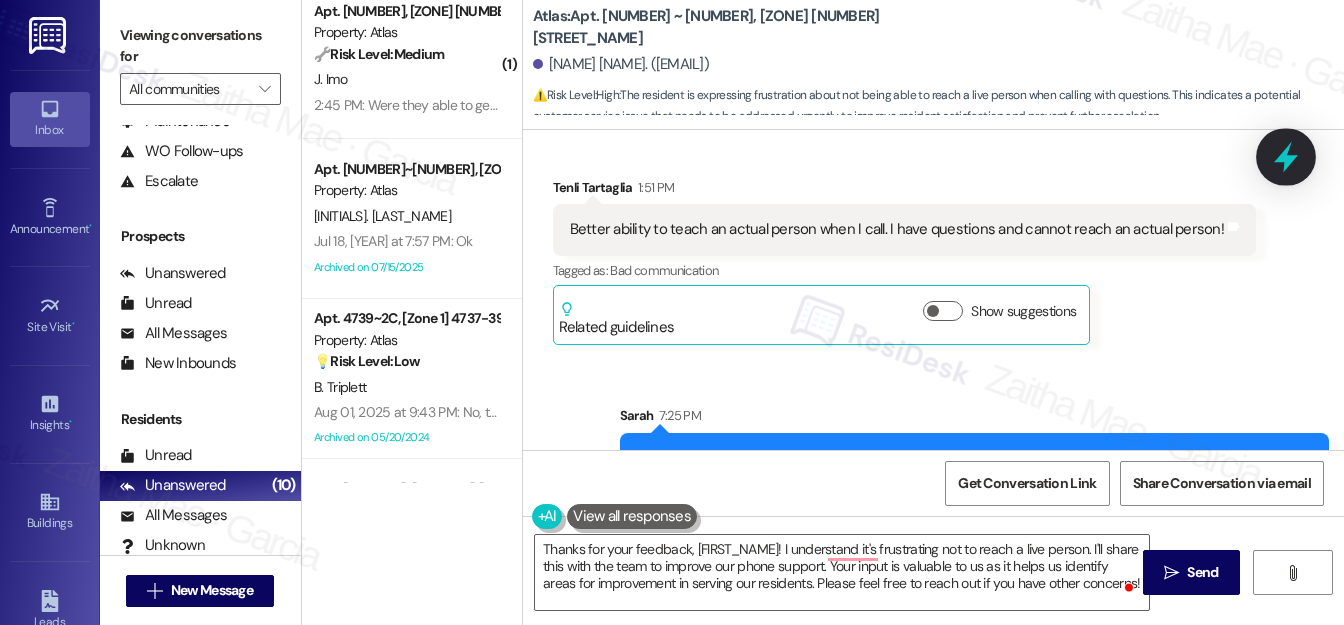 click 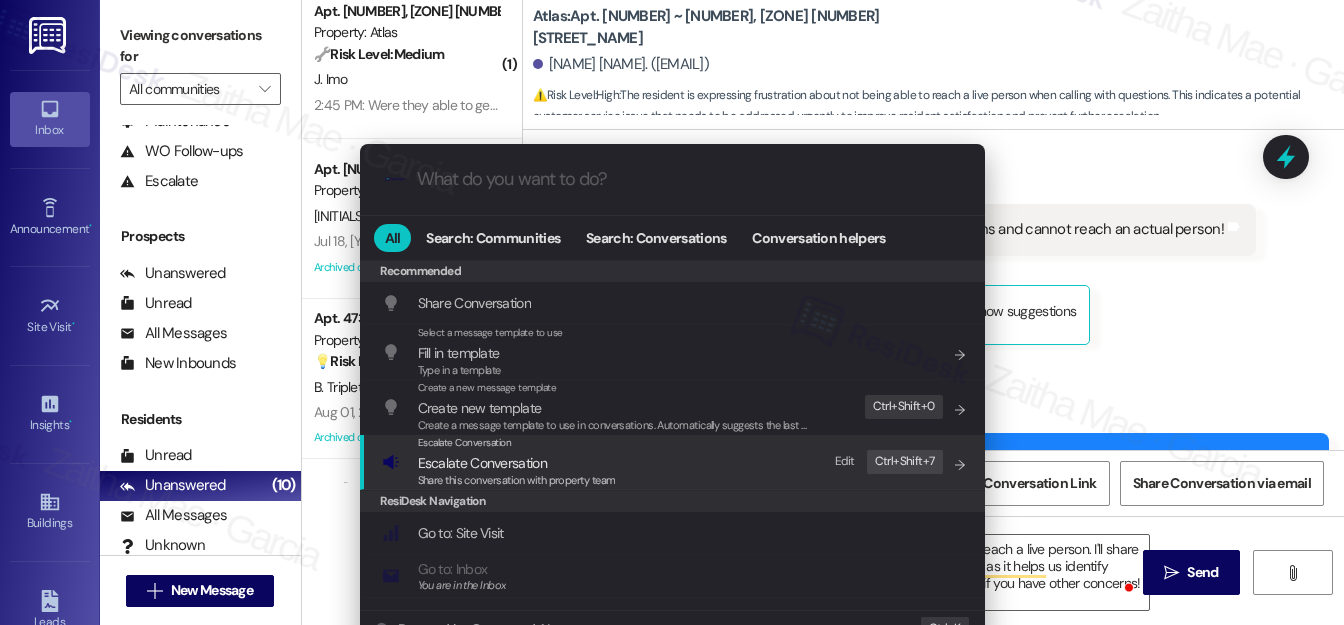 click on "Escalate Conversation" at bounding box center (482, 463) 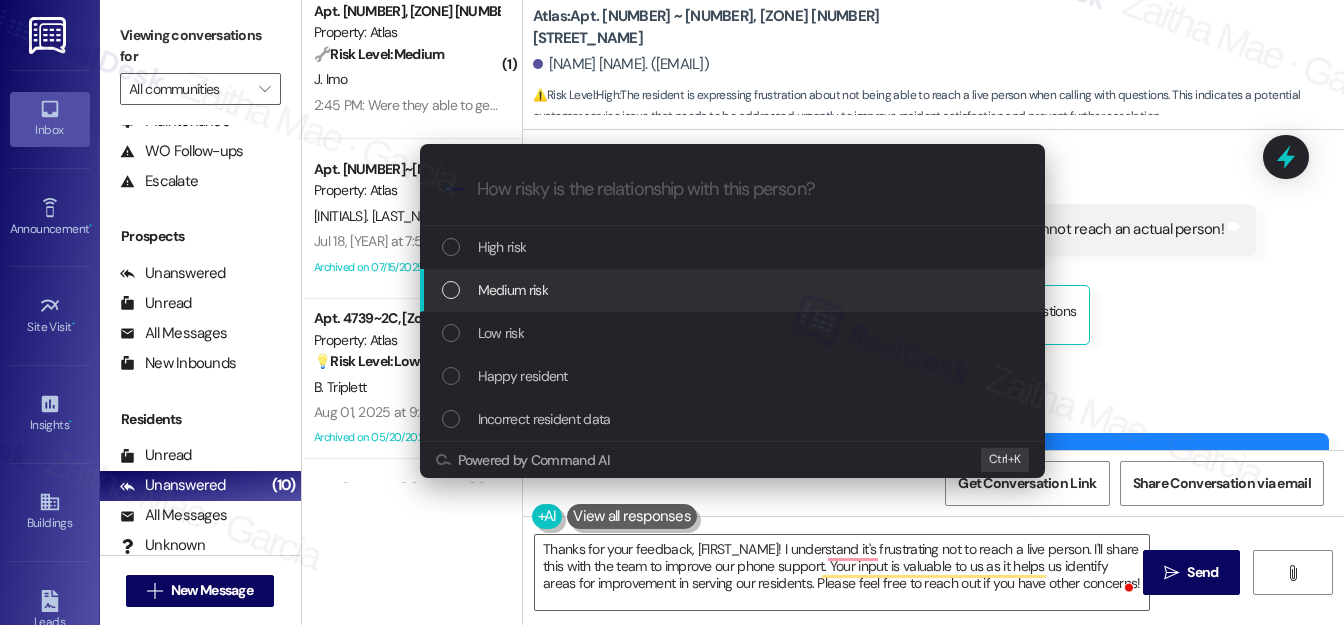 click on "Medium risk" at bounding box center [734, 290] 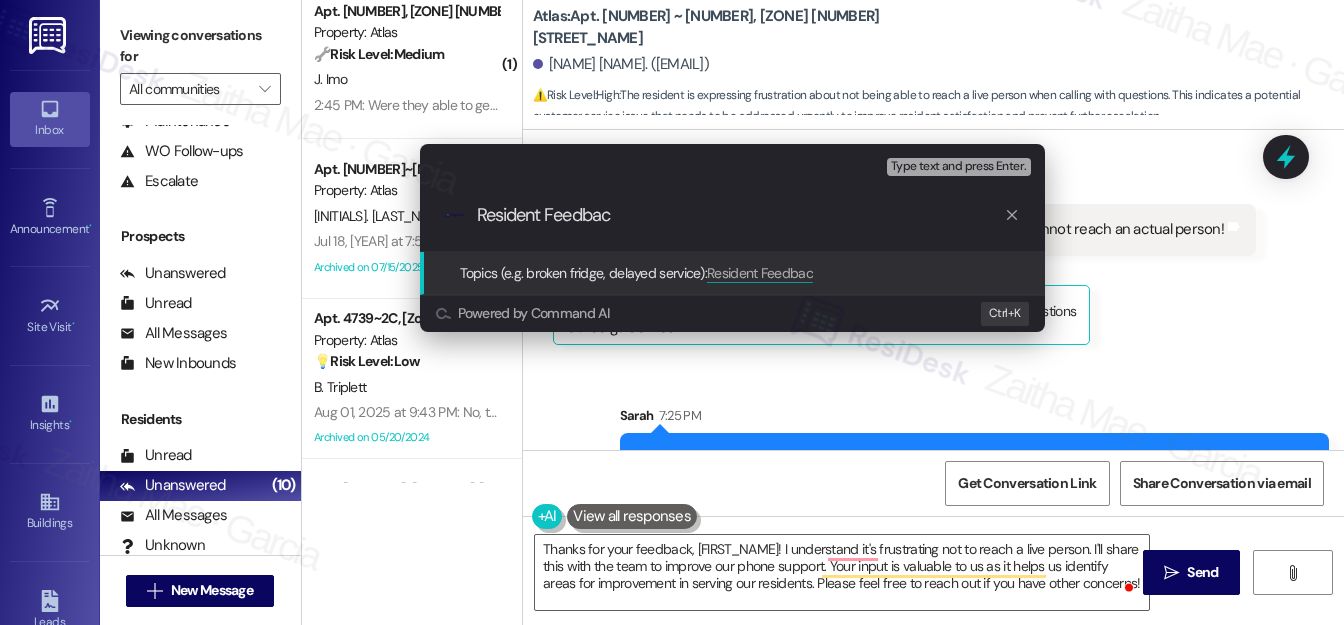 type on "Resident Feedback" 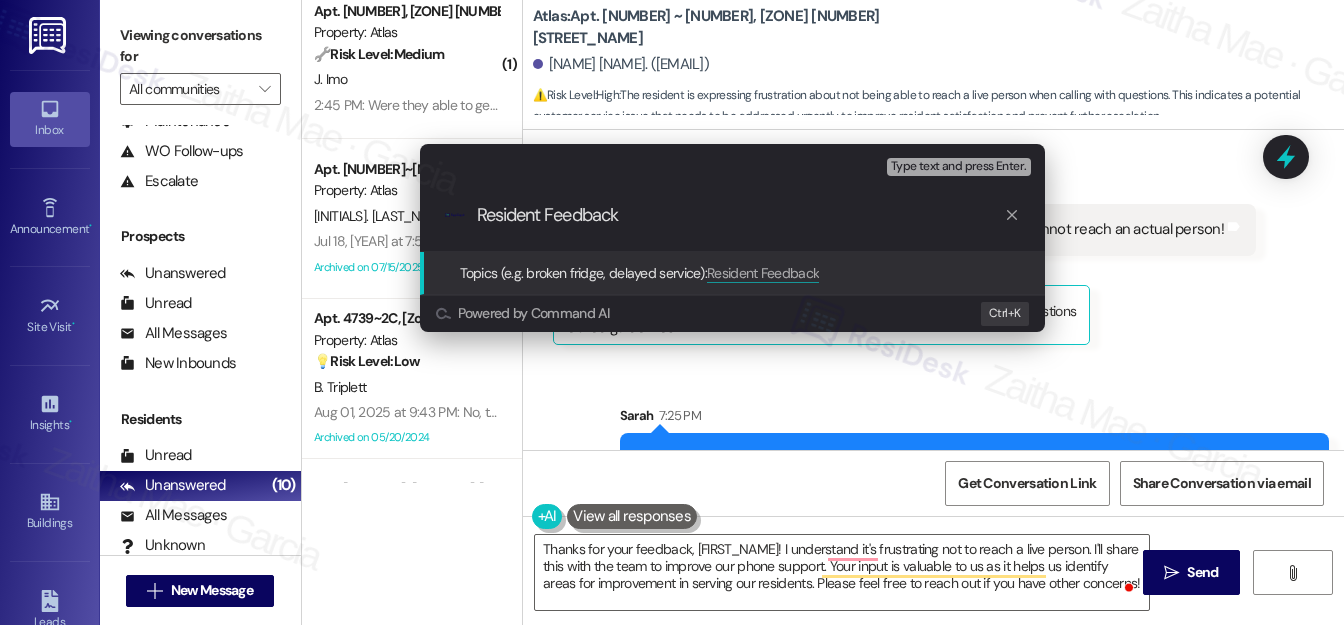 type 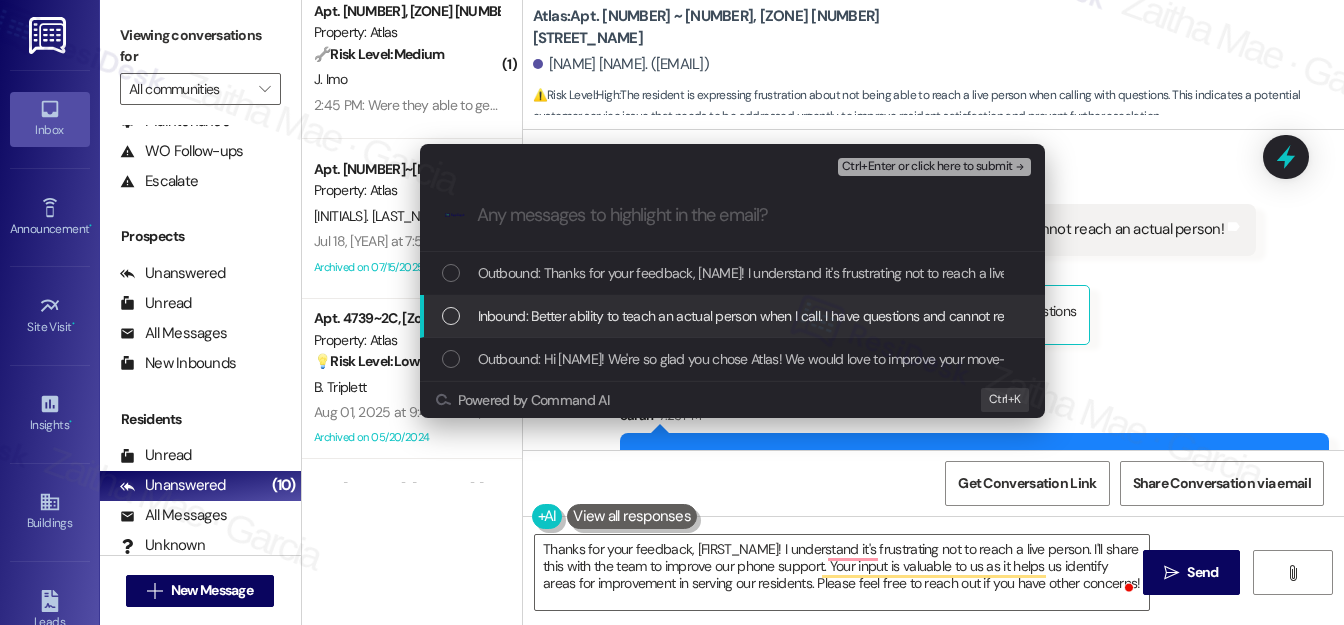 click at bounding box center (451, 316) 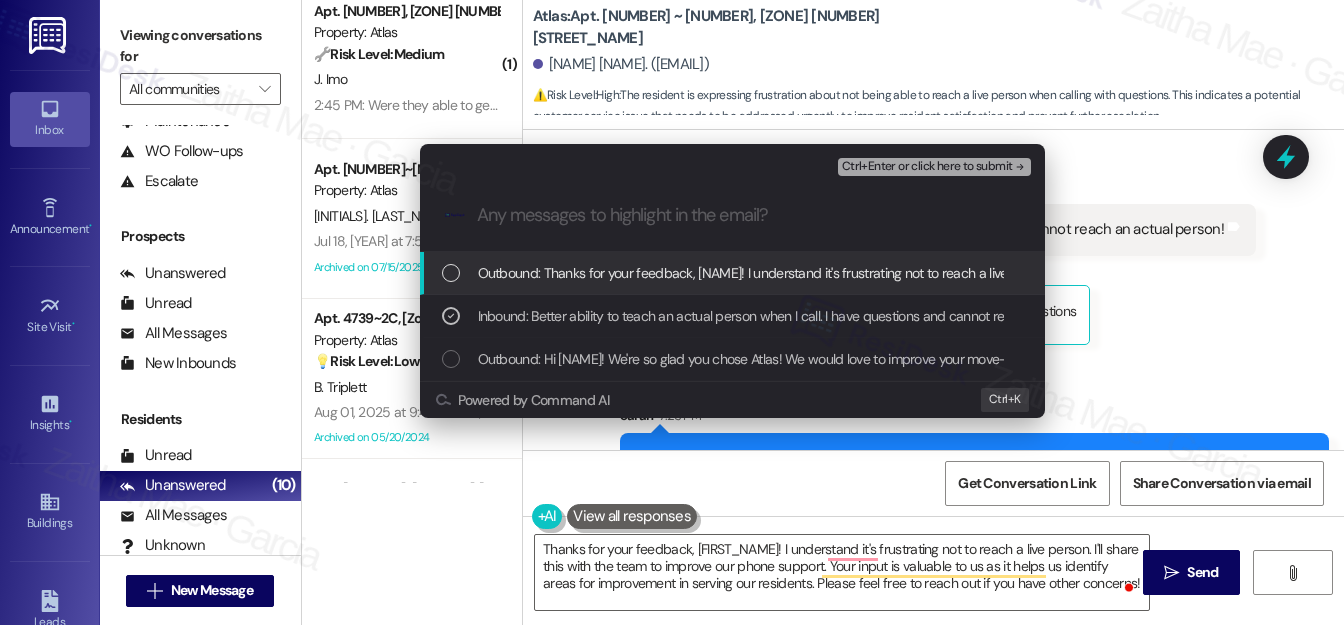 click on "Ctrl+Enter or click here to submit" at bounding box center [927, 167] 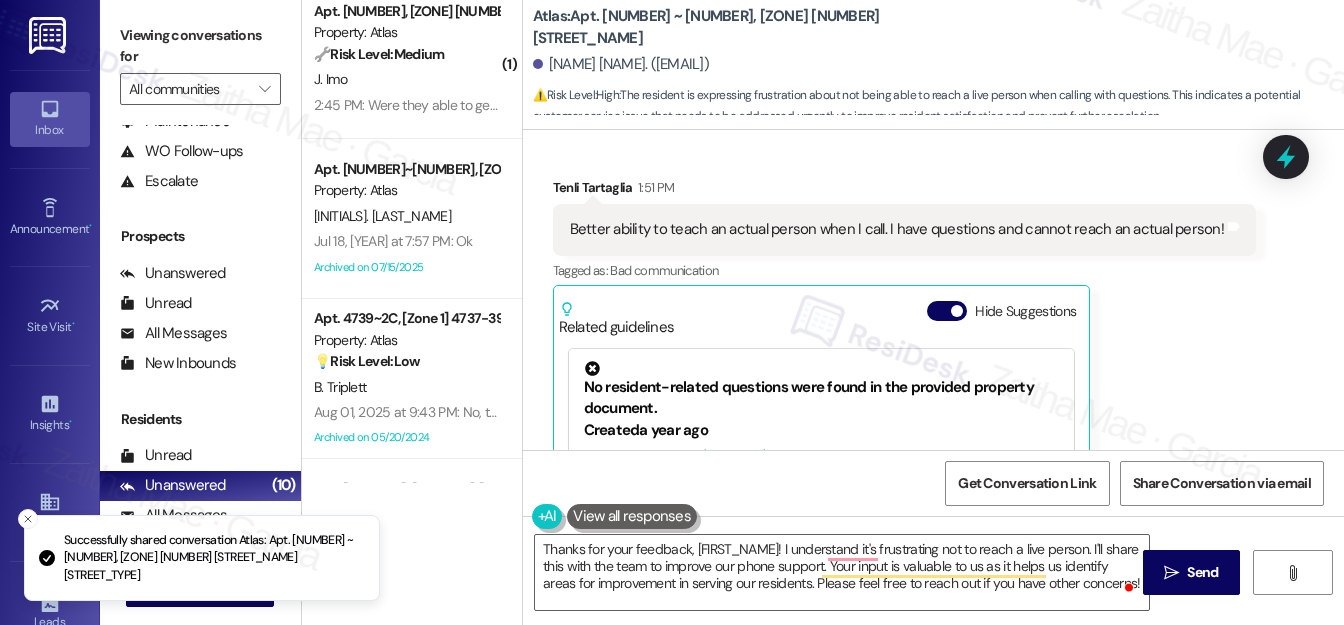 scroll, scrollTop: 503, scrollLeft: 0, axis: vertical 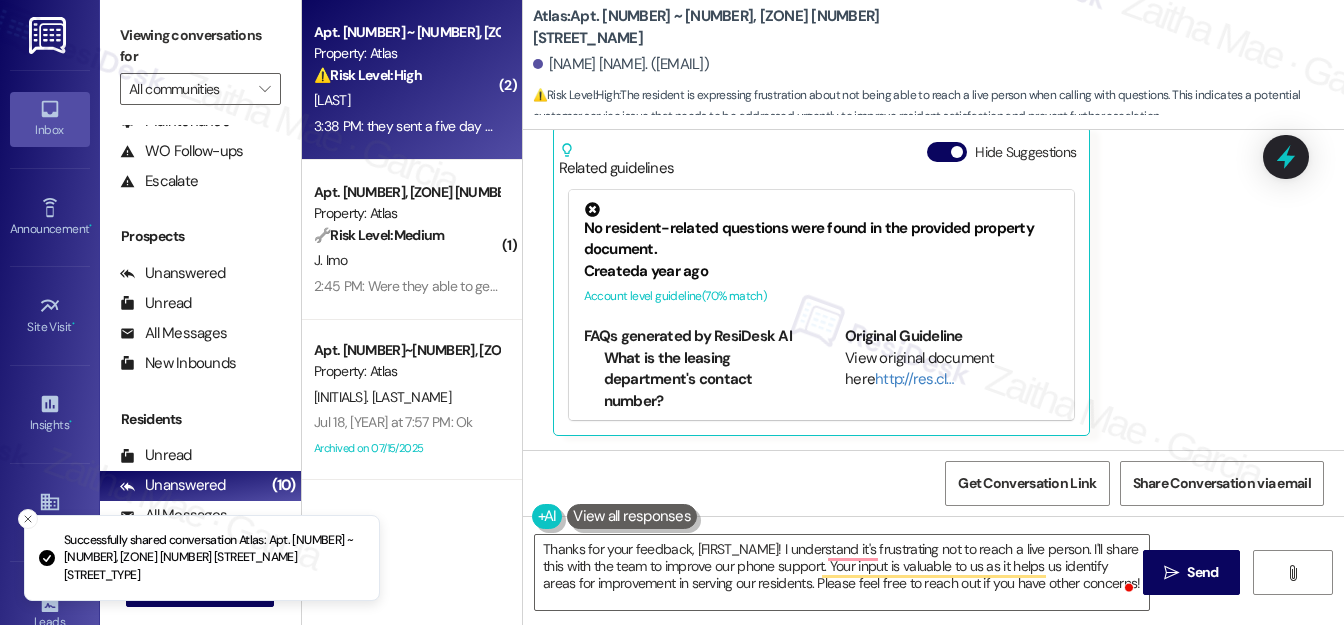 click on "⚠️  Risk Level:  High The resident received a 5-day payment notice despite prior communication regarding their rent. This indicates a potential financial issue or miscommunication that requires urgent attention to avoid further action or late fees." at bounding box center (406, 75) 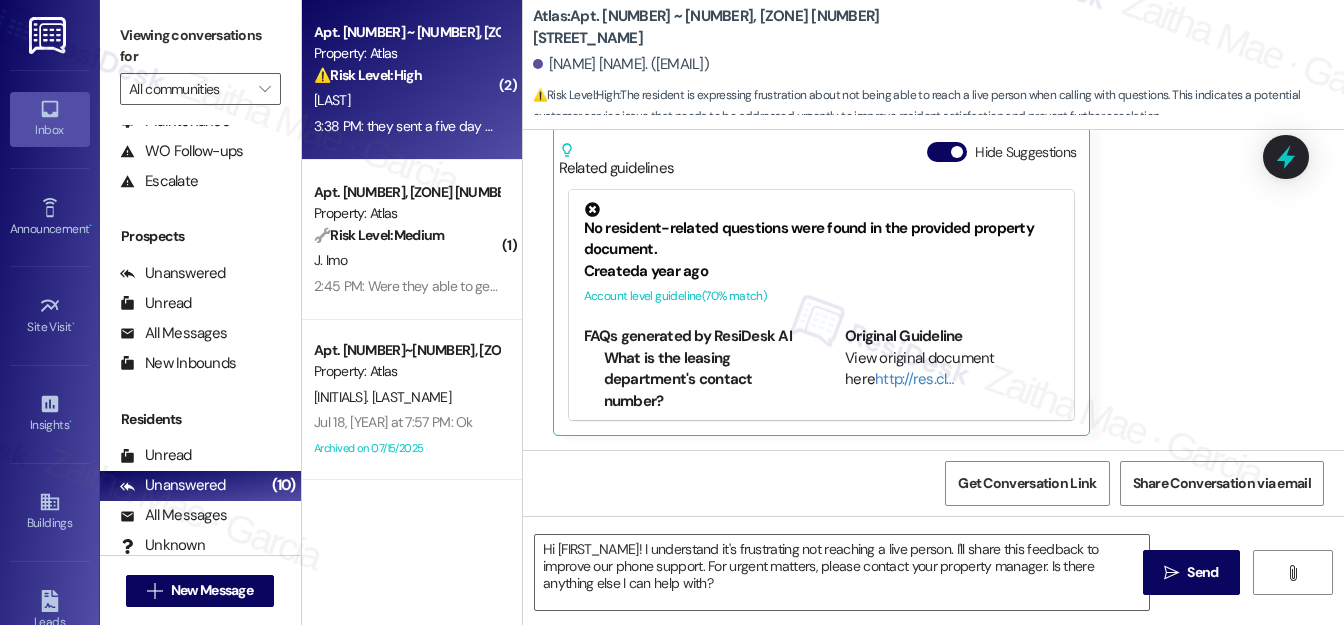 type on "Fetching suggested responses. Please feel free to read through the conversation in the meantime." 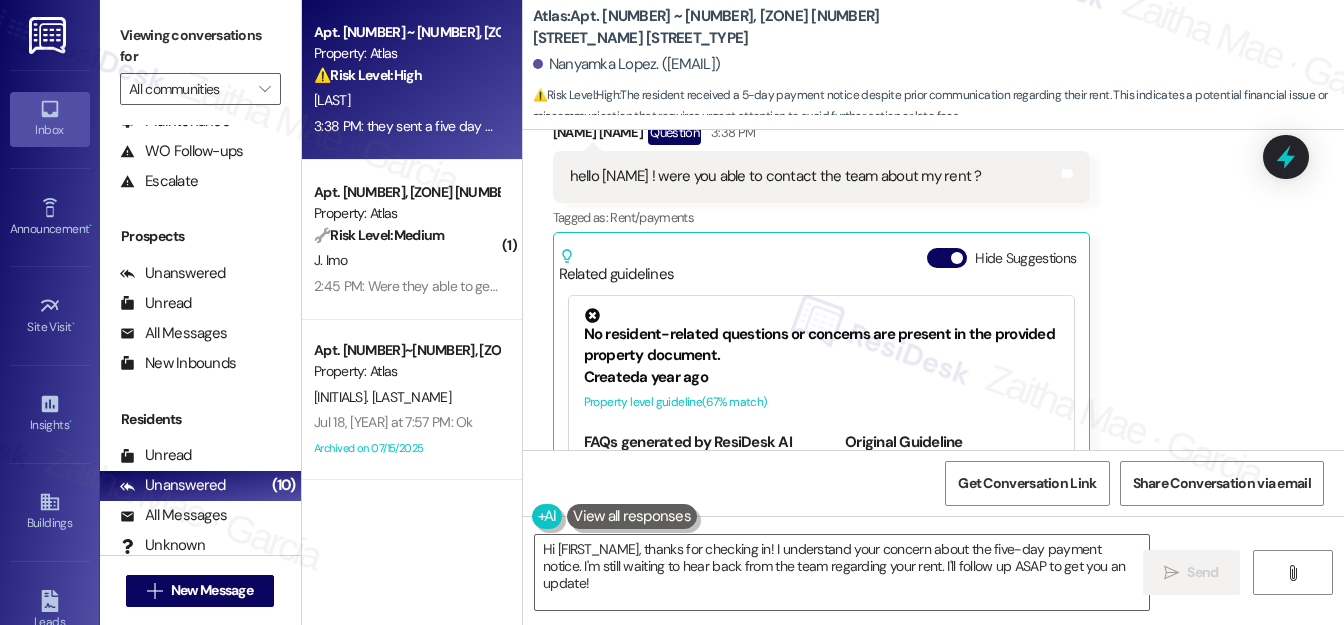 scroll, scrollTop: 2039, scrollLeft: 0, axis: vertical 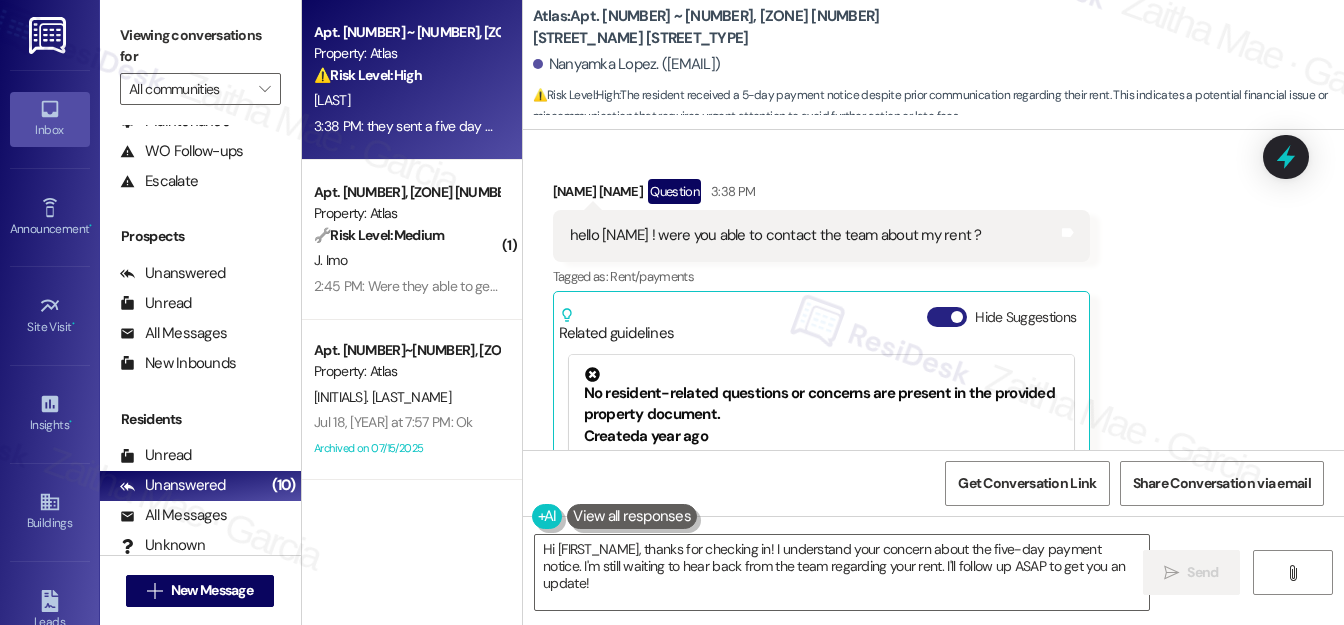 click on "Hide Suggestions" at bounding box center (947, 317) 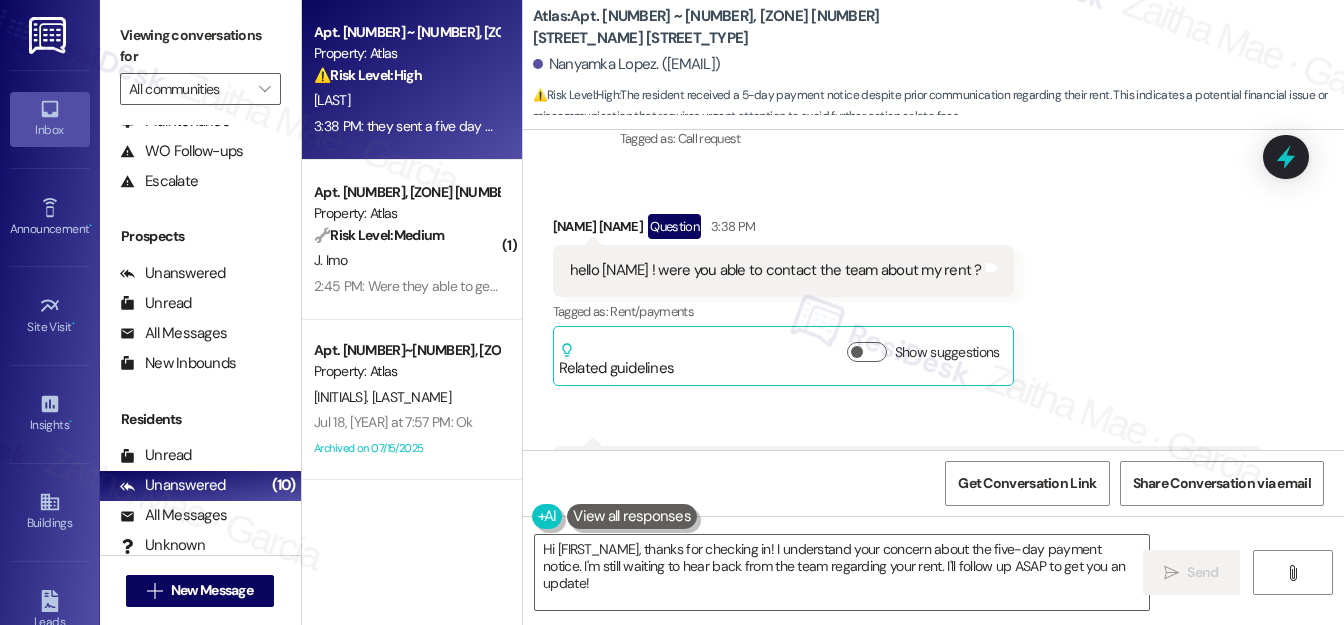 scroll, scrollTop: 1971, scrollLeft: 0, axis: vertical 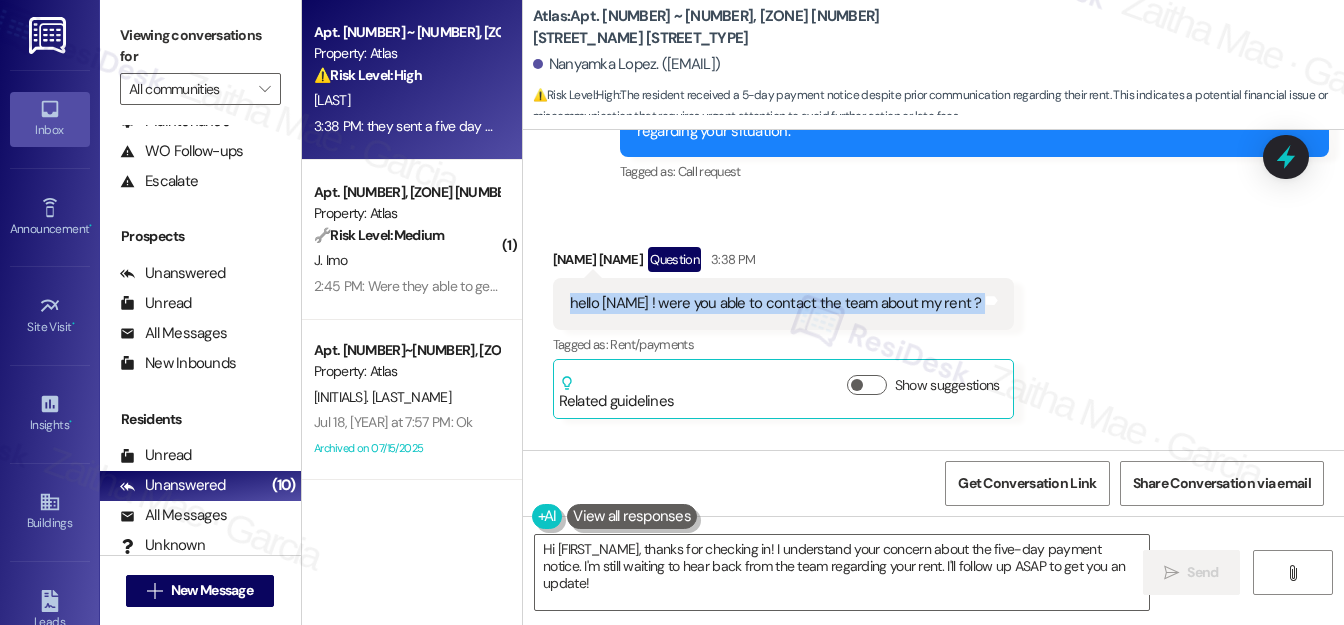 drag, startPoint x: 562, startPoint y: 283, endPoint x: 973, endPoint y: 296, distance: 411.20554 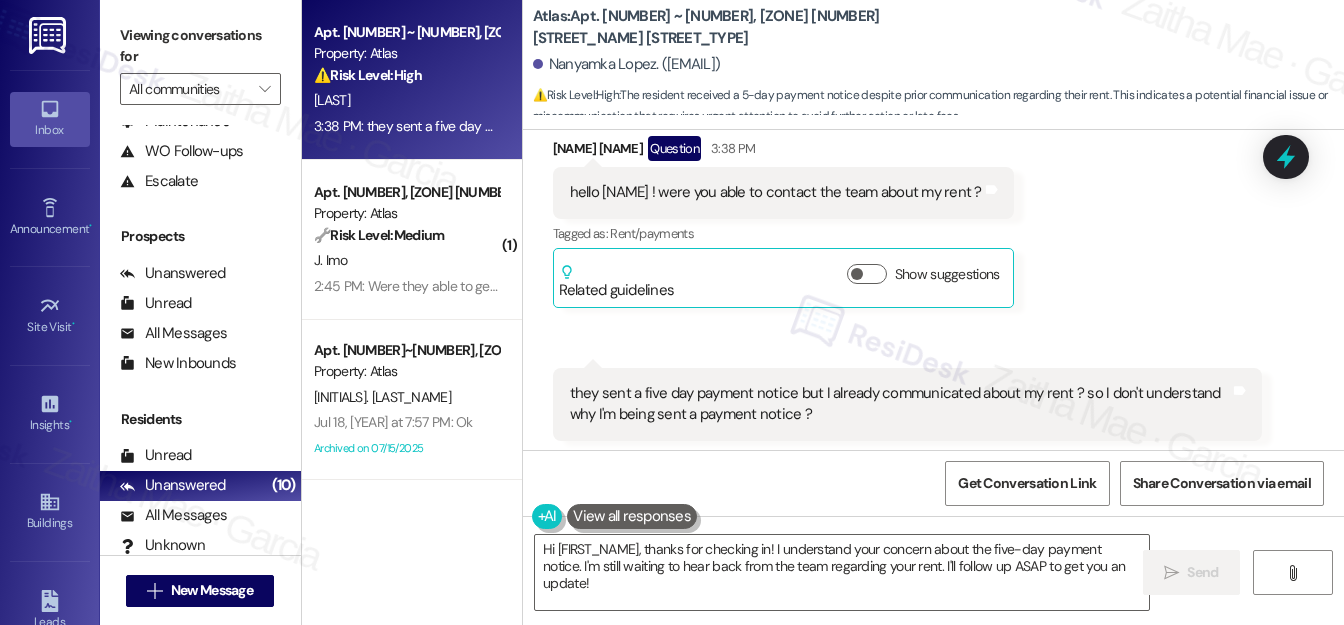 scroll, scrollTop: 2153, scrollLeft: 0, axis: vertical 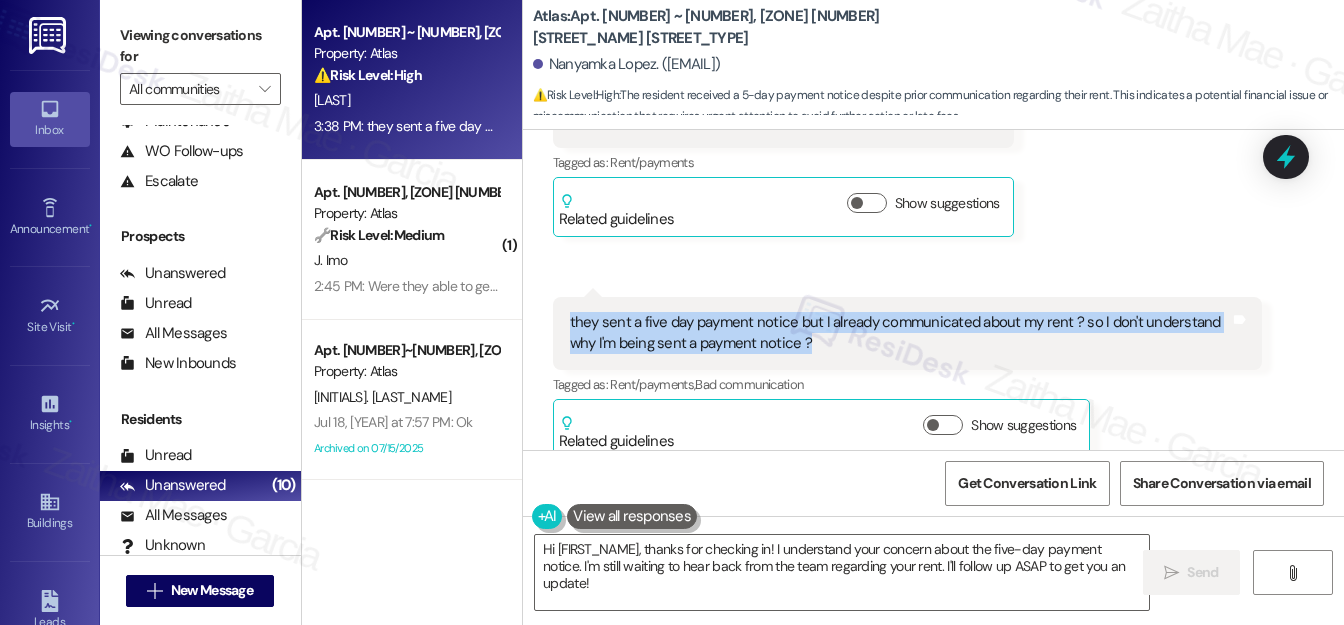 drag, startPoint x: 568, startPoint y: 297, endPoint x: 826, endPoint y: 335, distance: 260.78345 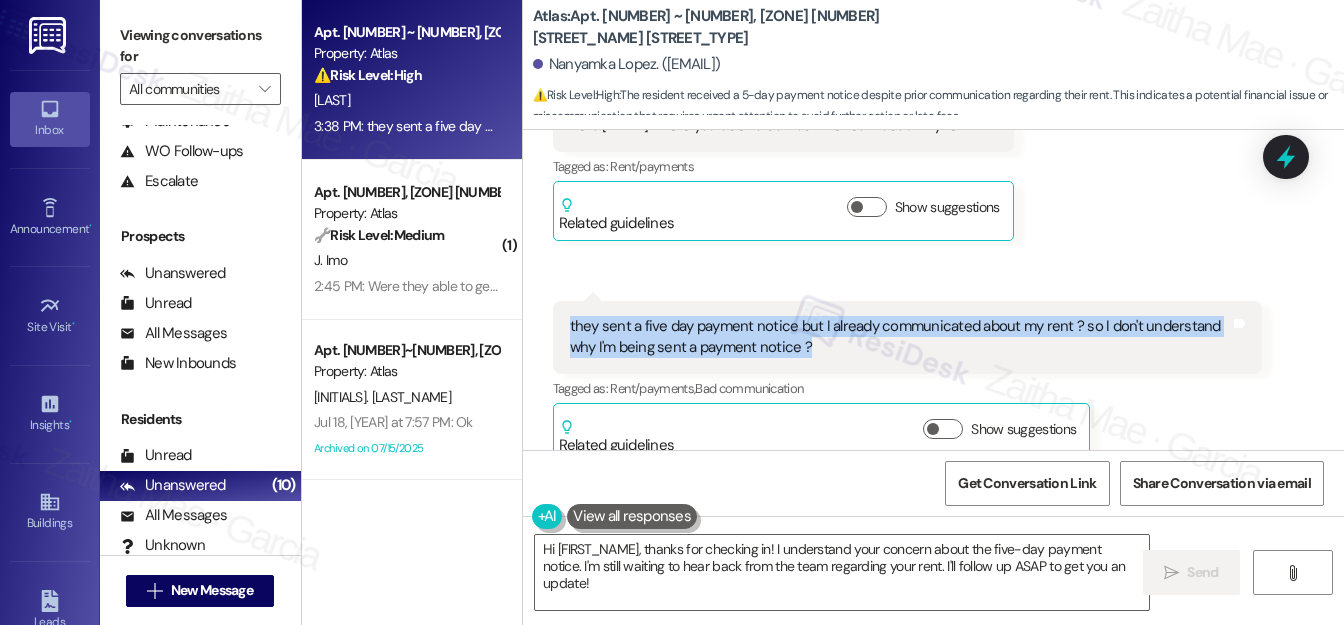 scroll, scrollTop: 2153, scrollLeft: 0, axis: vertical 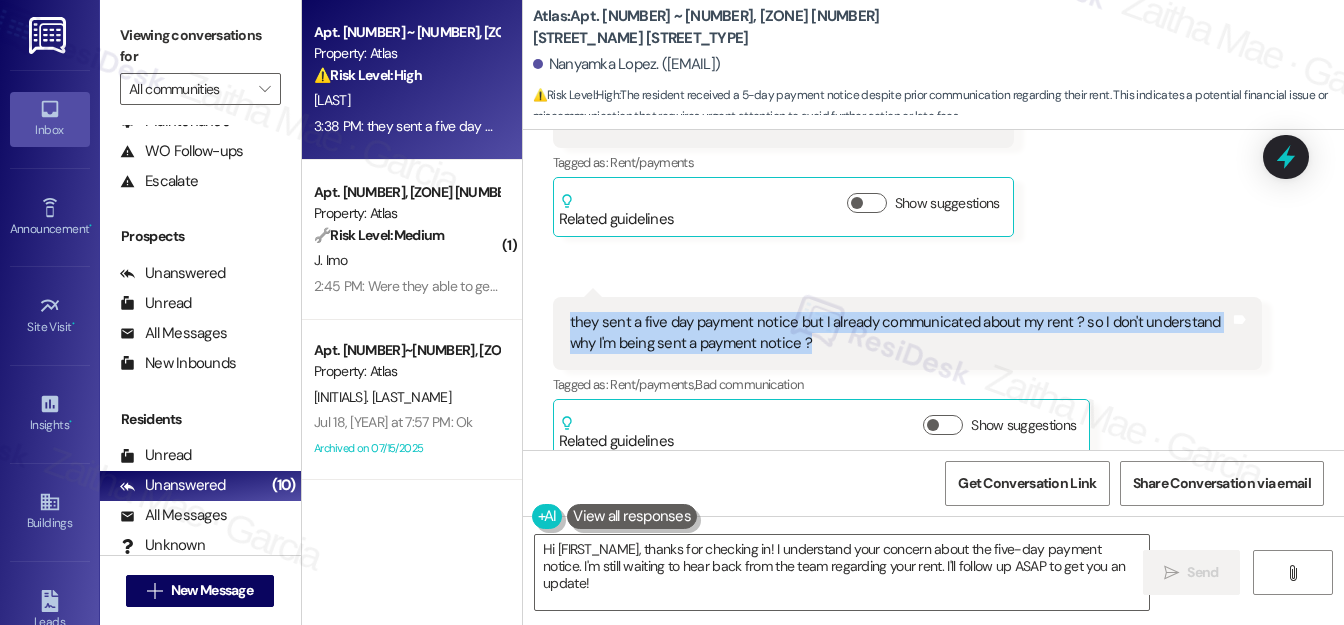 click on "Received via SMS Nanyamka Lopez Question 3:38 PM hello Sarah ! were you able to contact the team about my rent ?  Tags and notes Tagged as:   Rent/payments Click to highlight conversations about Rent/payments  Related guidelines Show suggestions Received via SMS 3:38 PM Nanyamka Lopez Question 3:38 PM they sent a five day payment notice but I already communicated about my rent ? so I don't understand why I'm being sent a payment notice ? Tags and notes Tagged as:   Rent/payments ,  Click to highlight conversations about Rent/payments Bad communication Click to highlight conversations about Bad communication  Related guidelines Show suggestions" at bounding box center (933, 247) 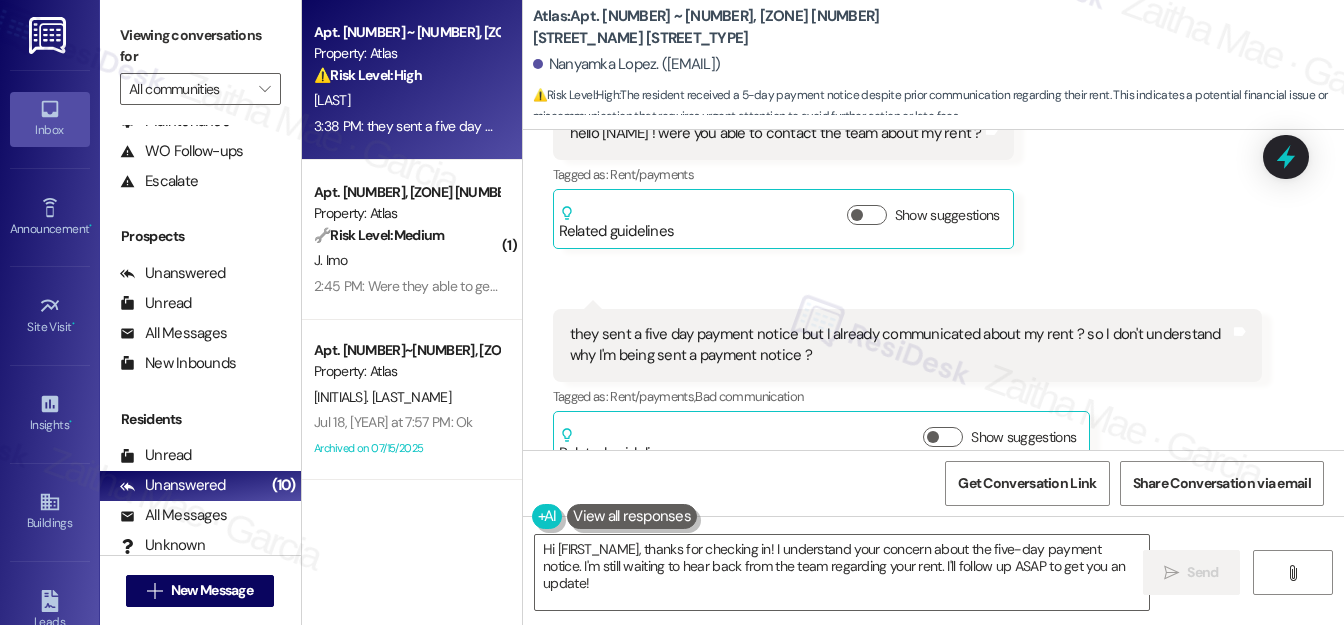 scroll, scrollTop: 2153, scrollLeft: 0, axis: vertical 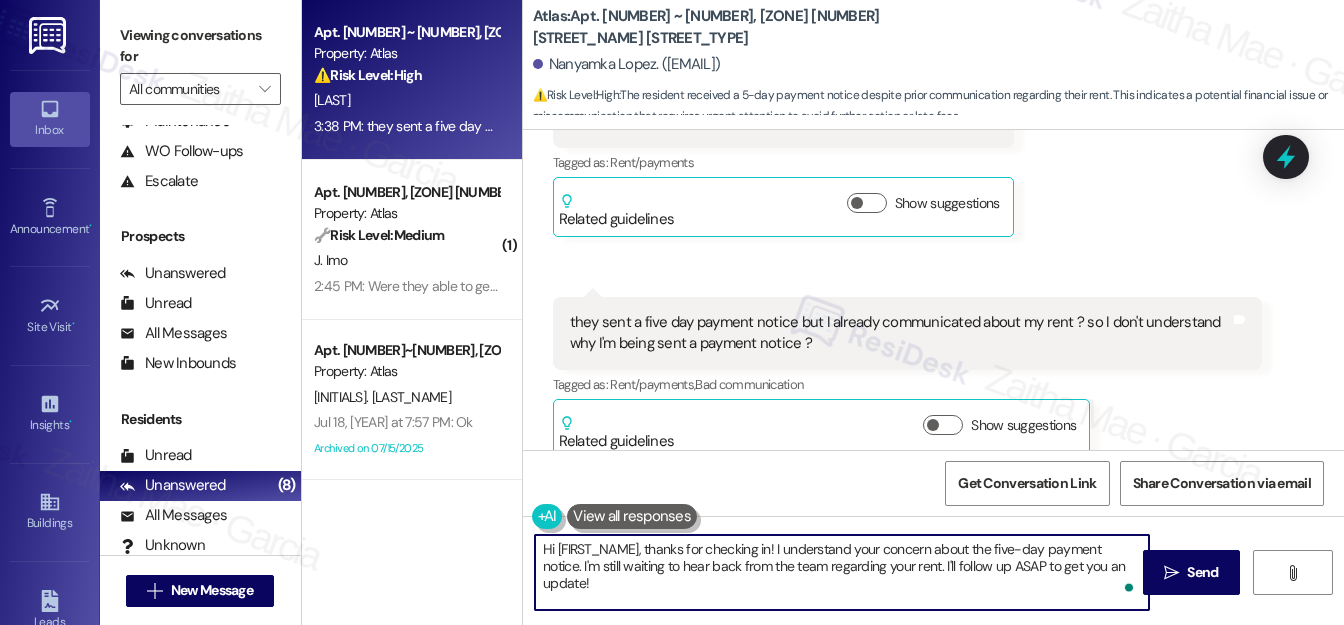 drag, startPoint x: 773, startPoint y: 546, endPoint x: 1130, endPoint y: 575, distance: 358.17593 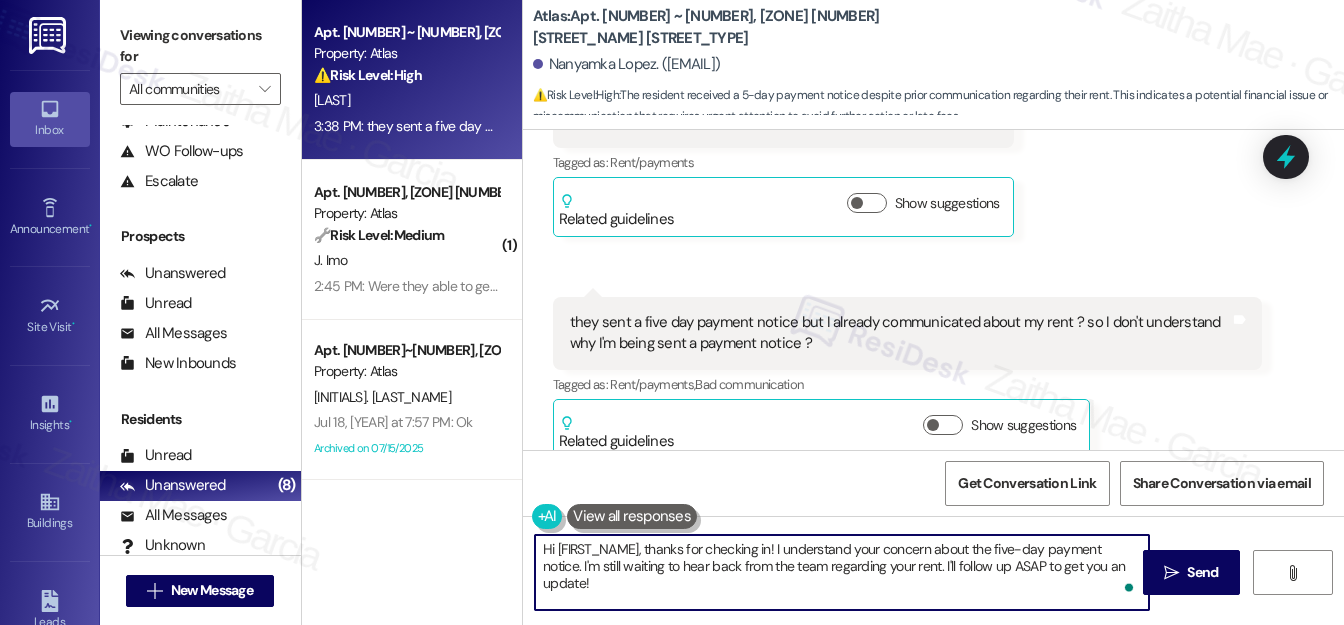 click on "Hi {{first_name}}, thanks for checking in! I understand your concern about the five-day payment notice. I'm still waiting to hear back from the team regarding your rent. I'll follow up ASAP to get you an update!" at bounding box center [842, 572] 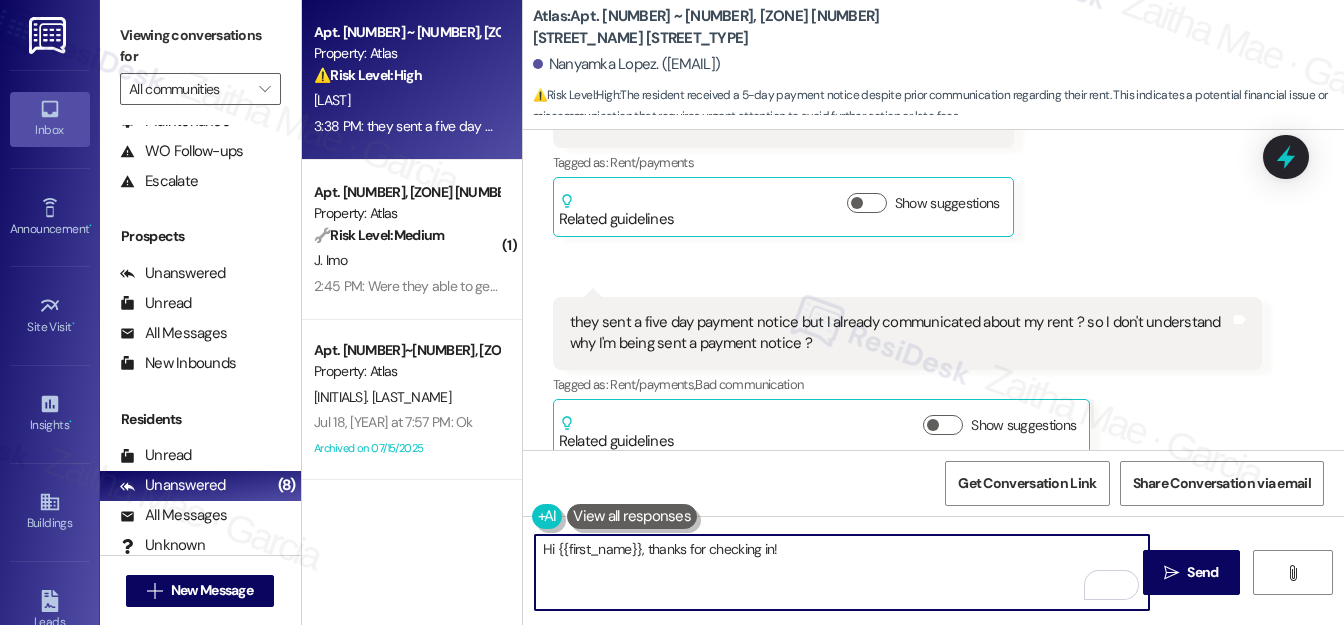 paste on "Yes, I was able to notify the team about your rent. I understand how the payment notice may have caused some confusion — I’ll follow up to make sure your prior communication is taken into account and will let you know once I have an update." 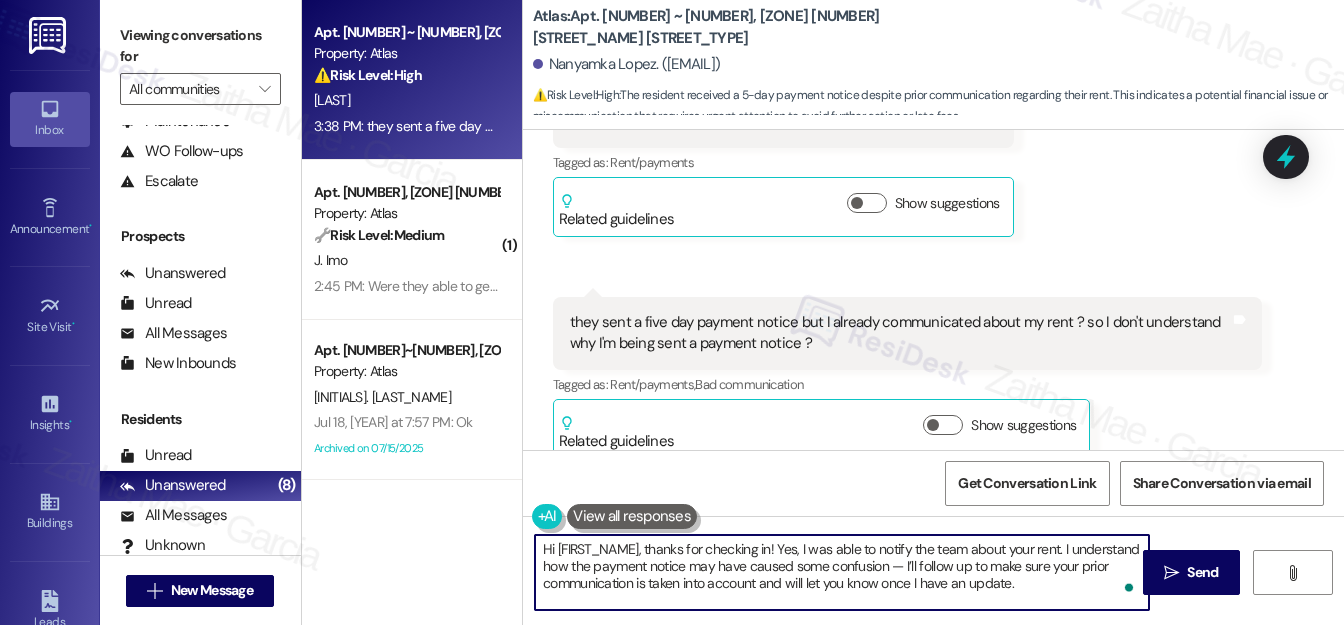 click on "Hi {{first_name}}, thanks for checking in! Yes, I was able to notify the team about your rent. I understand how the payment notice may have caused some confusion — I’ll follow up to make sure your prior communication is taken into account and will let you know once I have an update." at bounding box center (842, 572) 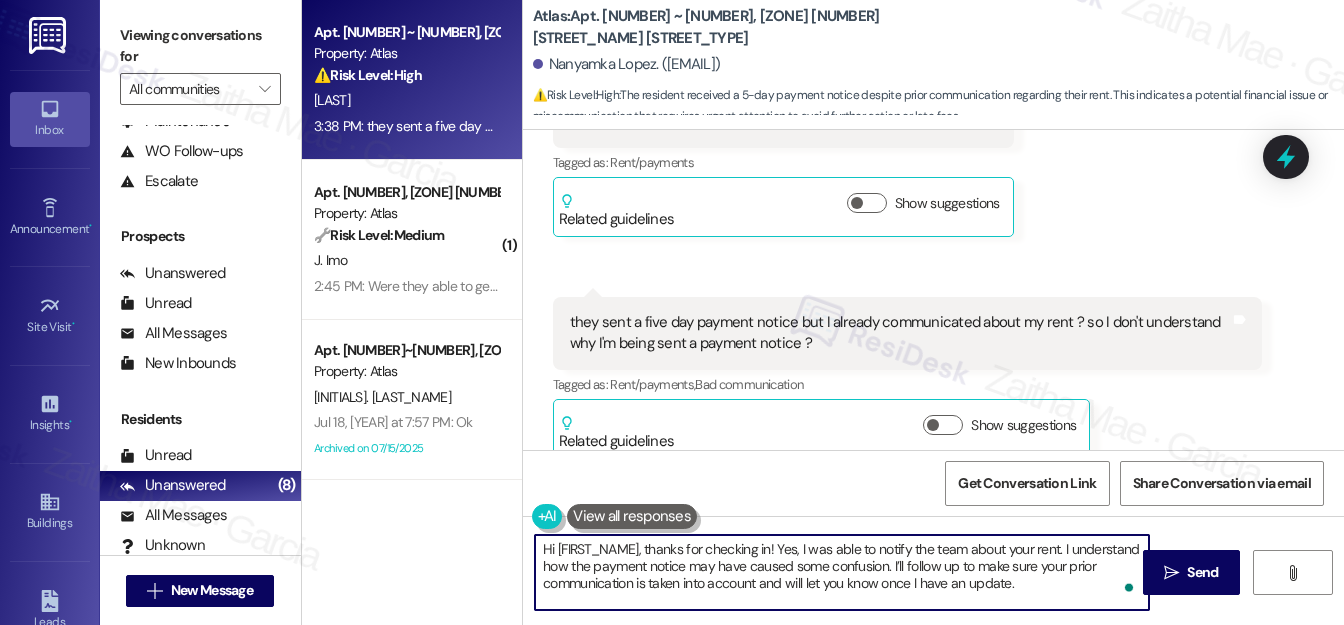 click on "Hi {{first_name}}, thanks for checking in! Yes, I was able to notify the team about your rent. I understand how the payment notice may have caused some confusion. I’ll follow up to make sure your prior communication is taken into account and will let you know once I have an update." at bounding box center (842, 572) 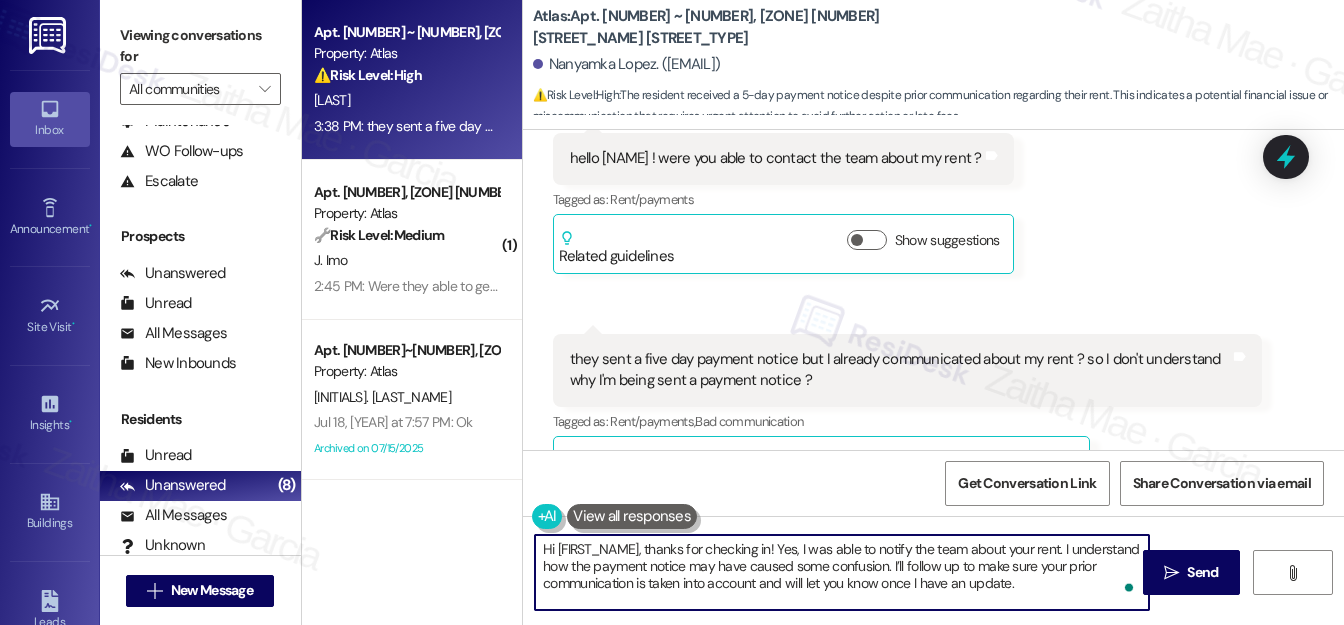 scroll, scrollTop: 2153, scrollLeft: 0, axis: vertical 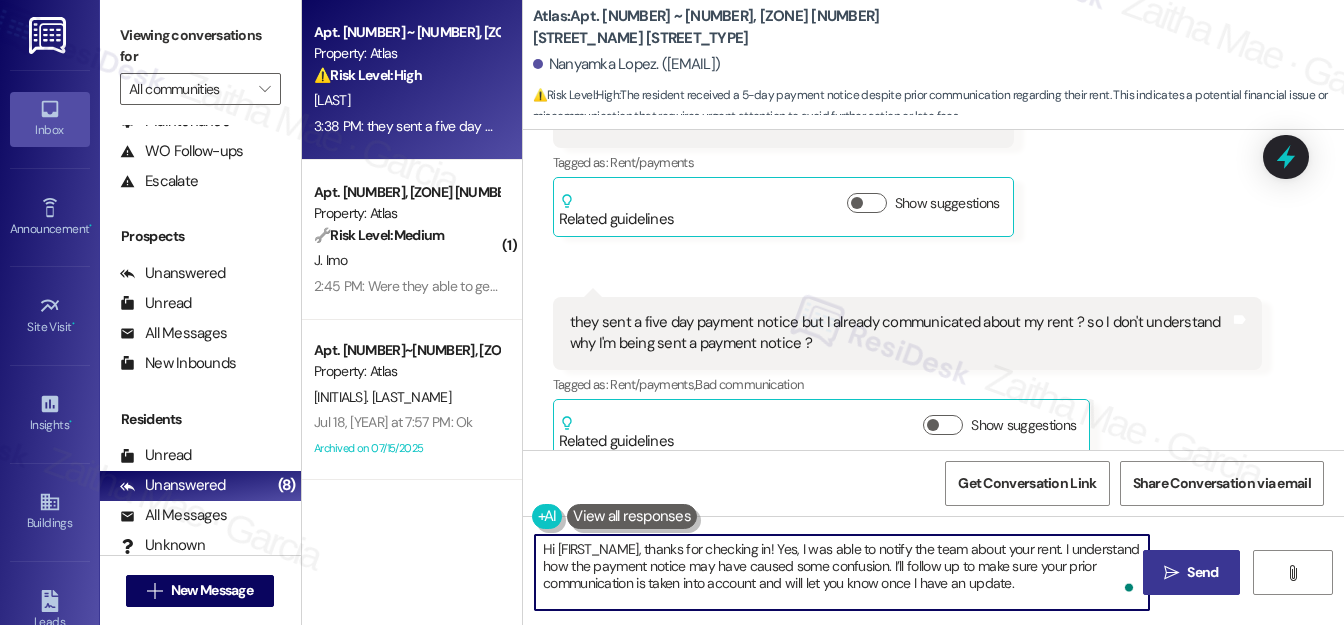 type on "Hi {{first_name}}, thanks for checking in! Yes, I was able to notify the team about your rent. I understand how the payment notice may have caused some confusion. I’ll follow up to make sure your prior communication is taken into account and will let you know once I have an update." 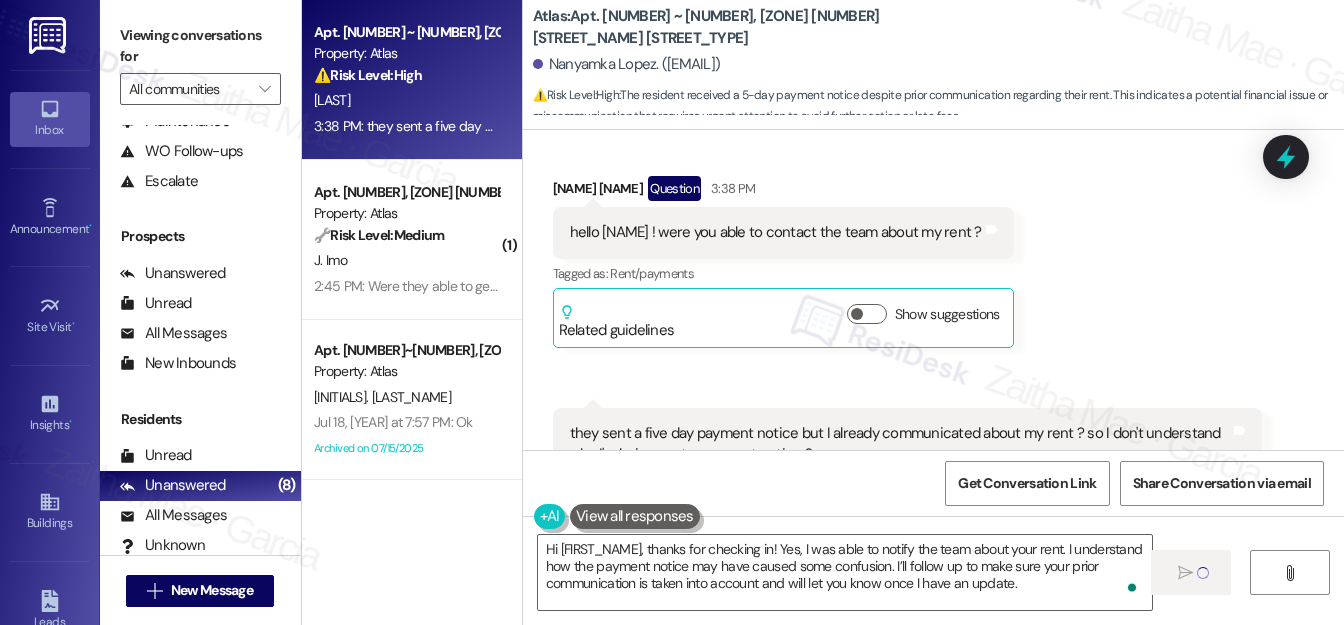 type 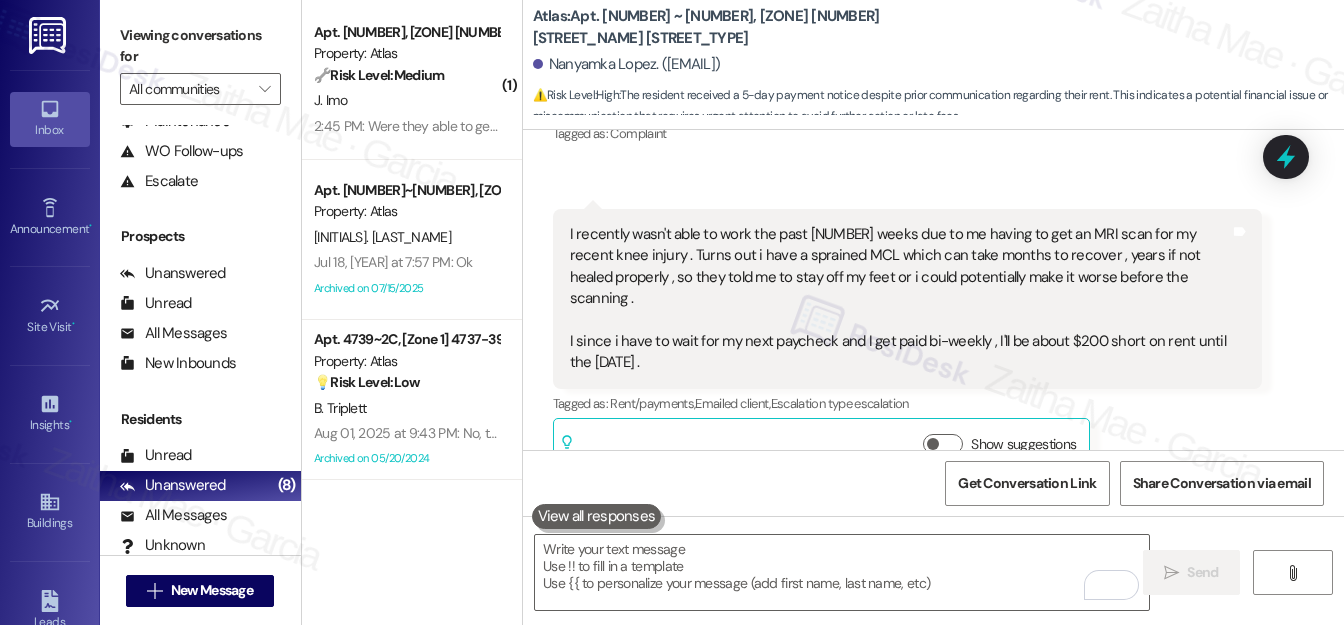 scroll, scrollTop: 789, scrollLeft: 0, axis: vertical 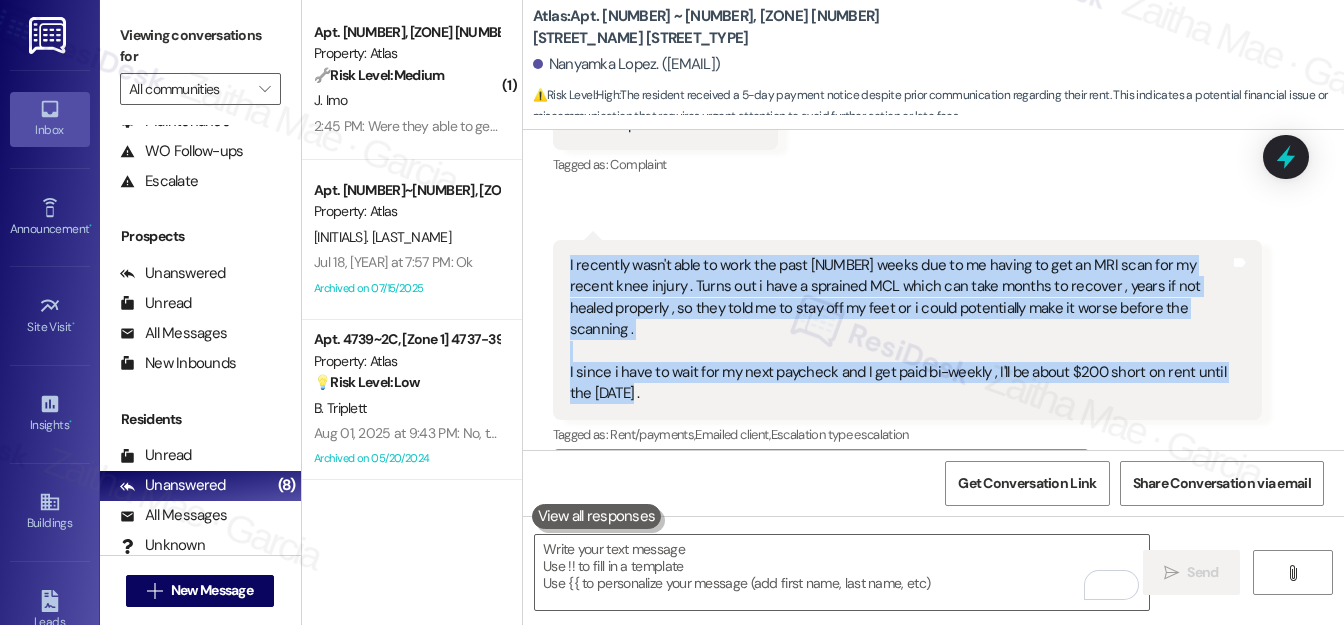drag, startPoint x: 565, startPoint y: 267, endPoint x: 653, endPoint y: 385, distance: 147.20055 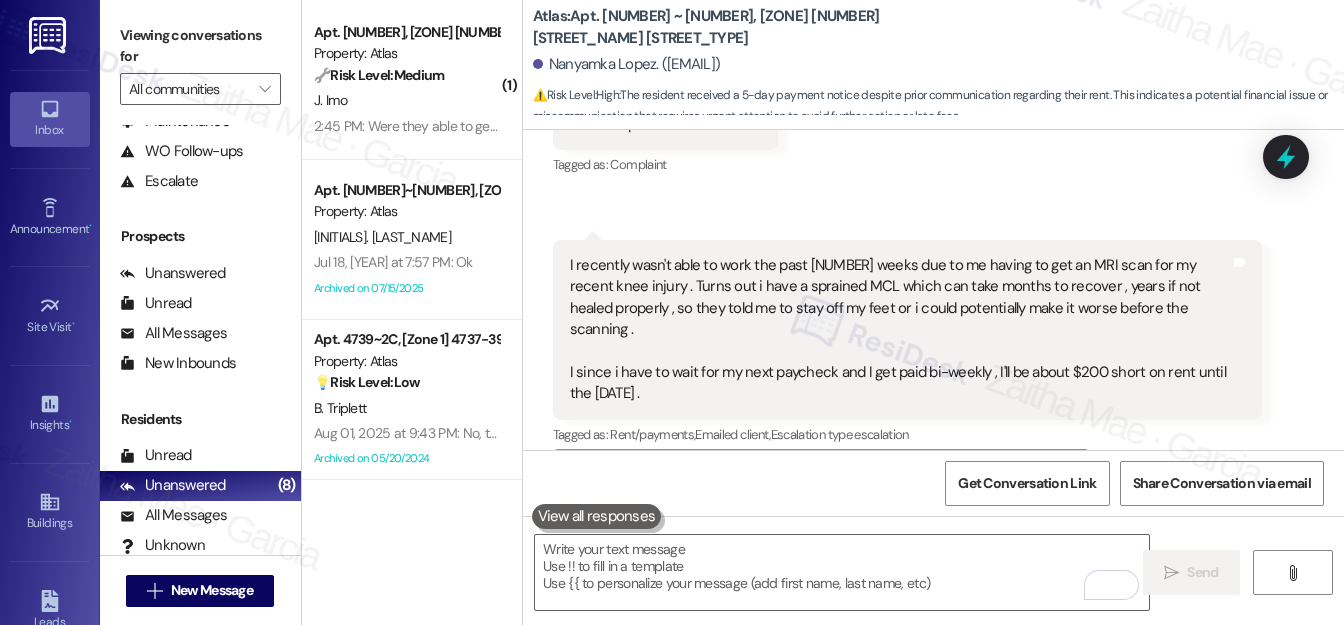 click 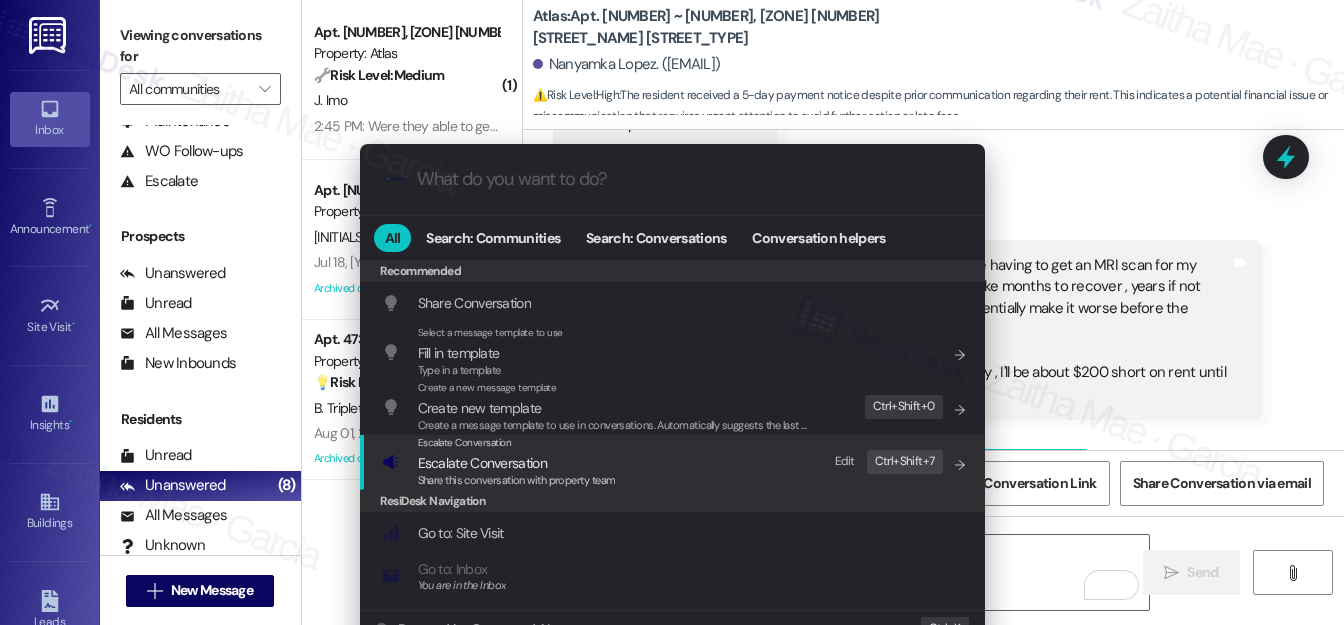 click on "Escalate Conversation" at bounding box center (482, 463) 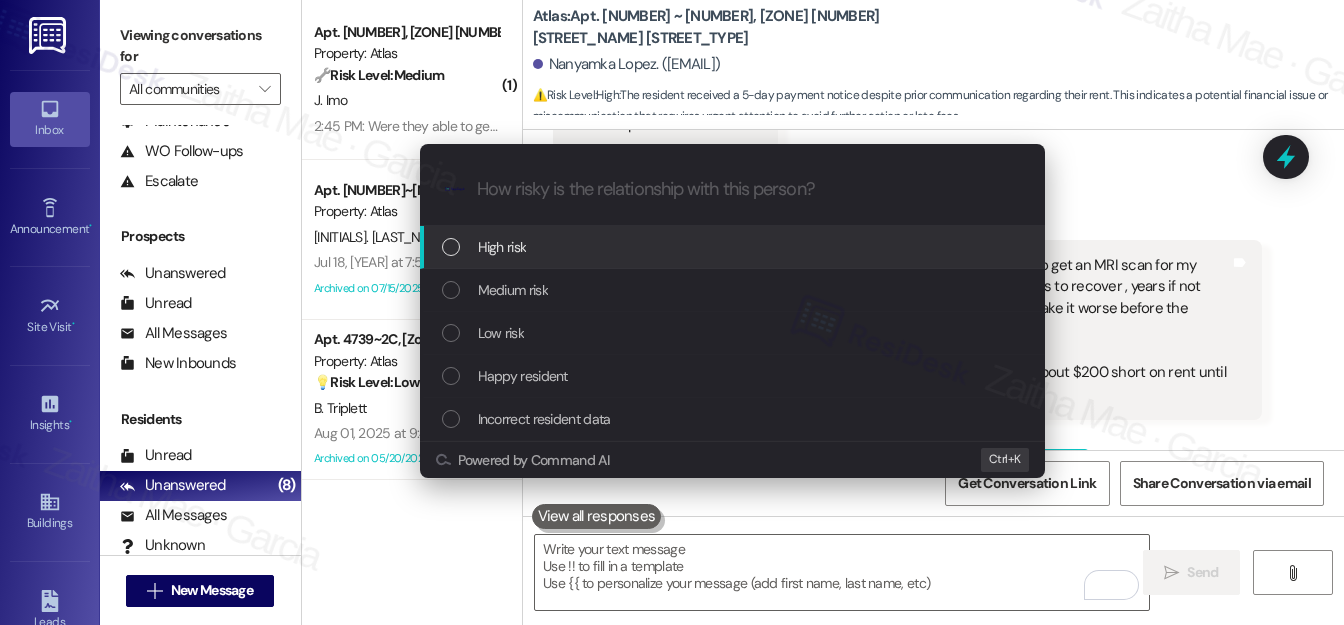 click on "High risk" at bounding box center [734, 247] 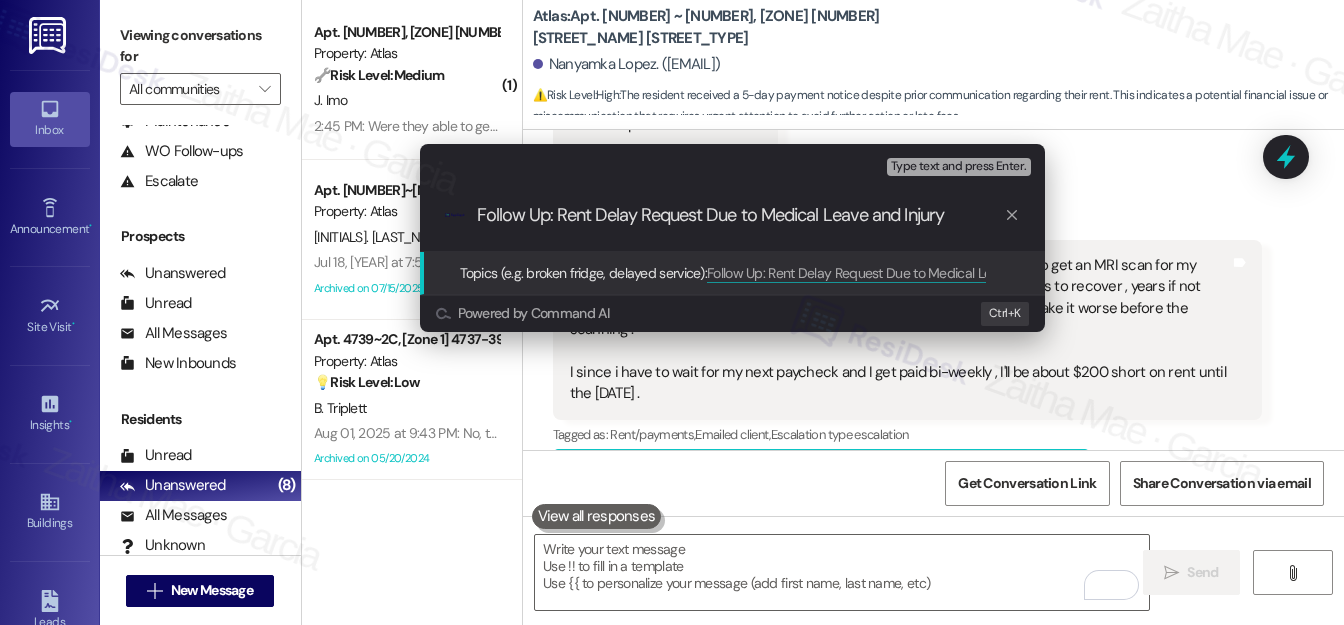 paste on "Rent Delay Request Due to Medical Leave and Injury" 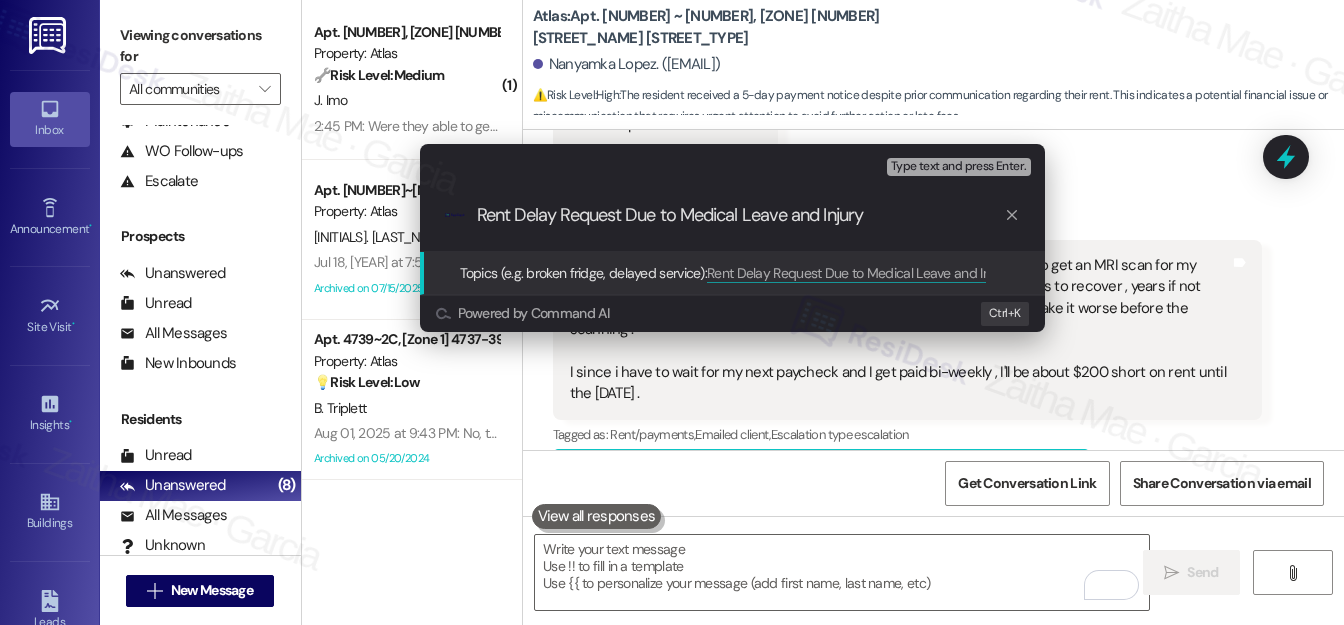 type 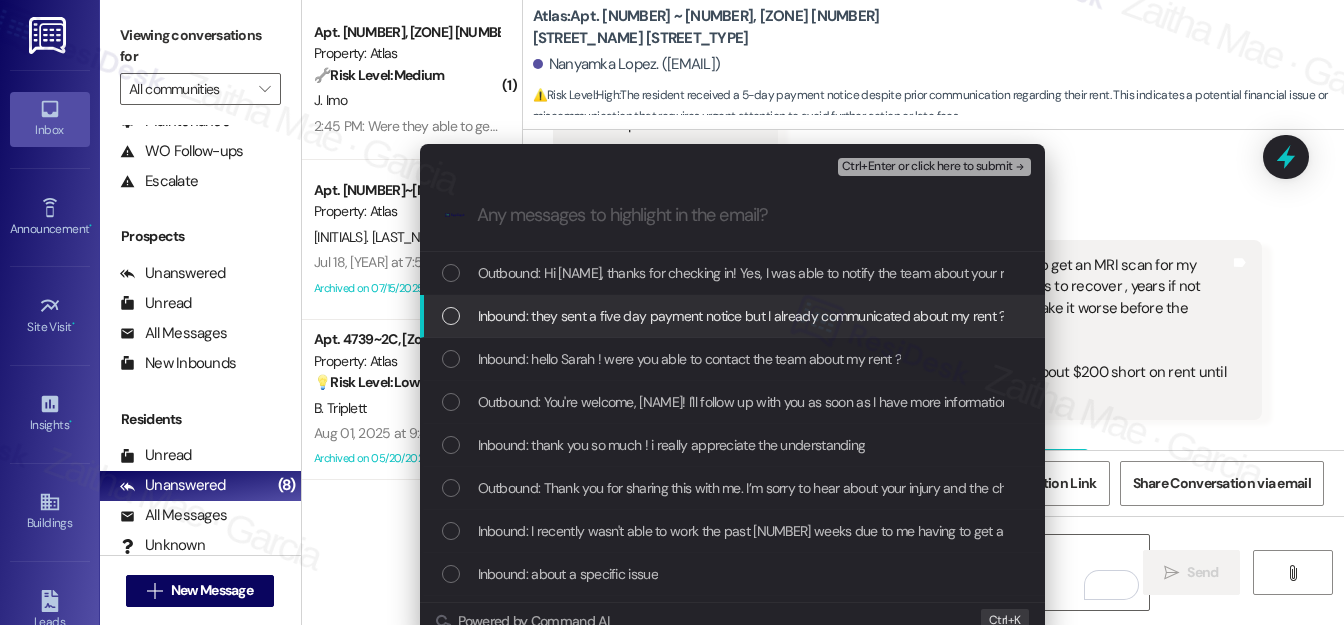 click at bounding box center [451, 316] 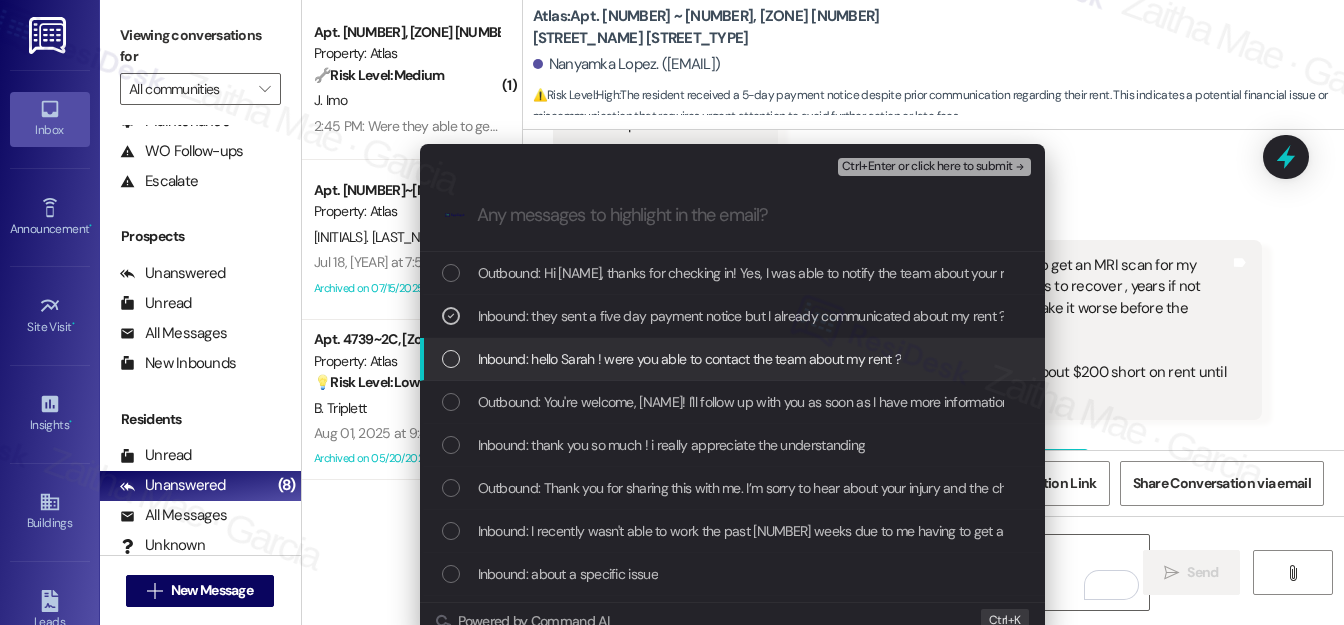 click at bounding box center (451, 359) 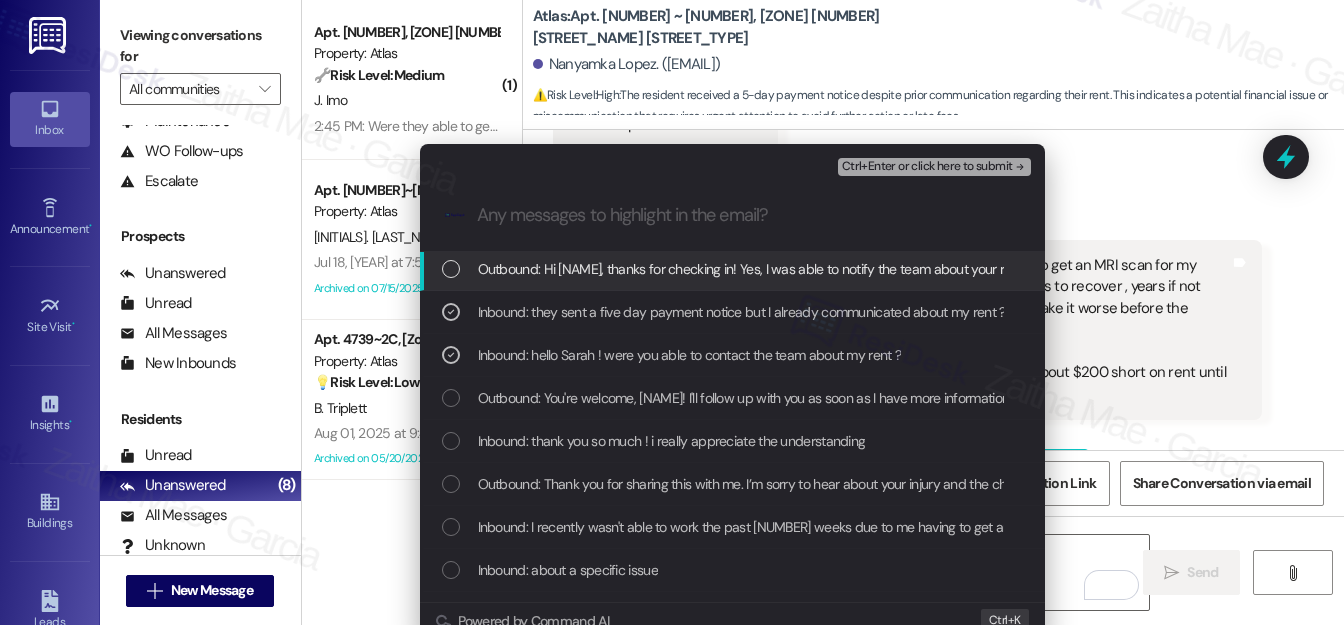 scroll, scrollTop: 0, scrollLeft: 0, axis: both 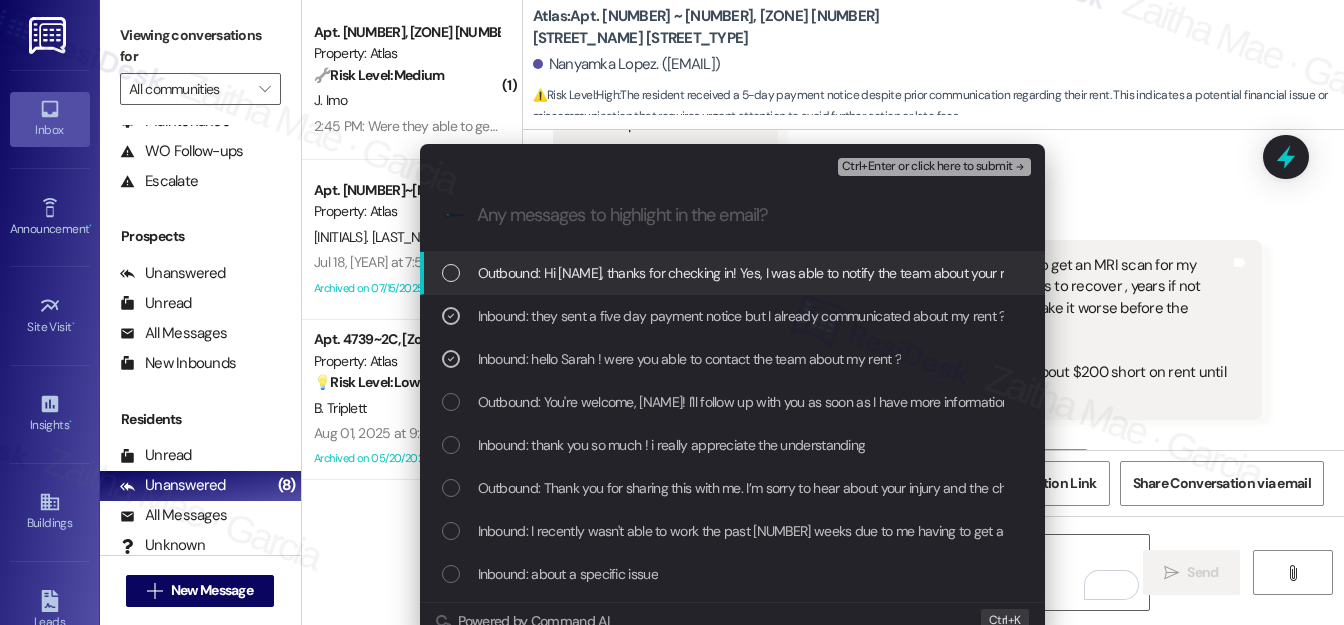 click on "Ctrl+Enter or click here to submit" at bounding box center (927, 167) 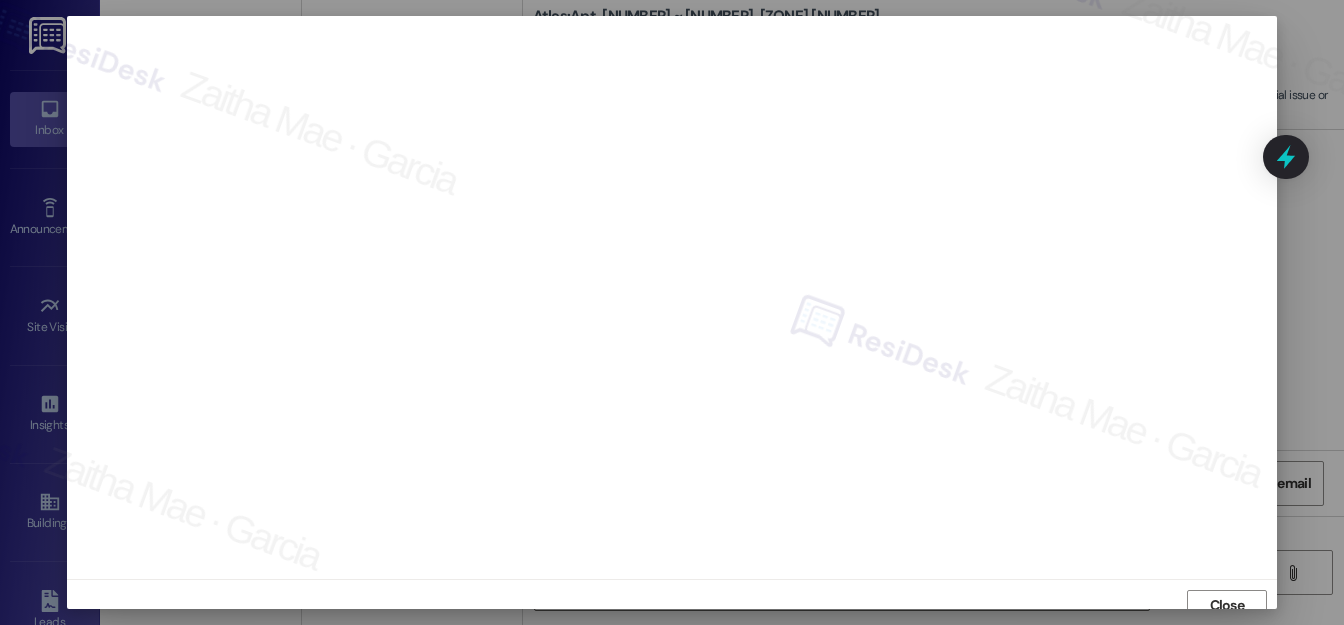 scroll, scrollTop: 0, scrollLeft: 0, axis: both 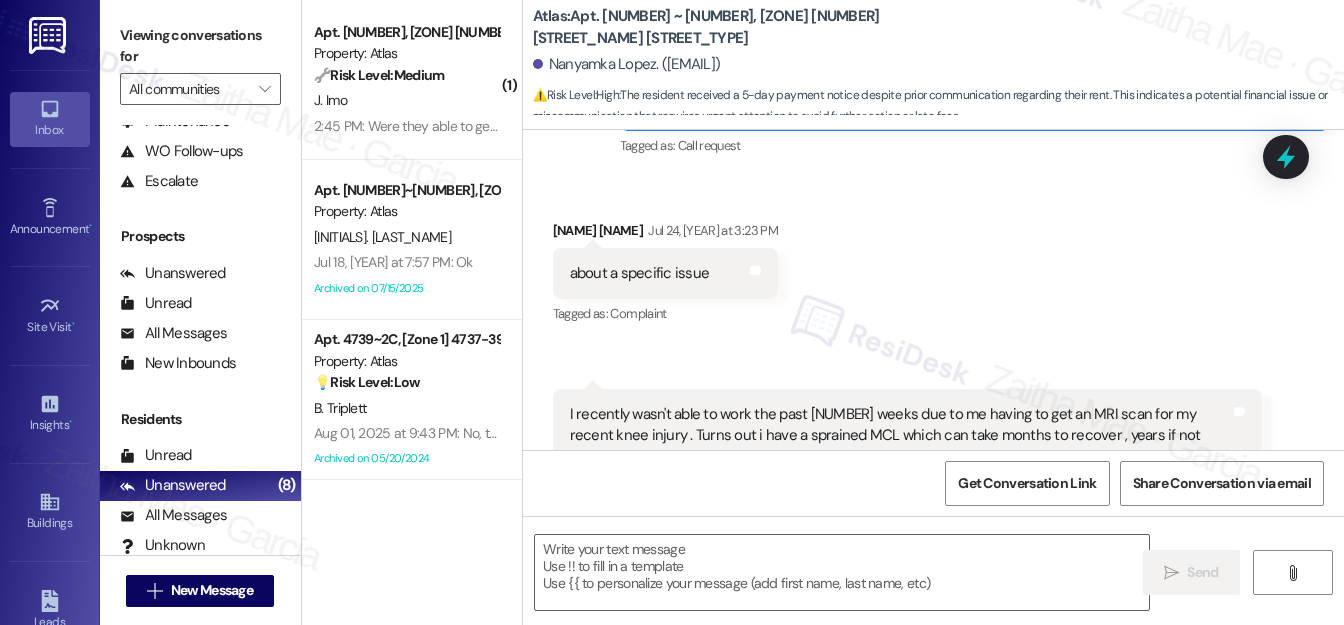 type on "Fetching suggested responses. Please feel free to read through the conversation in the meantime." 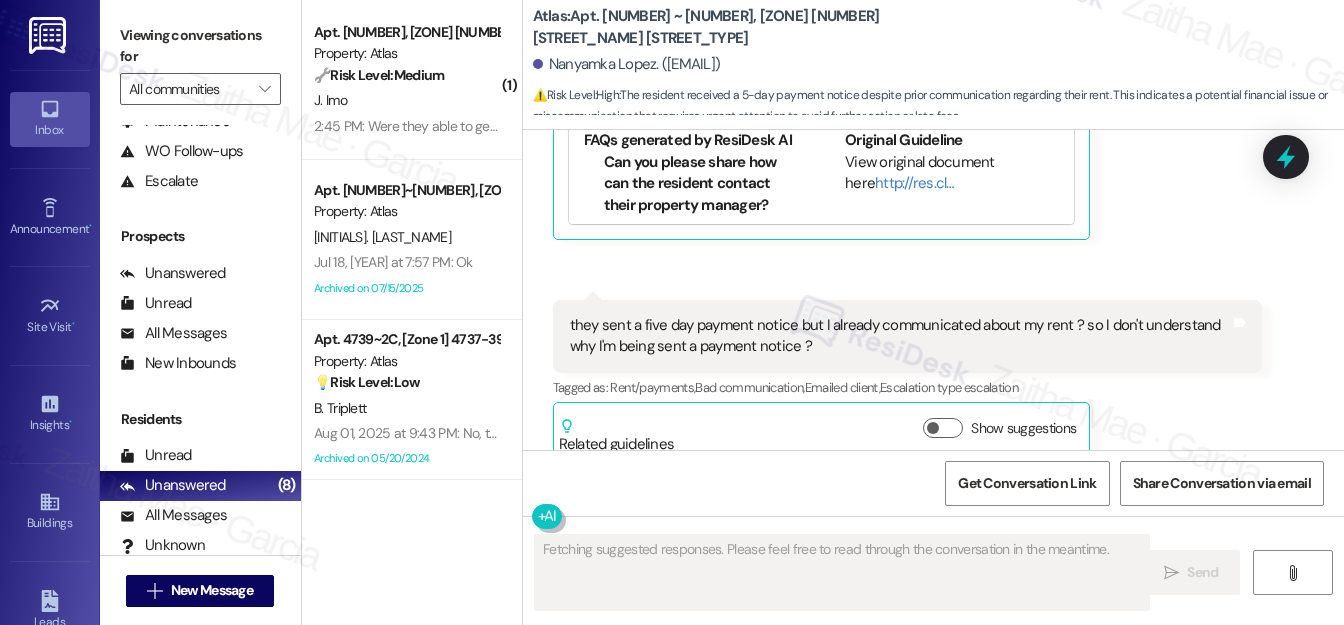 scroll, scrollTop: 2402, scrollLeft: 0, axis: vertical 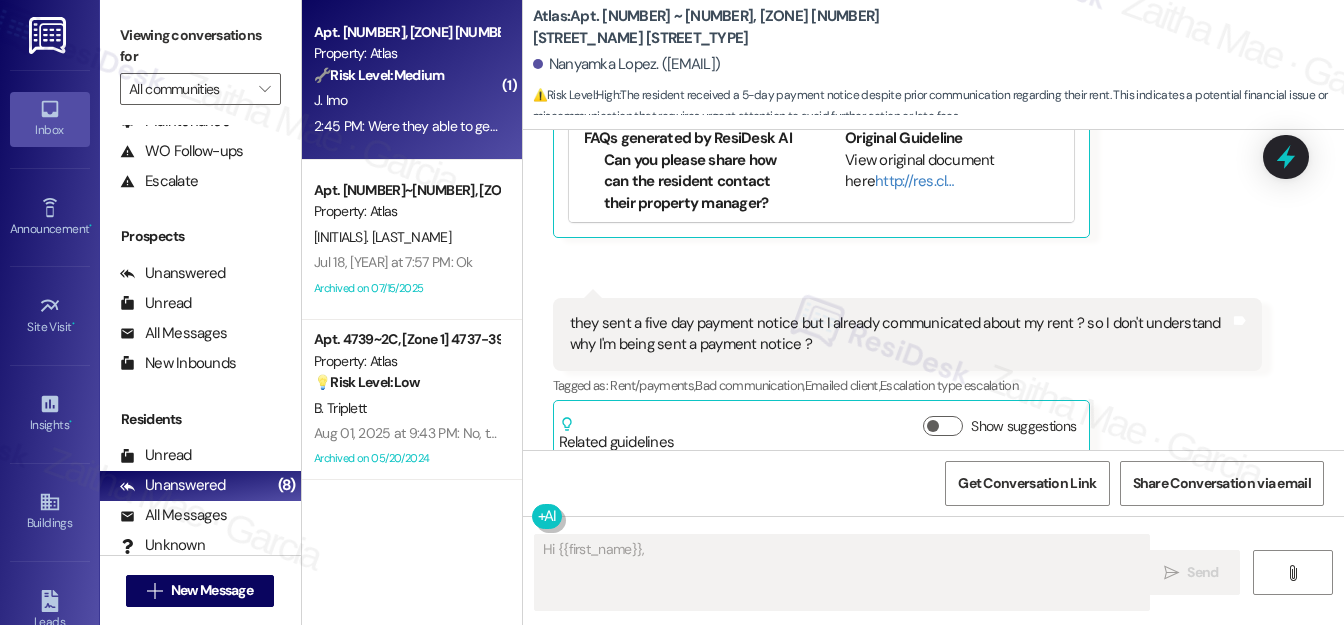 click on "🔧  Risk Level:  Medium" at bounding box center (379, 75) 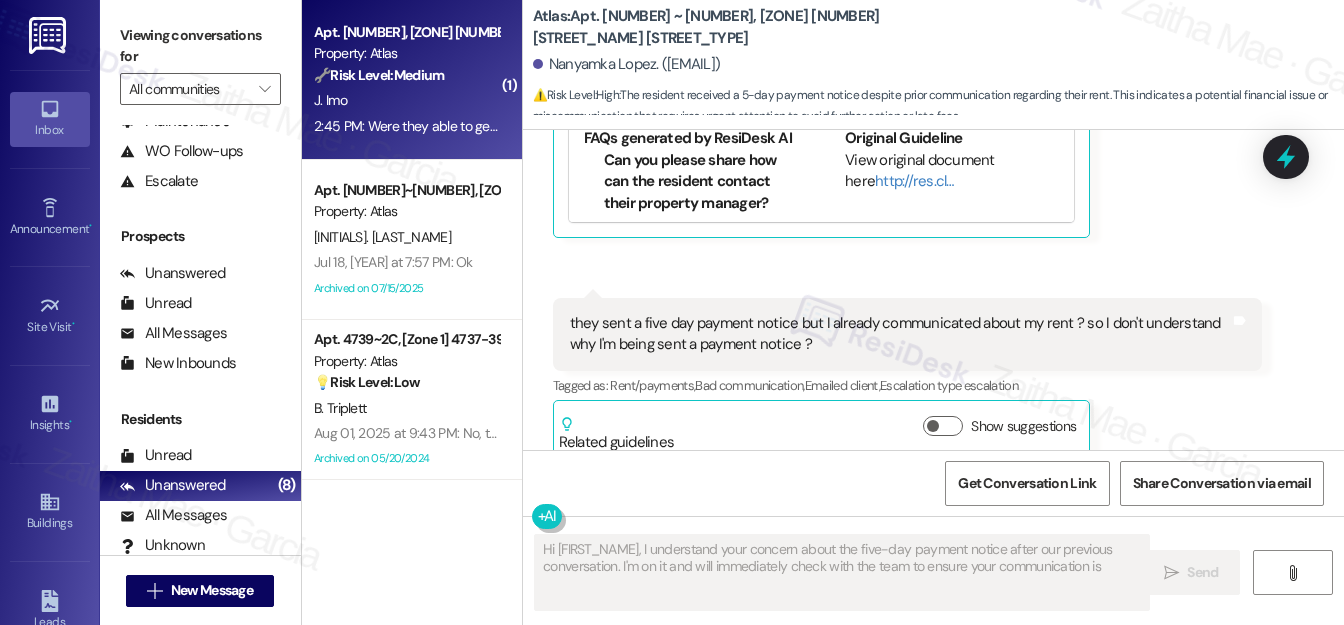 type on "Hi {{first_name}}, I understand your concern about the five-day payment notice after our previous conversation. I'm on it and will immediately check with the team to ensure your communication is considered" 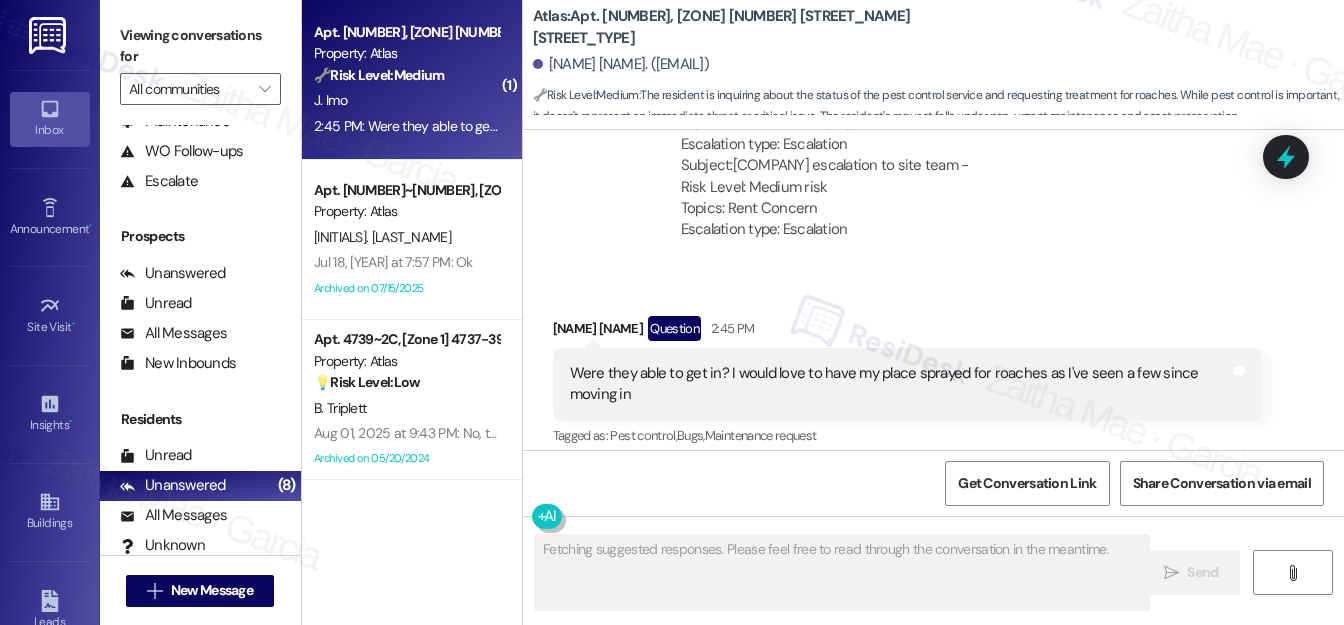 scroll, scrollTop: 1404, scrollLeft: 0, axis: vertical 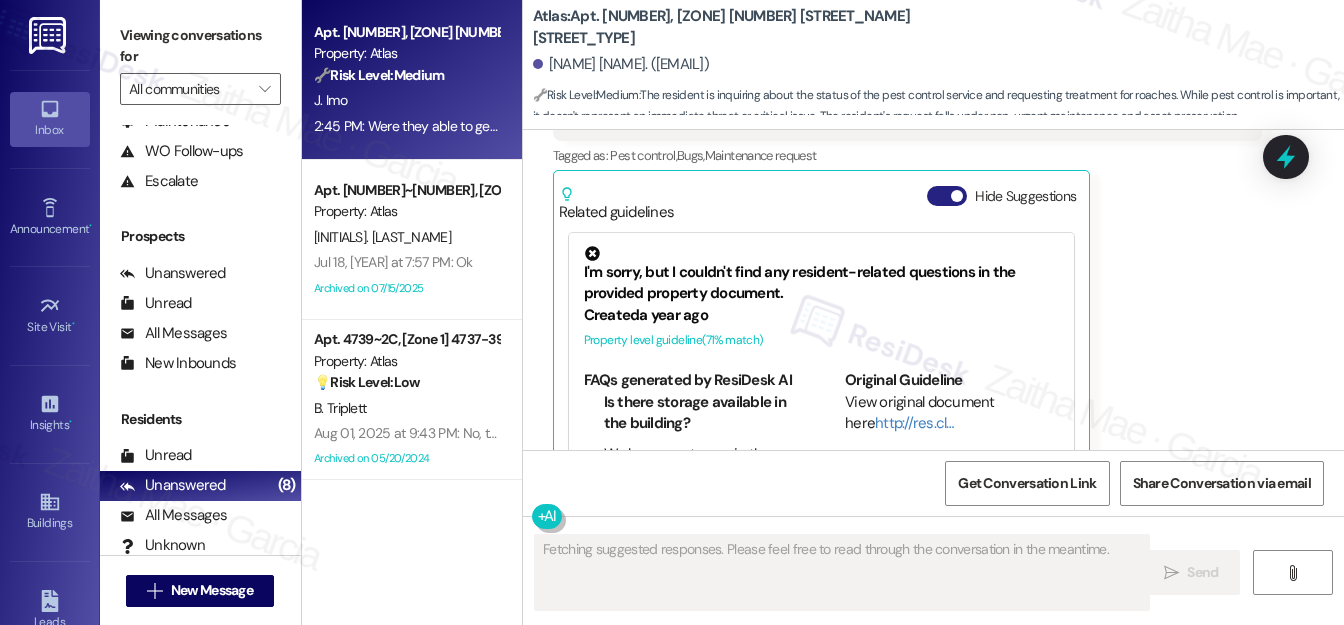 click on "Hide Suggestions" at bounding box center (947, 196) 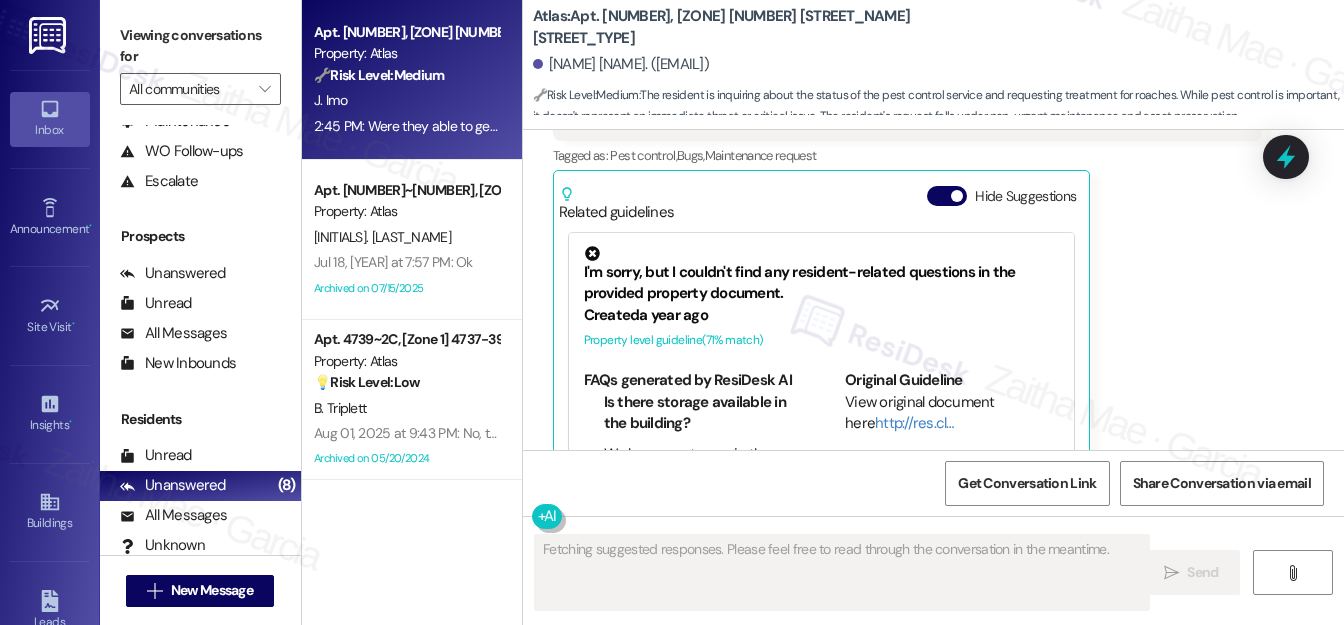 scroll, scrollTop: 1154, scrollLeft: 0, axis: vertical 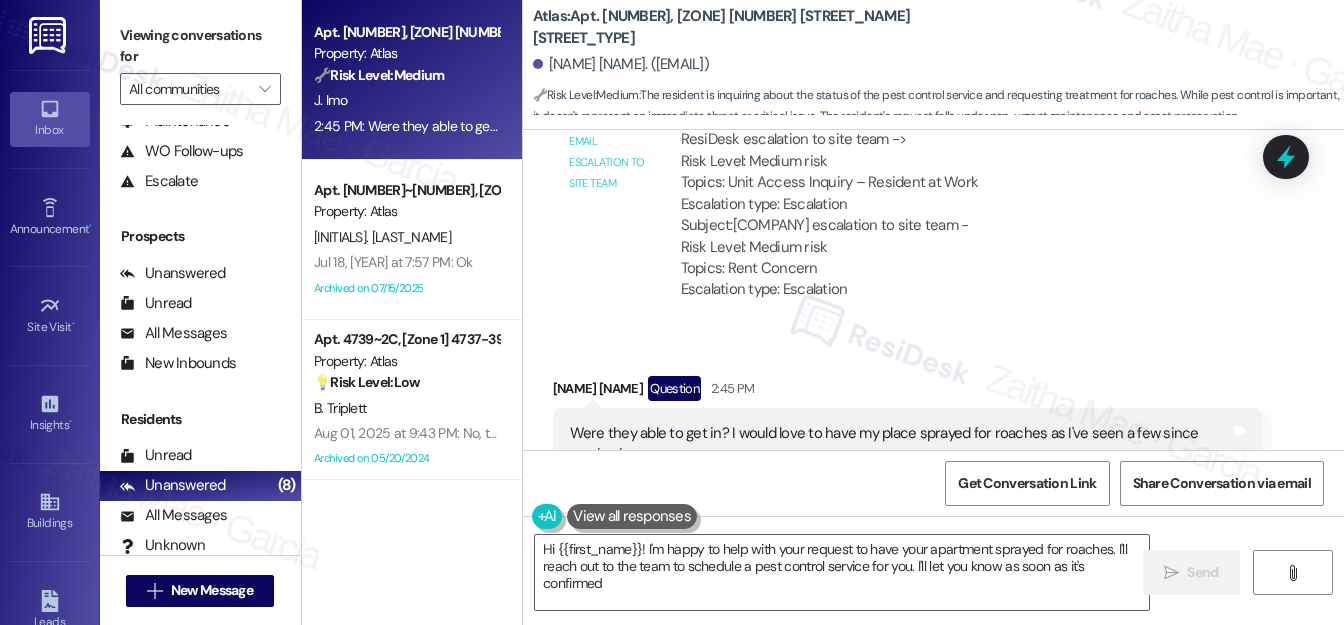 type on "Hi {{first_name}}! I'm happy to help with your request to have your apartment sprayed for roaches. I'll reach out to the team to schedule a pest control service for you. I'll let you know as soon as it's confirmed!" 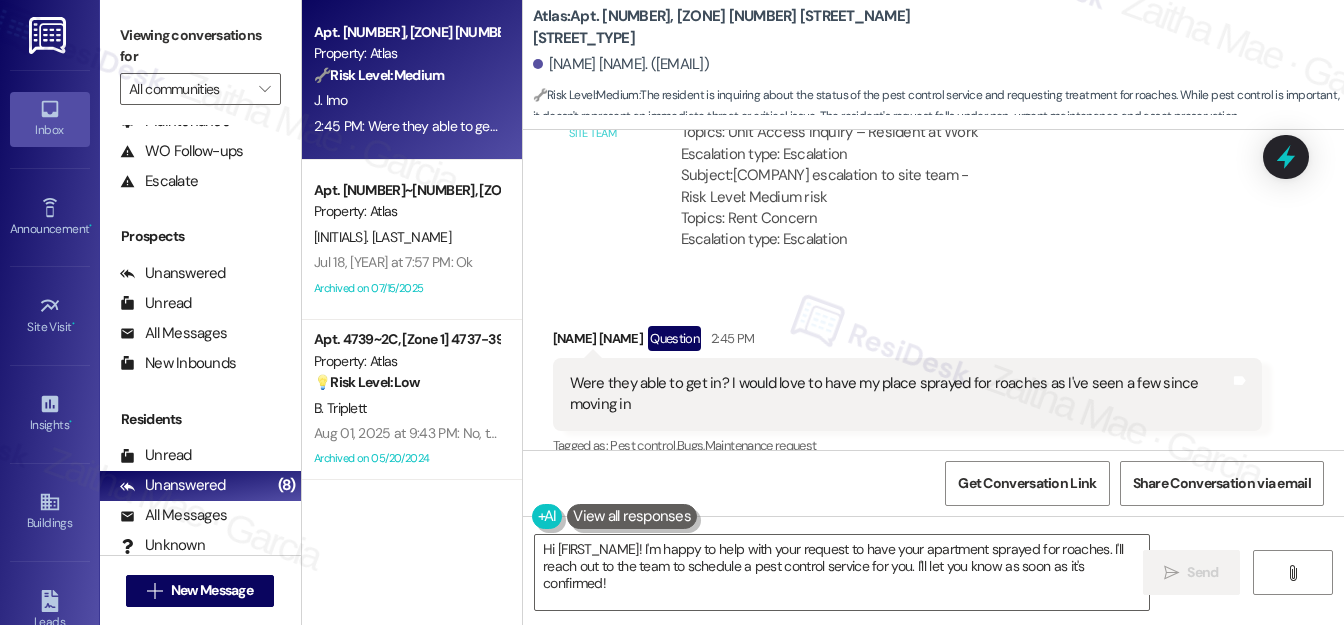scroll, scrollTop: 1154, scrollLeft: 0, axis: vertical 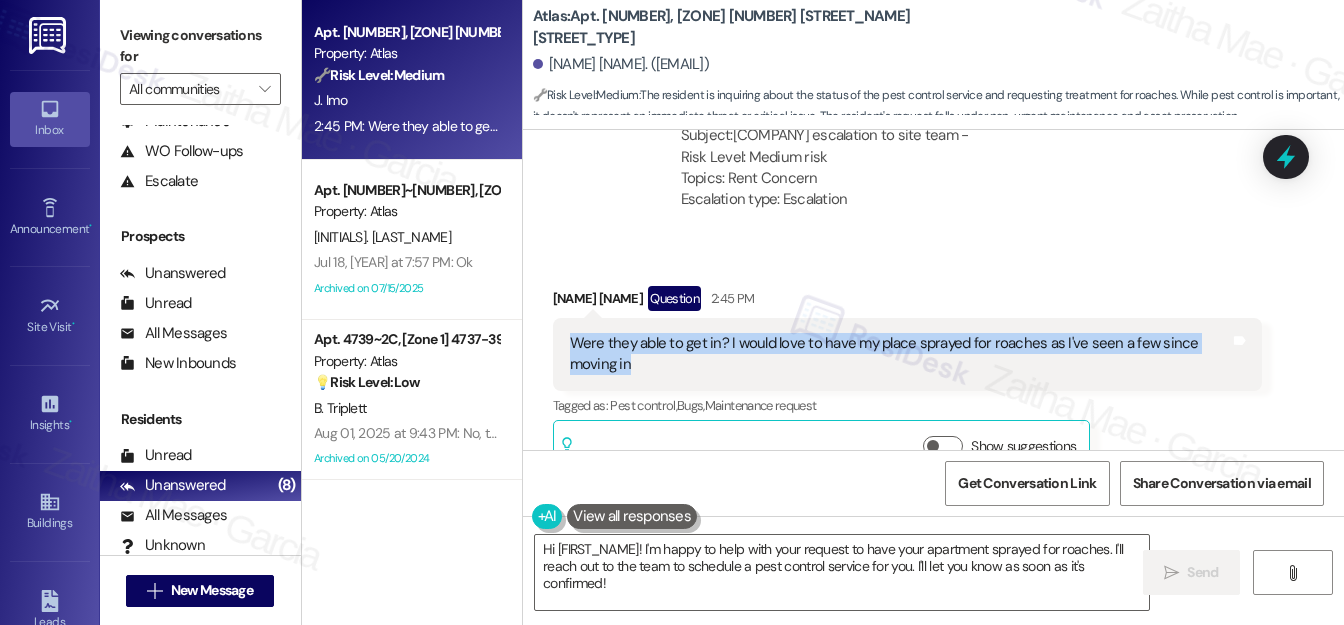 drag, startPoint x: 556, startPoint y: 288, endPoint x: 669, endPoint y: 327, distance: 119.54079 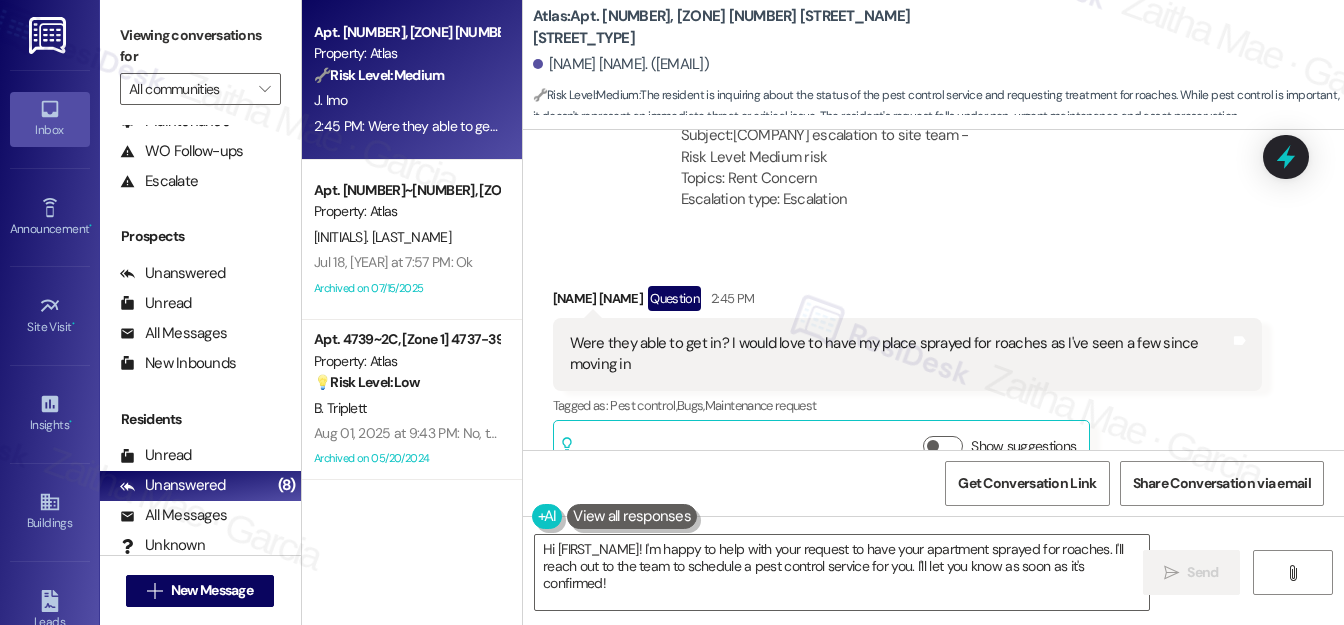 drag, startPoint x: 1037, startPoint y: 237, endPoint x: 975, endPoint y: 290, distance: 81.565926 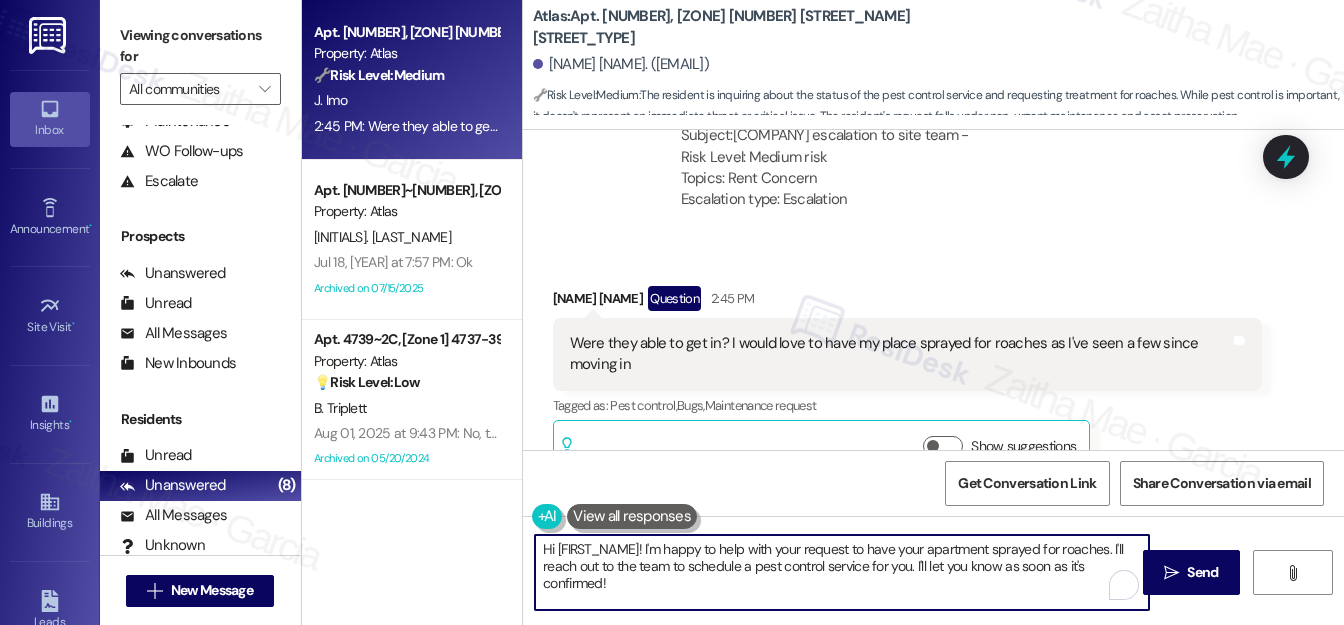 drag, startPoint x: 542, startPoint y: 547, endPoint x: 648, endPoint y: 588, distance: 113.65298 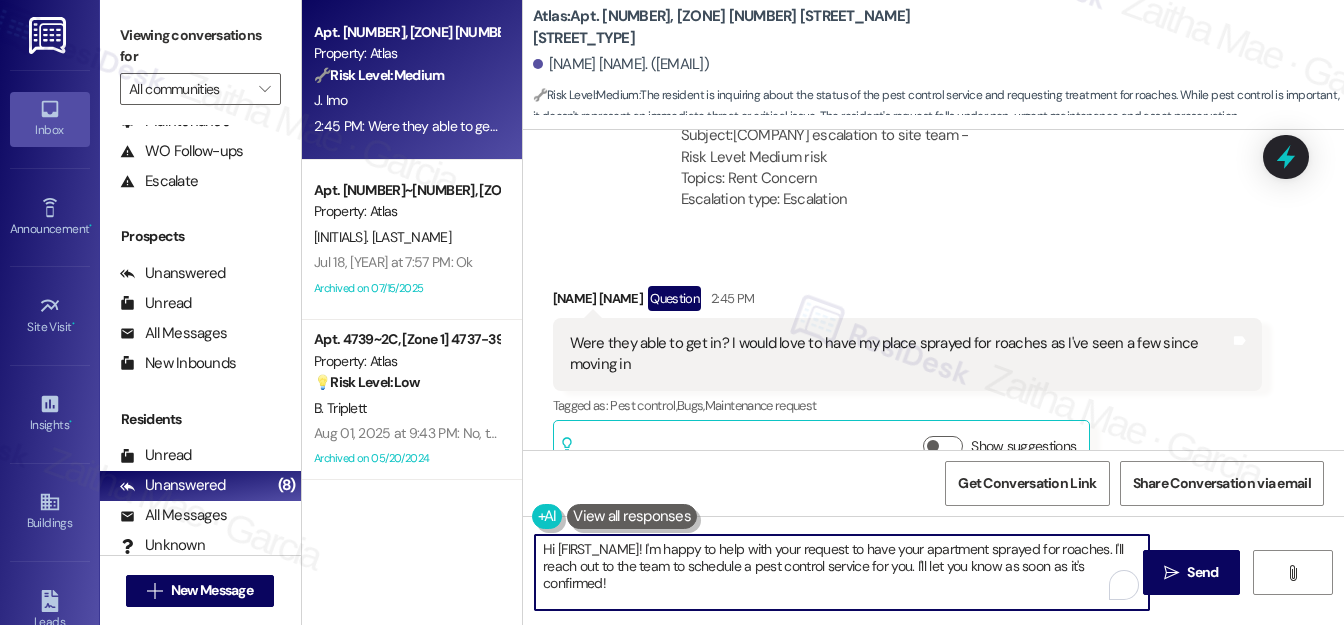 click on "Hi {{first_name}}! I'm happy to help with your request to have your apartment sprayed for roaches. I'll reach out to the team to schedule a pest control service for you. I'll let you know as soon as it's confirmed!" at bounding box center (842, 572) 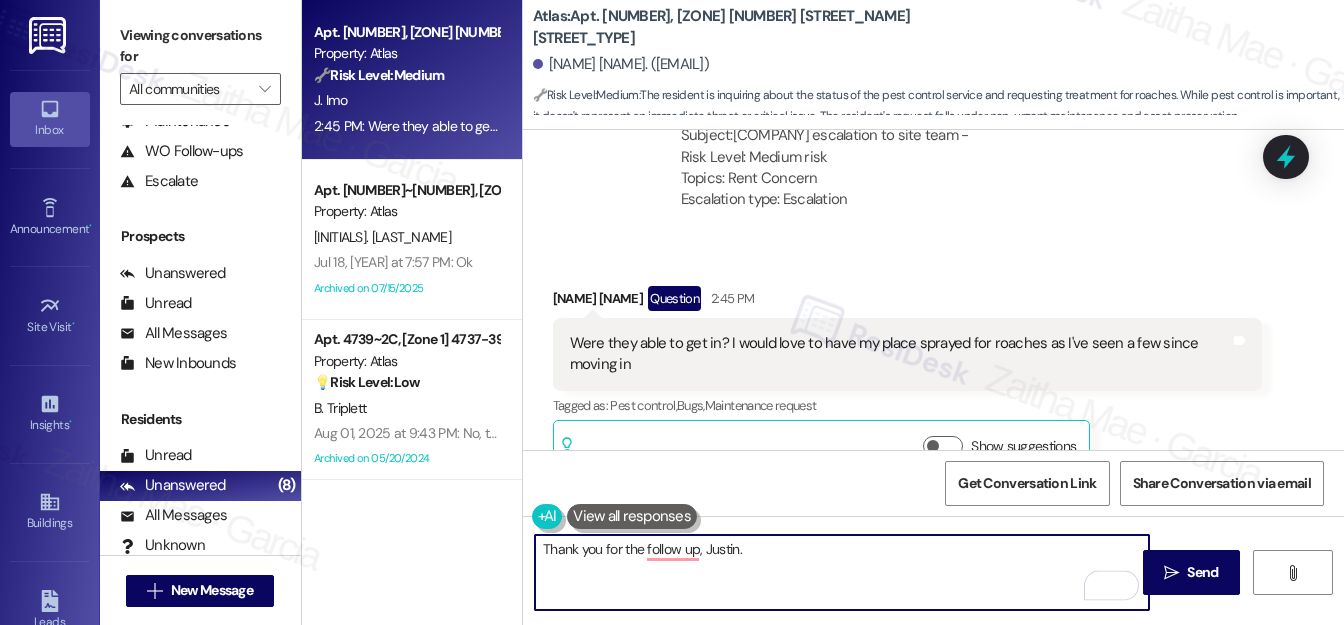 paste on "We haven’t heard back from the team yet, but" 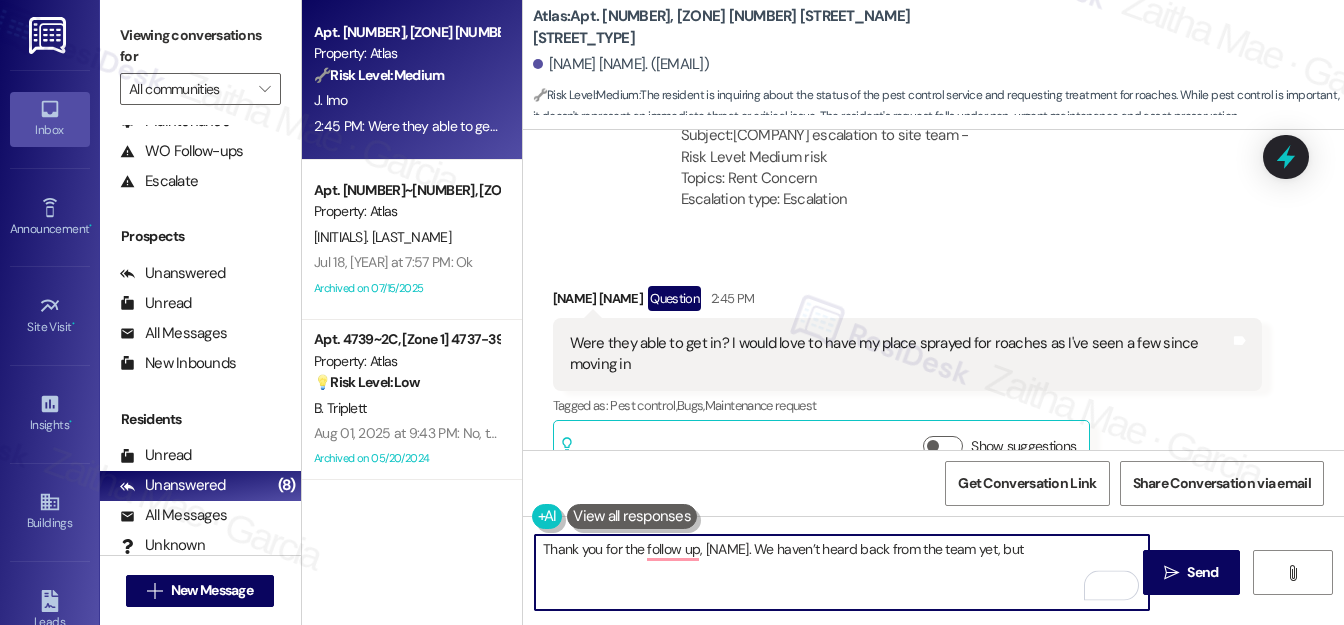 click on "Thank you for the follow up, Justin. We haven’t heard back from the team yet, but" at bounding box center [842, 572] 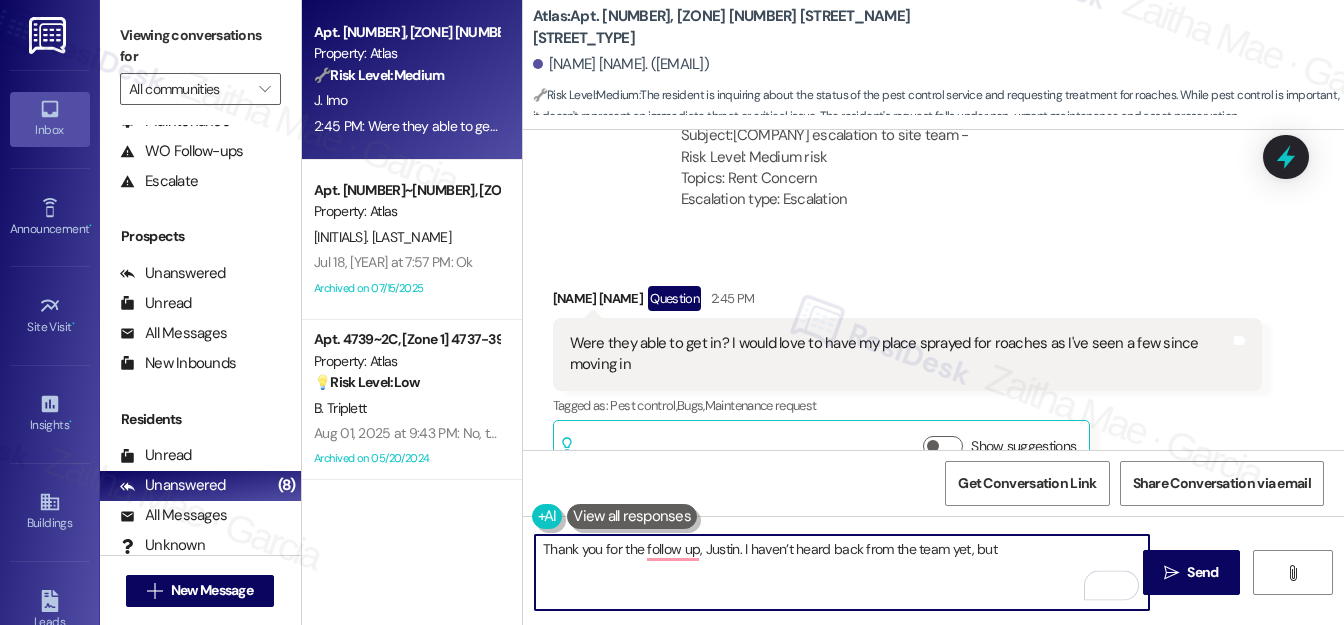 click on "Thank you for the follow up, Justin. I haven’t heard back from the team yet, but" at bounding box center [842, 572] 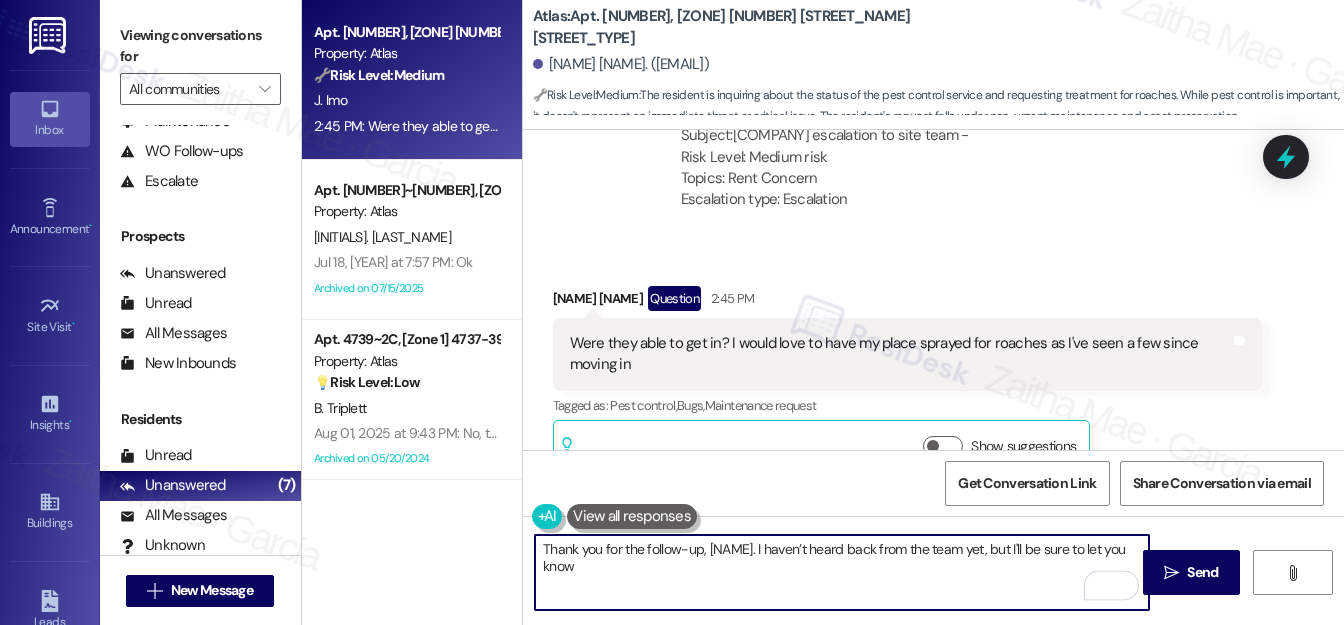 click on "Thank you for the follow-up, Justin. I haven’t heard back from the team yet, but I'll be sure to let you know" at bounding box center [842, 572] 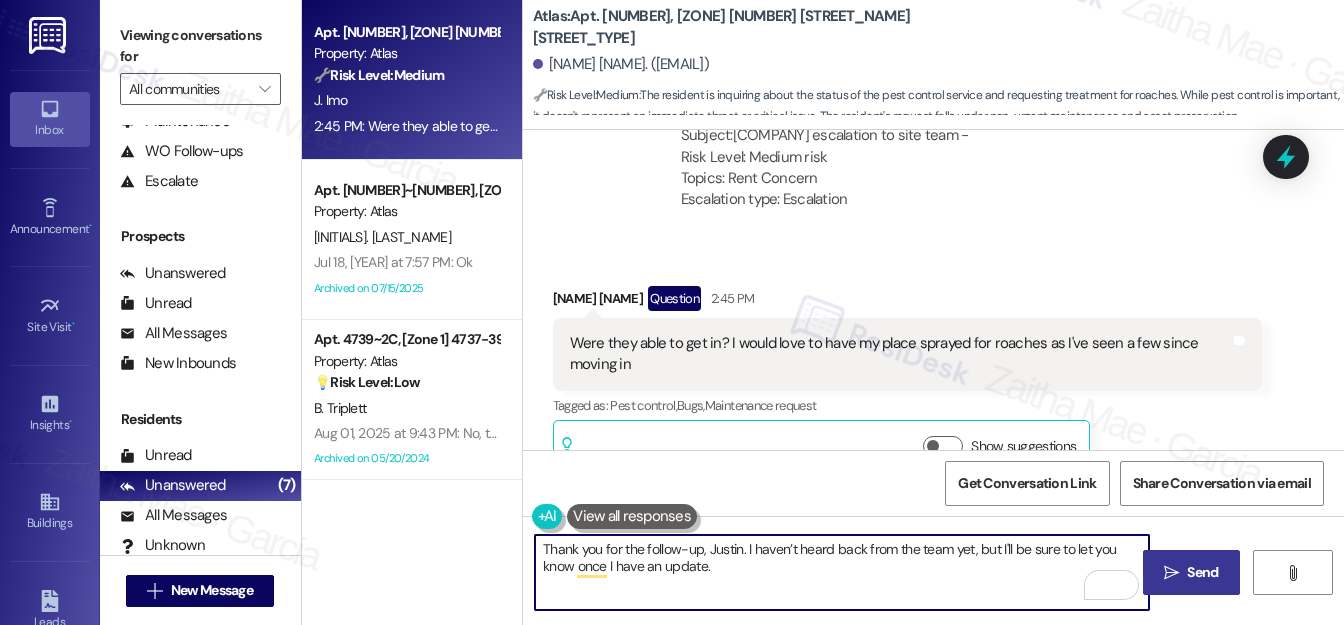 type on "Thank you for the follow-up, Justin. I haven’t heard back from the team yet, but I'll be sure to let you know once I have an update." 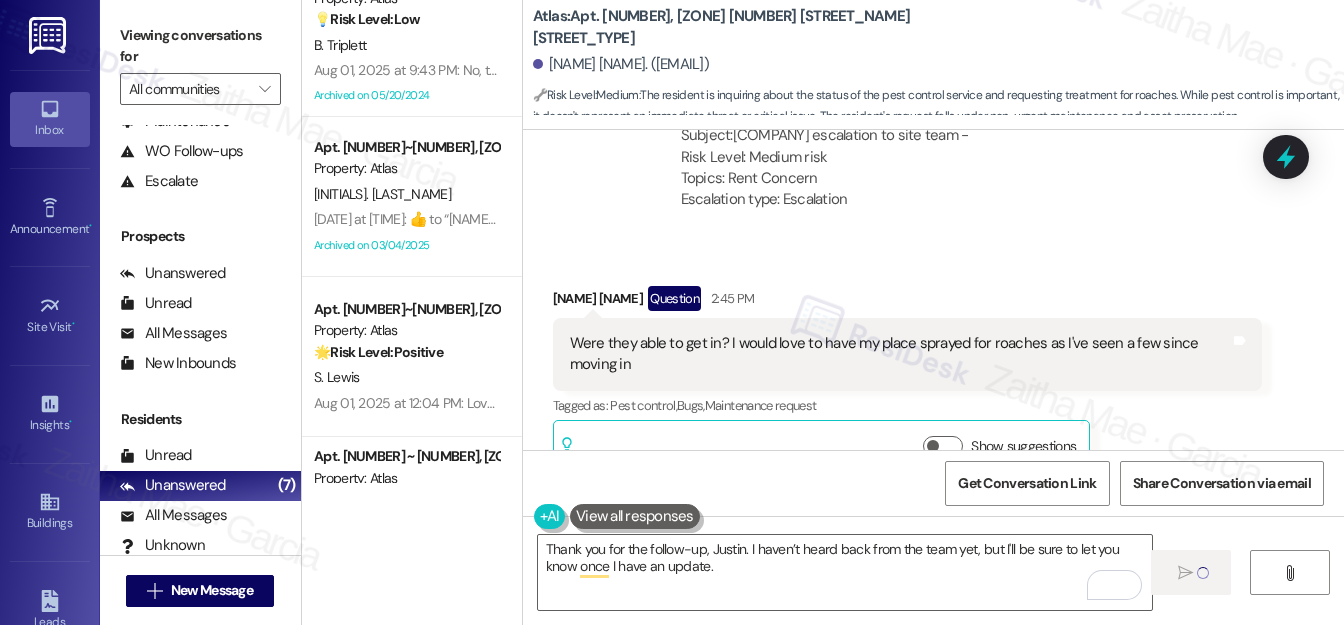 scroll, scrollTop: 454, scrollLeft: 0, axis: vertical 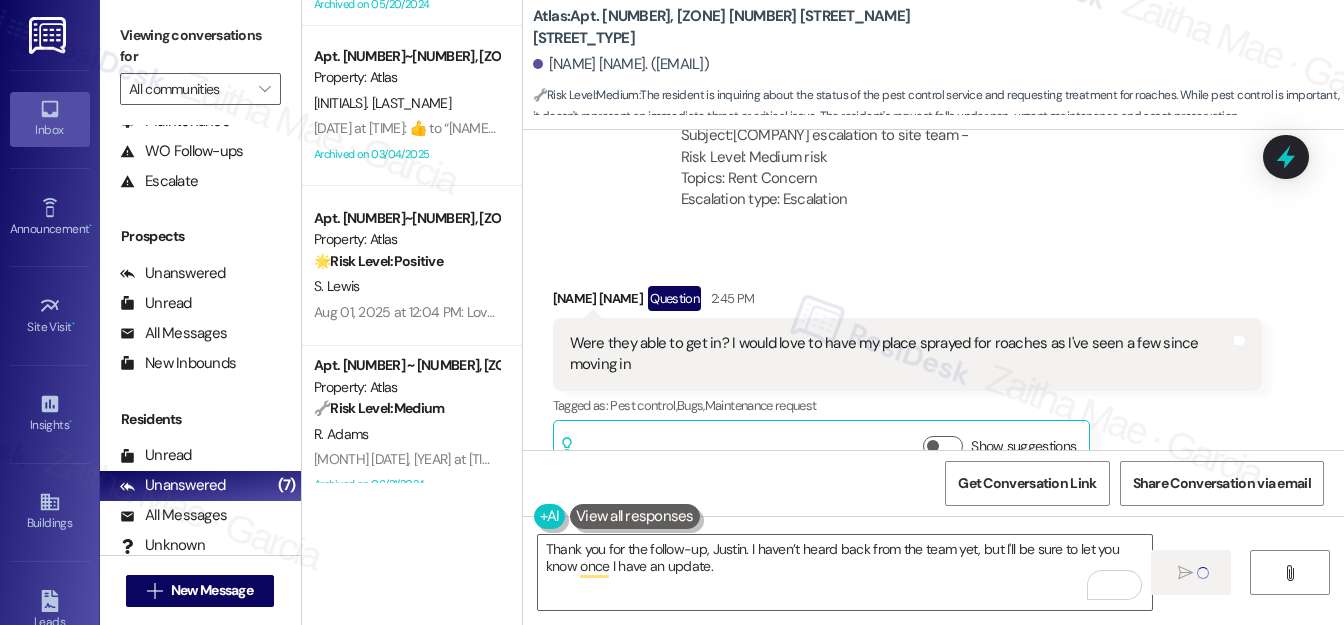 type 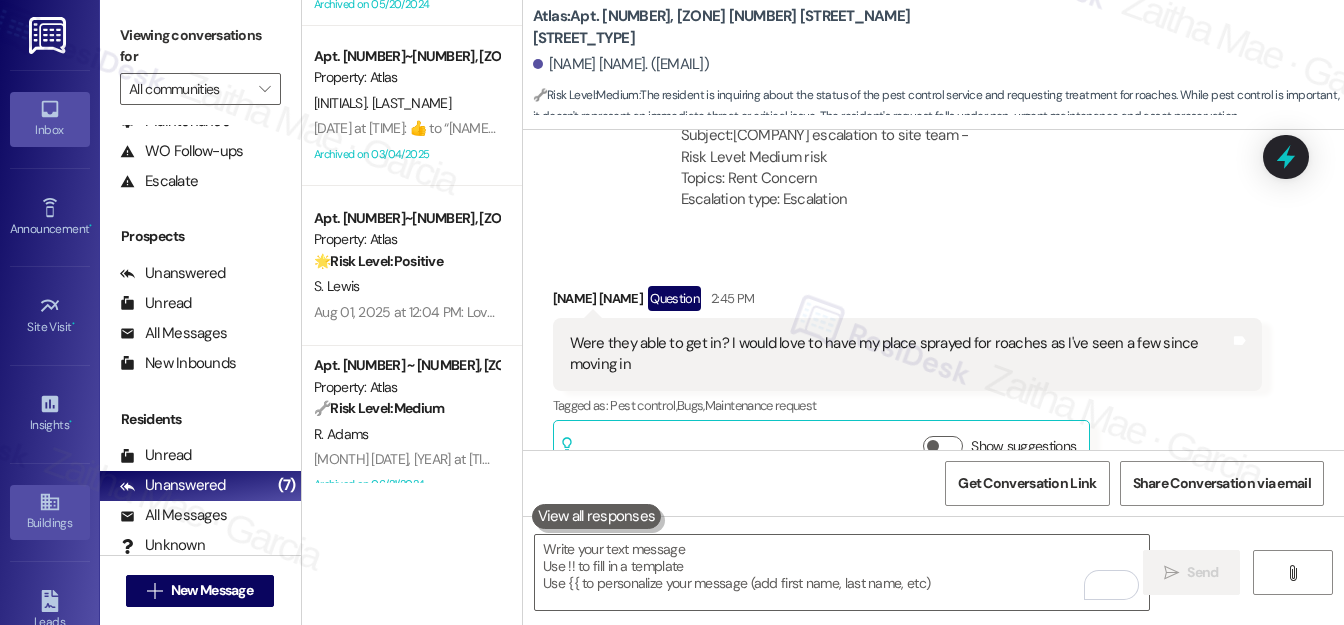 scroll, scrollTop: 1154, scrollLeft: 0, axis: vertical 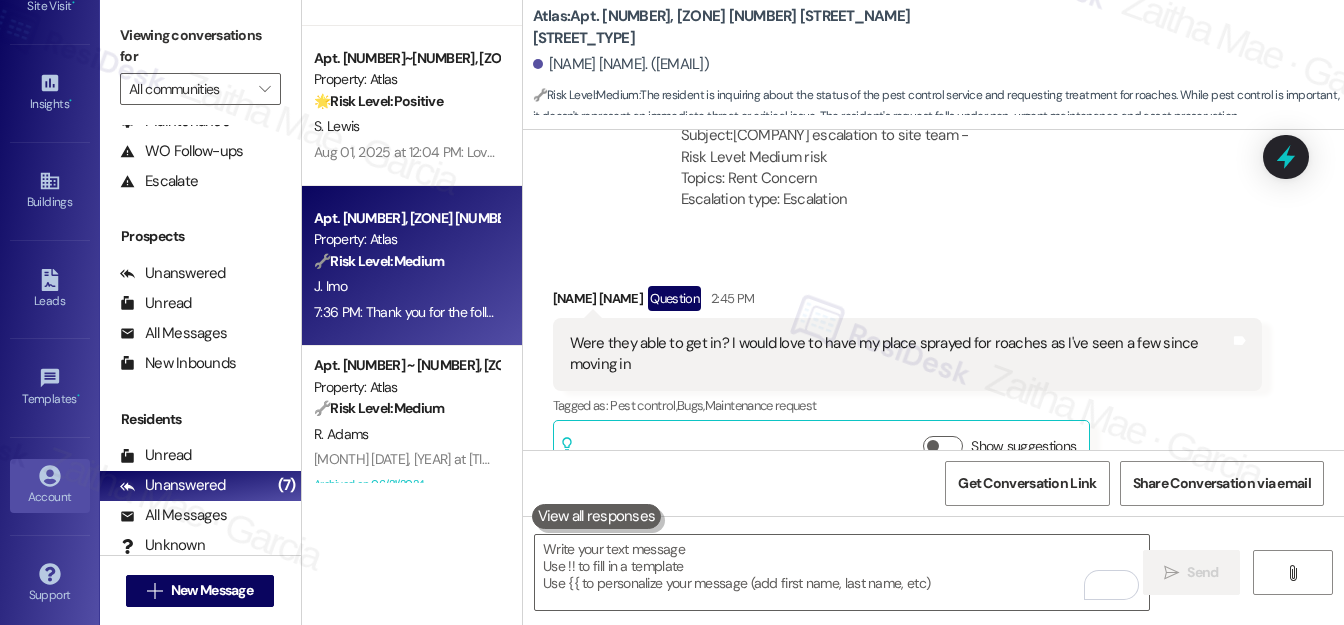 click on "Account" at bounding box center [50, 497] 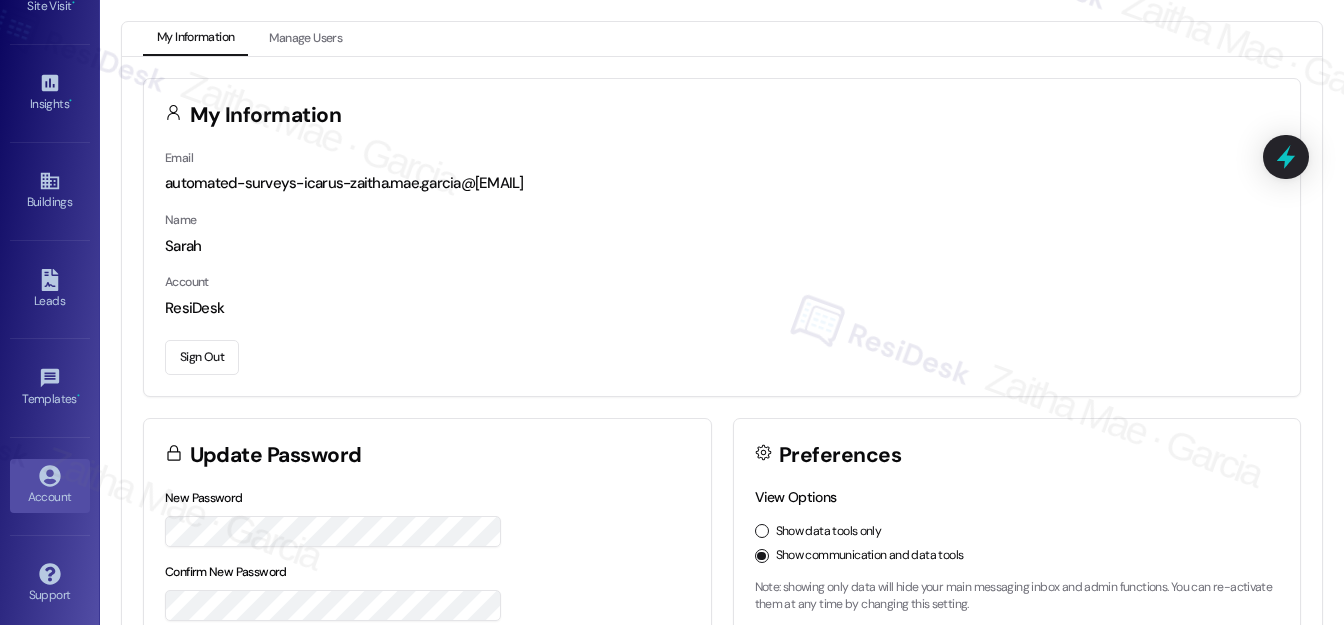 click on "Sign Out" at bounding box center (202, 357) 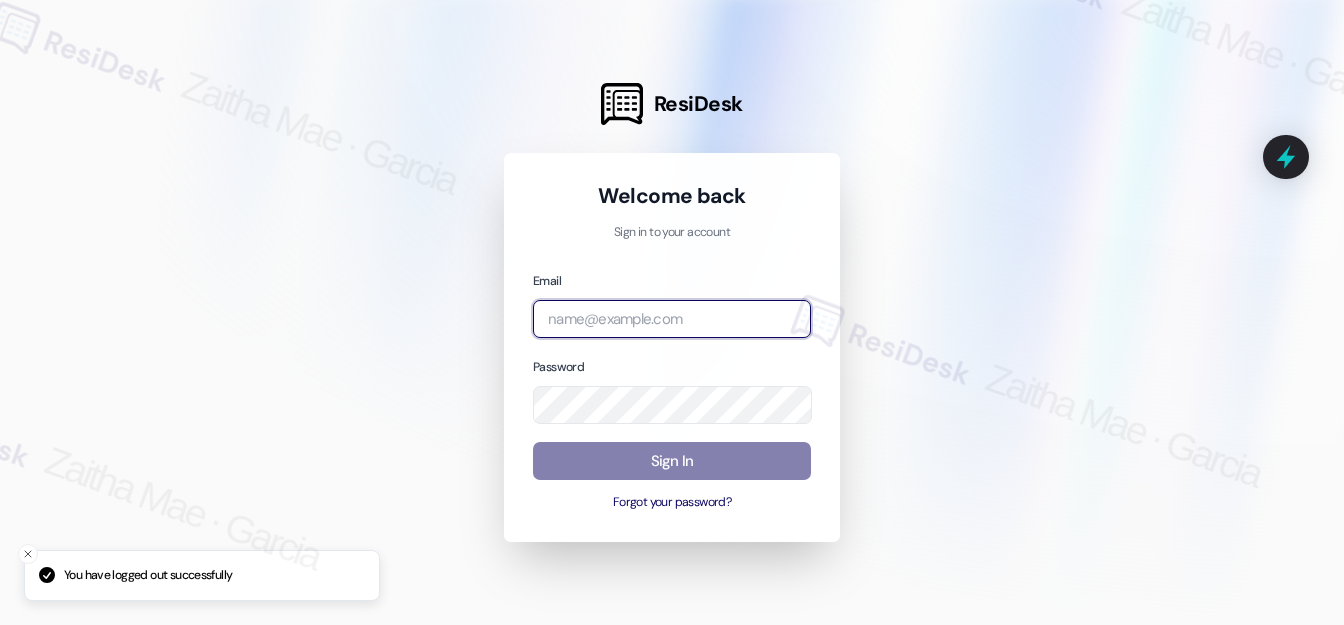click at bounding box center [672, 319] 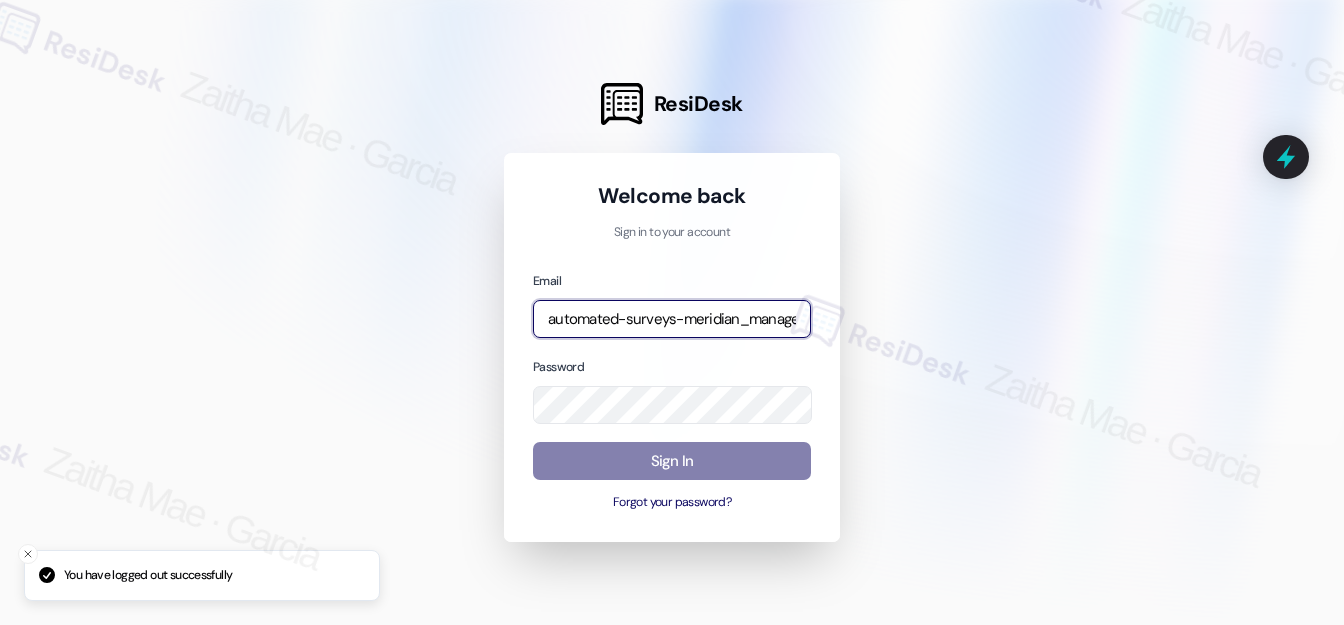 type on "automated-surveys-meridian_management-zaitha.mae.garcia@meridian_management.com" 